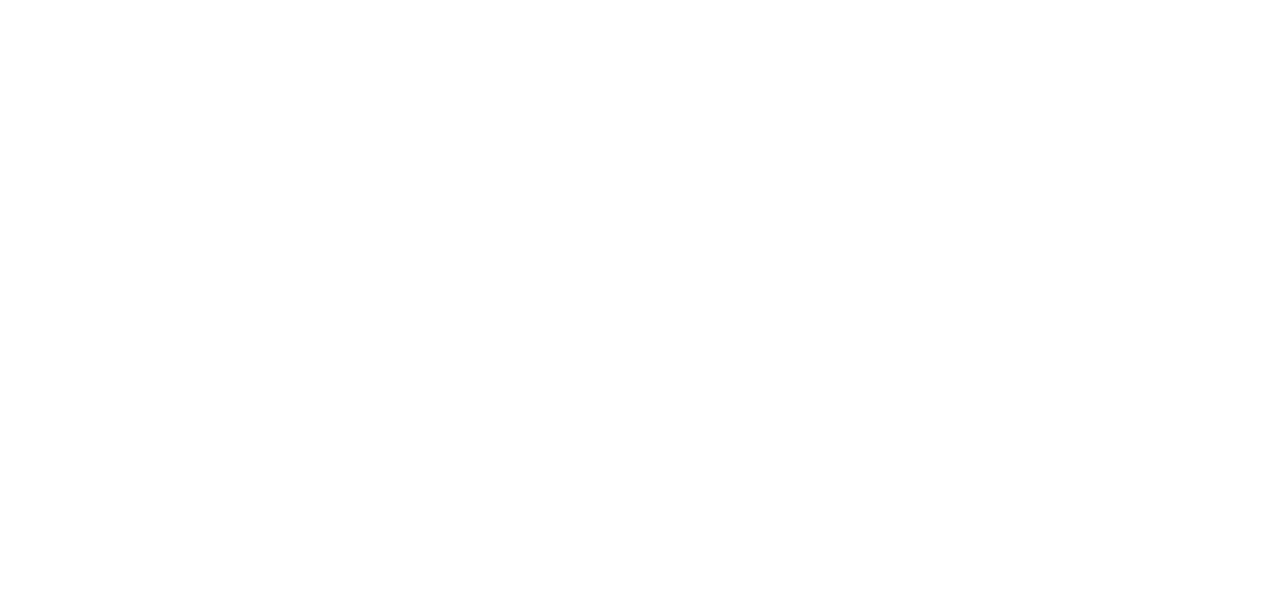 scroll, scrollTop: 0, scrollLeft: 0, axis: both 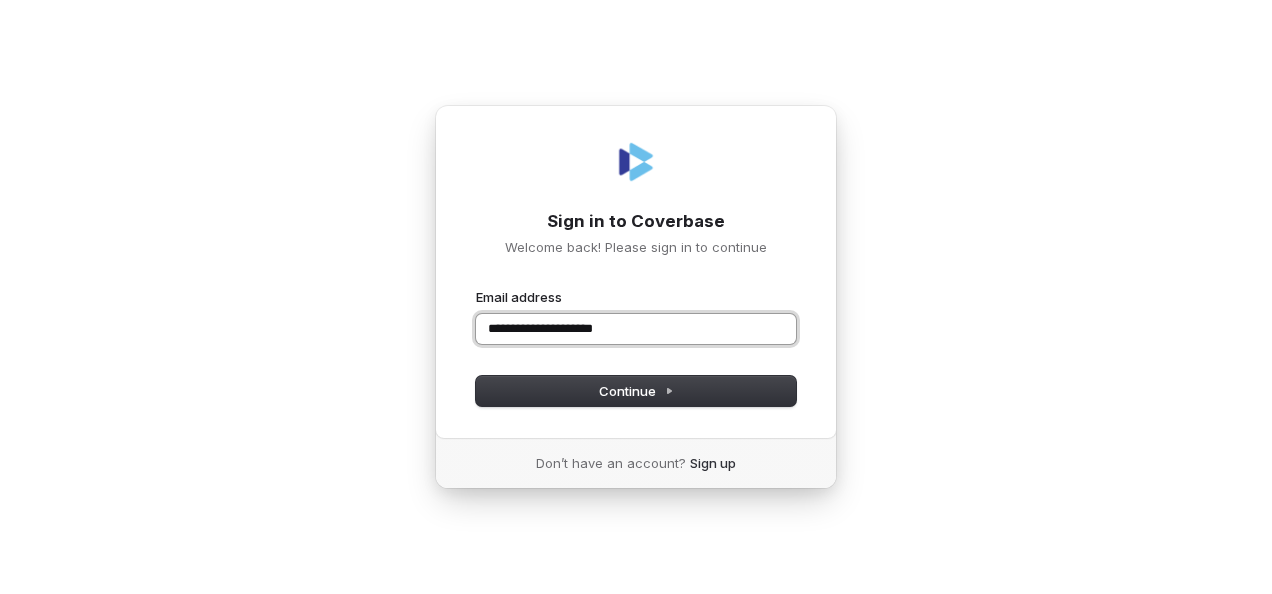click at bounding box center [476, 288] 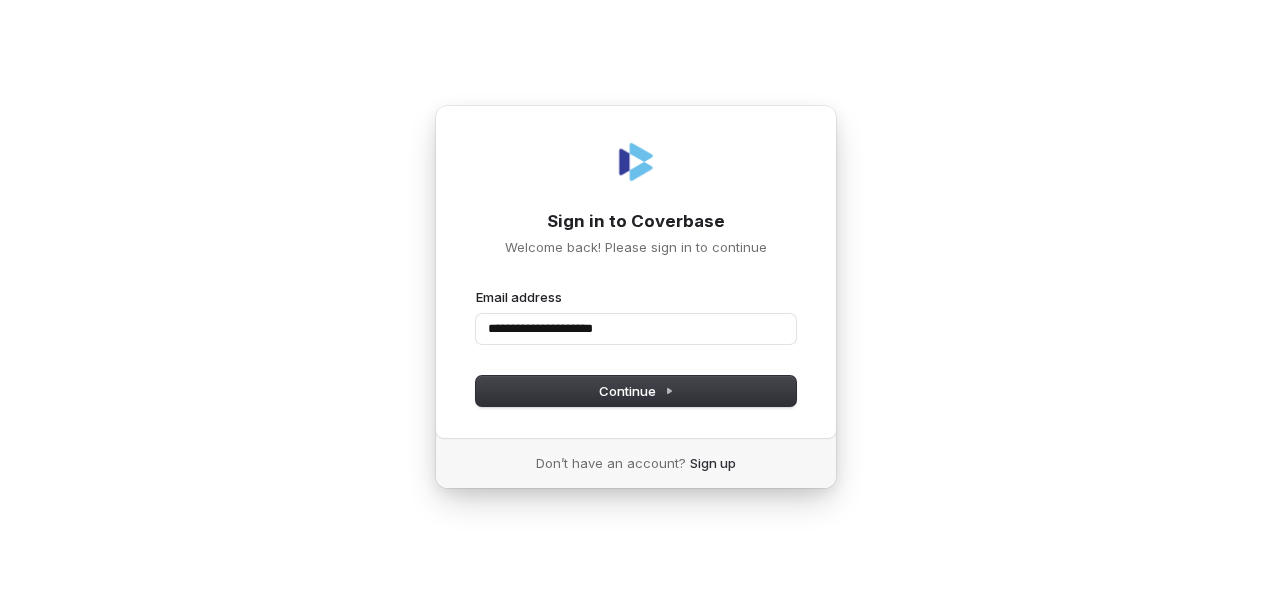 type on "**********" 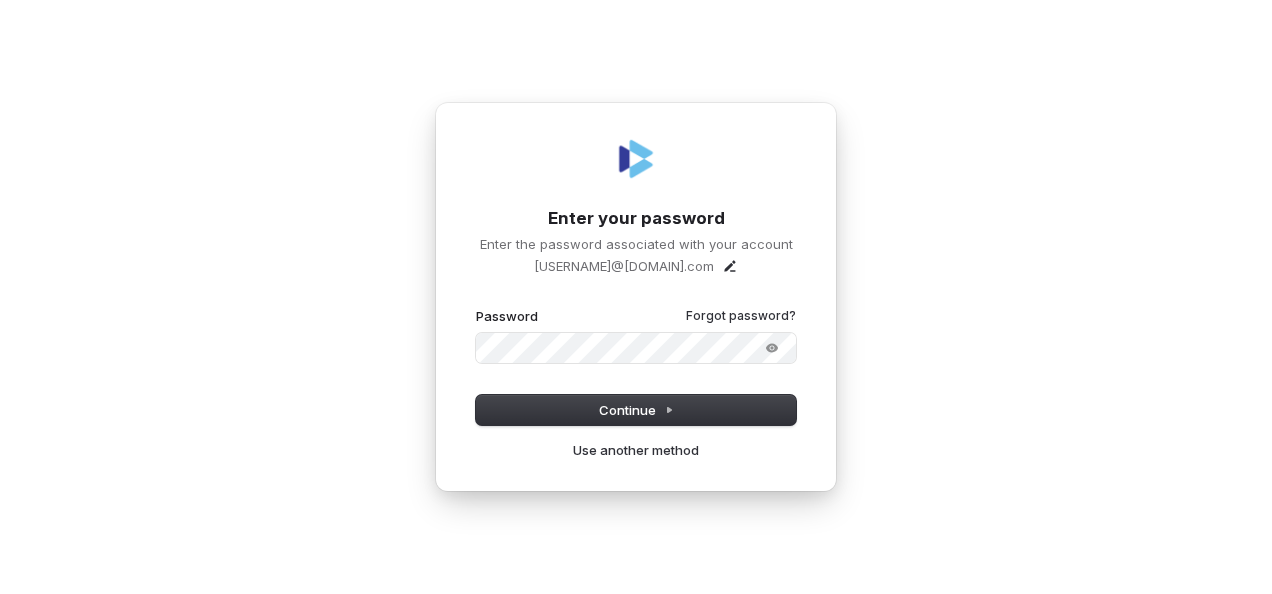click at bounding box center [476, 307] 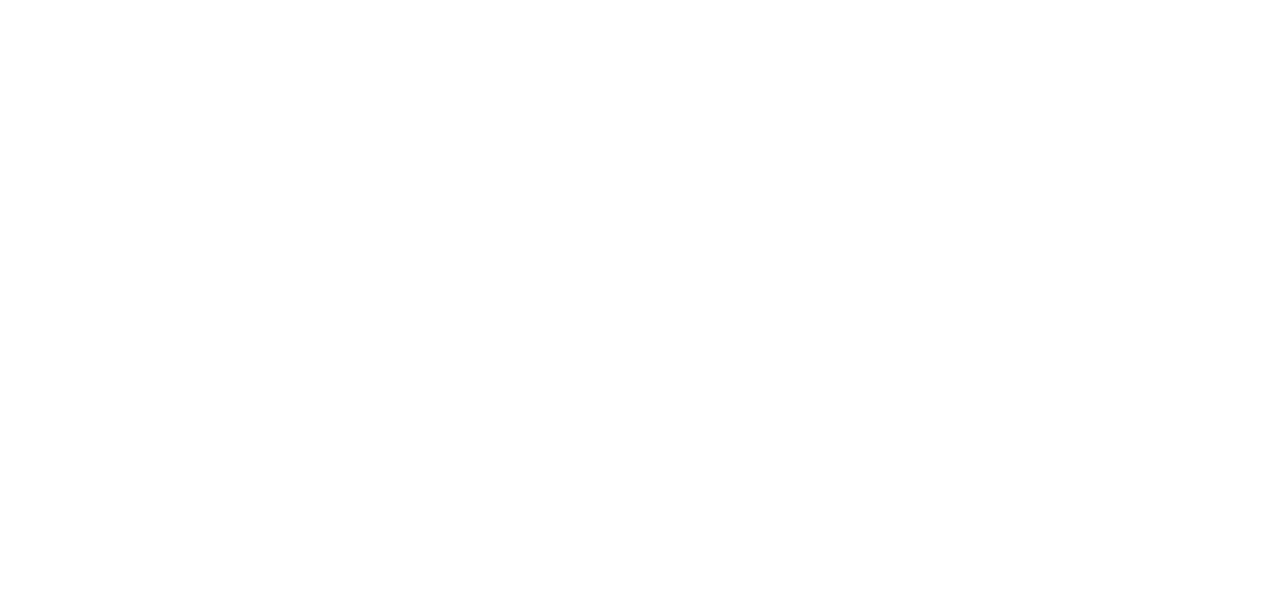 scroll, scrollTop: 0, scrollLeft: 0, axis: both 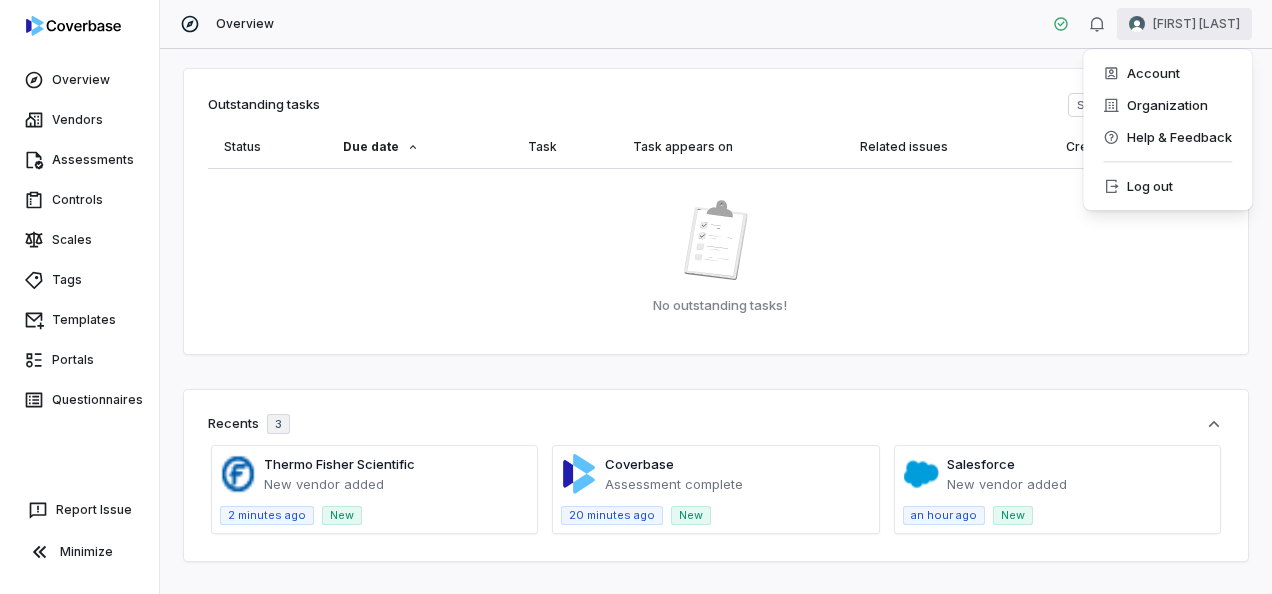 click on "Overview Vendors Assessments Controls Scales Tags Templates Portals Questionnaires Report Issue Minimize Overview Tom Liddle Outstanding tasks Show Assigned to me Status Due date Task Task appears on Related issues Created No outstanding tasks! Recents 3 Thermo Fisher Scientific New vendor added 2 minutes ago New Coverbase Assessment complete 20 minutes ago New Salesforce New vendor added an hour ago New Active assessments No data to display Outstanding items 0  unresolved issue s 0  unresolved task s 3 Monitoring vendors Vendors 0 Resolved issues Issues 2 Assessments done Assessments 142 Controls verified Controls Unresolved issues per vendor tag No data to display Vendors per tag Vendor Profile : Lab Equipment 1 Risk issue analysis Includes data from all in-progress and complete vendor assessments All issues Unresolved issues only No data Issue category Count No data Issue category Count
Account Organization Help & Feedback Log out" at bounding box center [636, 297] 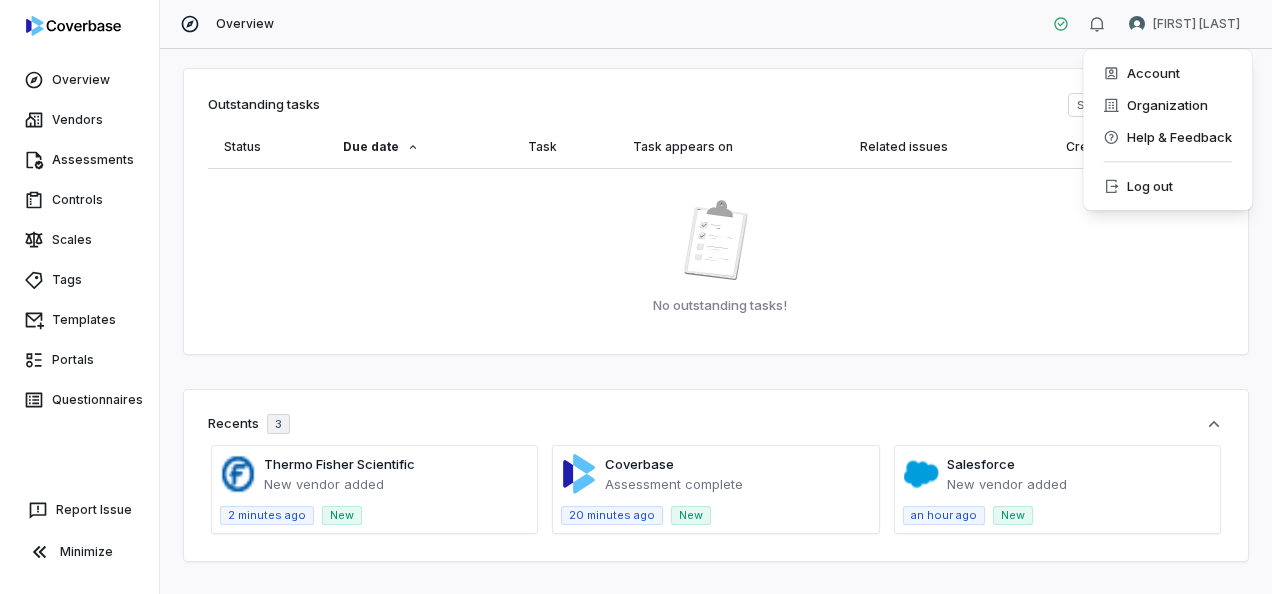 click on "Overview Vendors Assessments Controls Scales Tags Templates Portals Questionnaires Report Issue Minimize Overview Tom Liddle Outstanding tasks Show Assigned to me Status Due date Task Task appears on Related issues Created No outstanding tasks! Recents 3 Thermo Fisher Scientific New vendor added 2 minutes ago New Coverbase Assessment complete 20 minutes ago New Salesforce New vendor added an hour ago New Active assessments No data to display Outstanding items 0  unresolved issue s 0  unresolved task s 3 Monitoring vendors Vendors 0 Resolved issues Issues 2 Assessments done Assessments 142 Controls verified Controls Unresolved issues per vendor tag No data to display Vendors per tag Vendor Profile : Lab Equipment 1 Risk issue analysis Includes data from all in-progress and complete vendor assessments All issues Unresolved issues only No data Issue category Count No data Issue category Count
Account Organization Help & Feedback Log out" at bounding box center [636, 297] 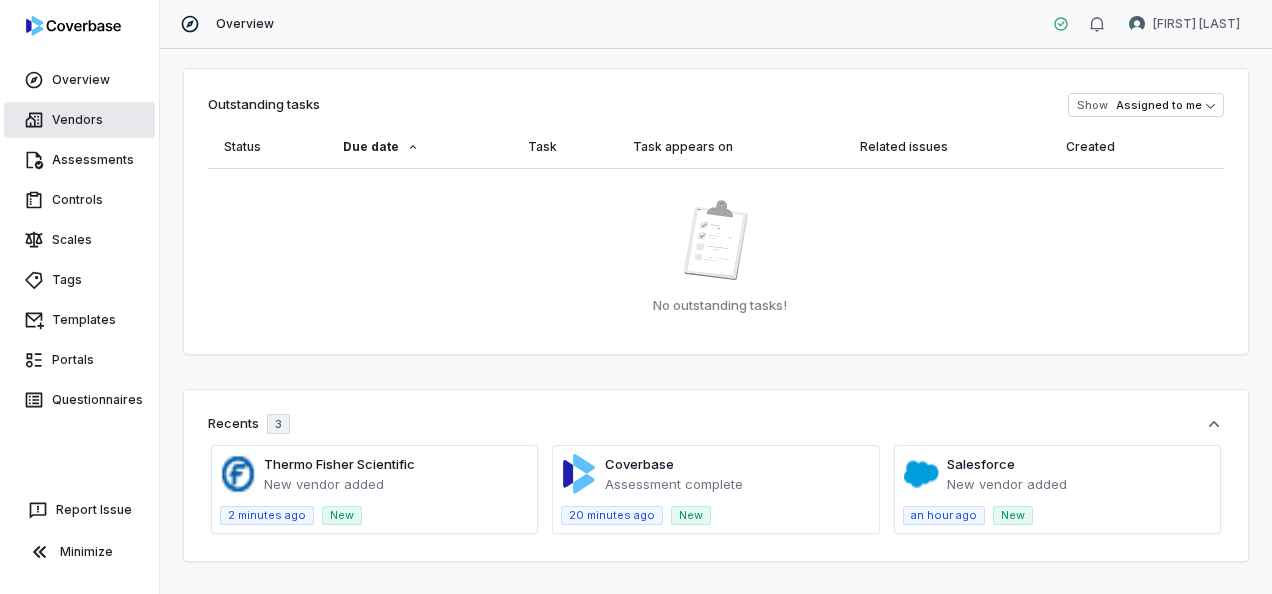 click on "Vendors" at bounding box center (79, 120) 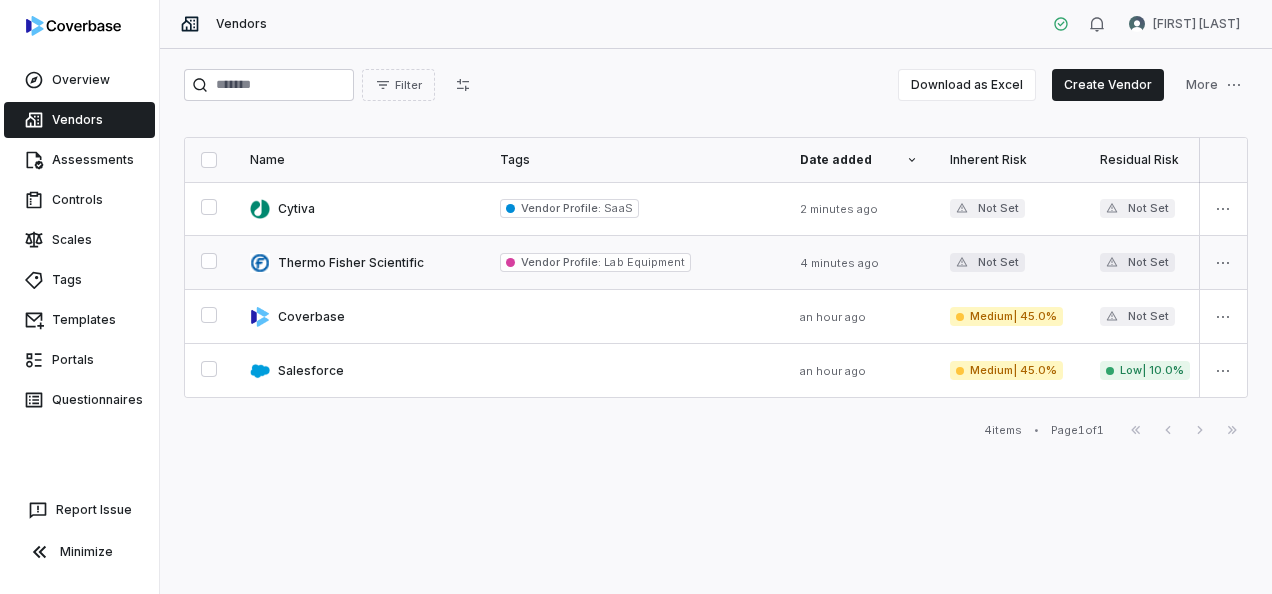 click on "Vendor Profile :" at bounding box center [561, 262] 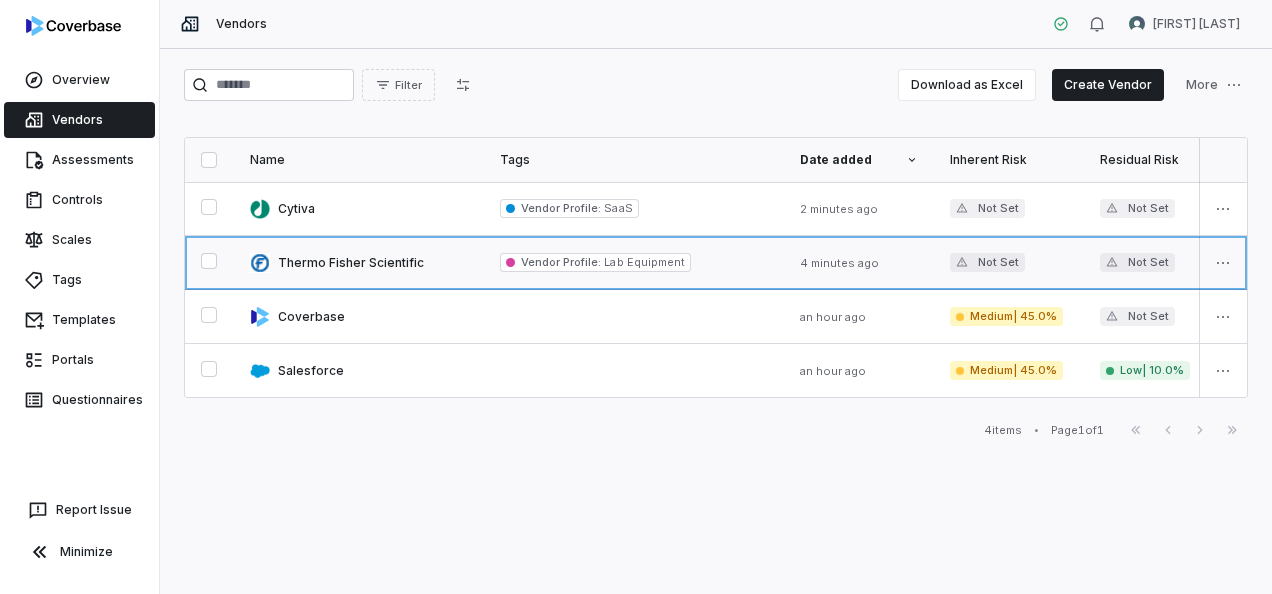 click at bounding box center [359, 262] 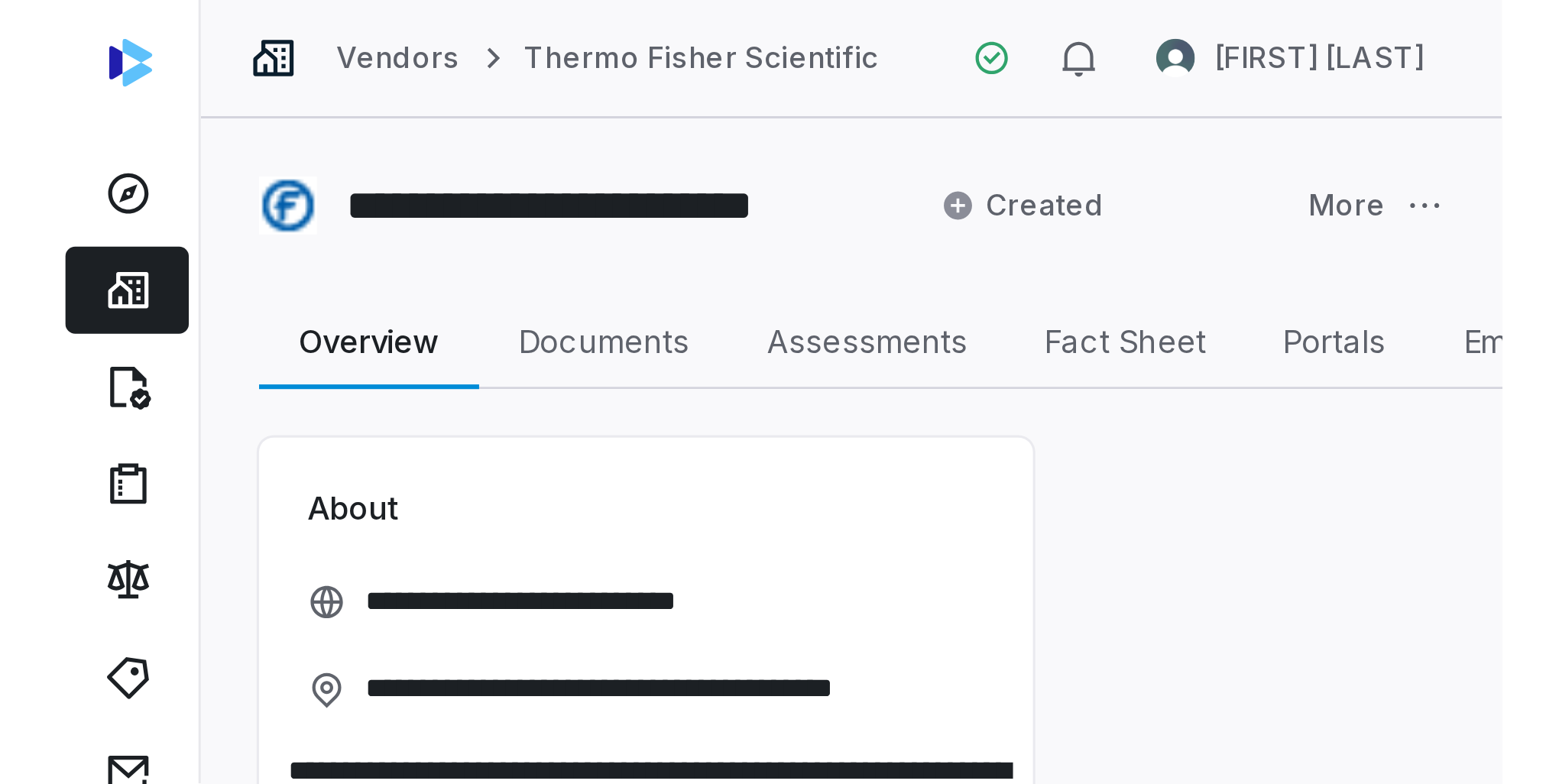 scroll, scrollTop: 12, scrollLeft: 0, axis: vertical 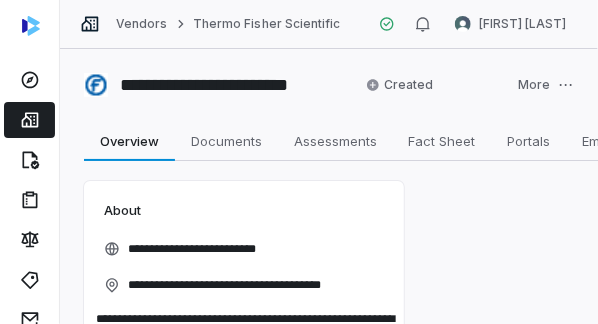 type on "*" 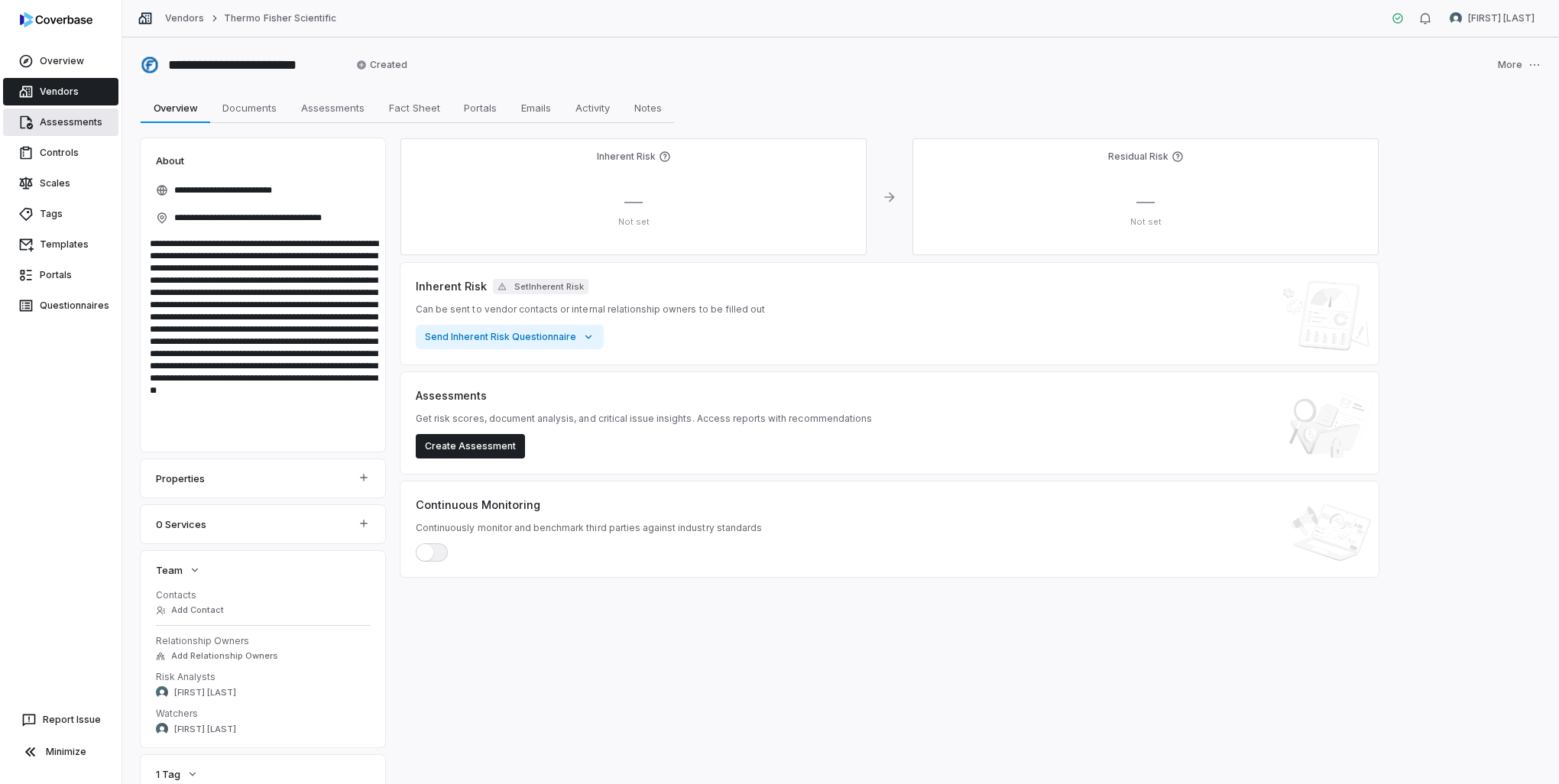 click on "Assessments" at bounding box center (60, 122) 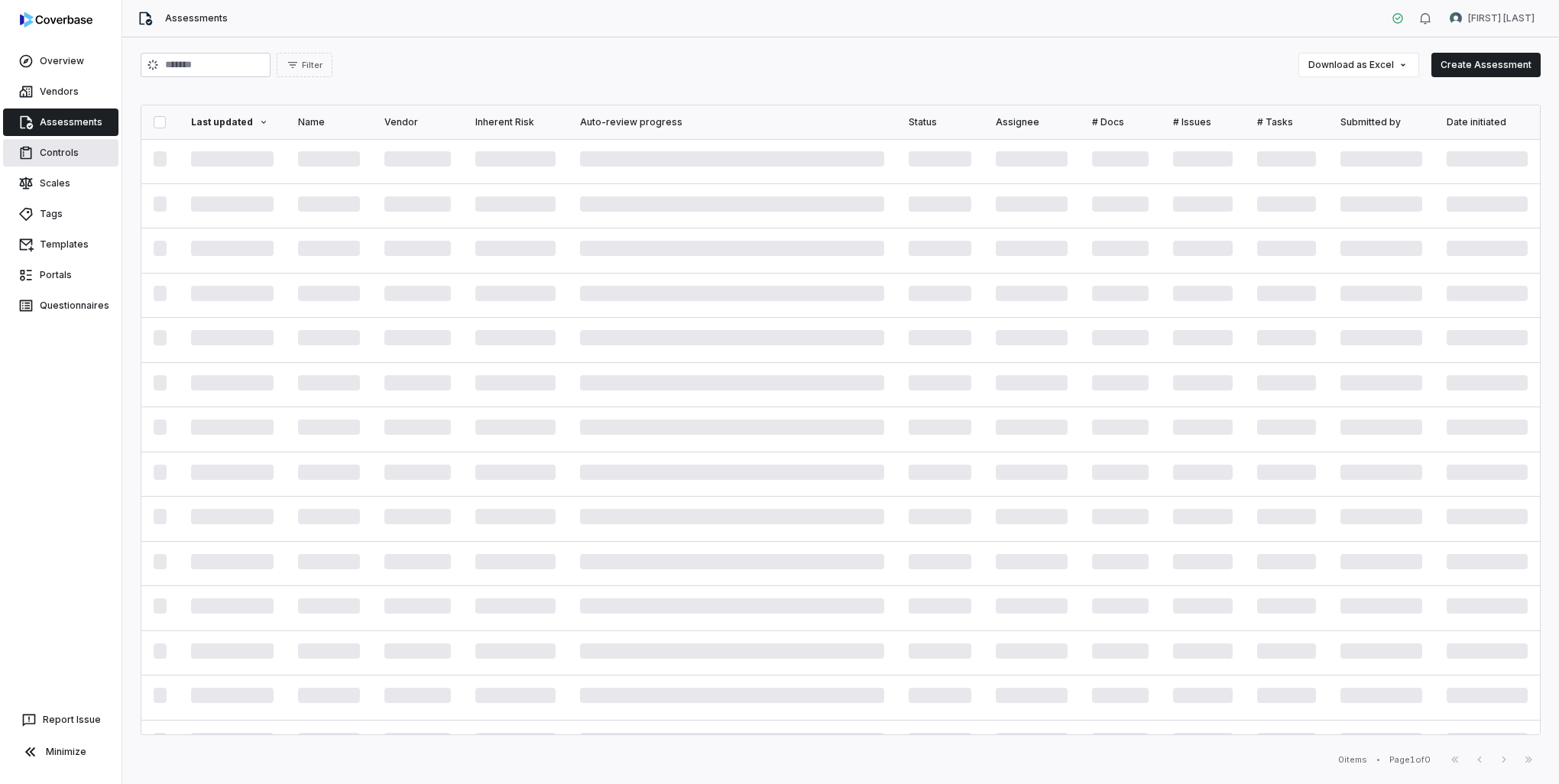 click on "Controls" at bounding box center (60, 153) 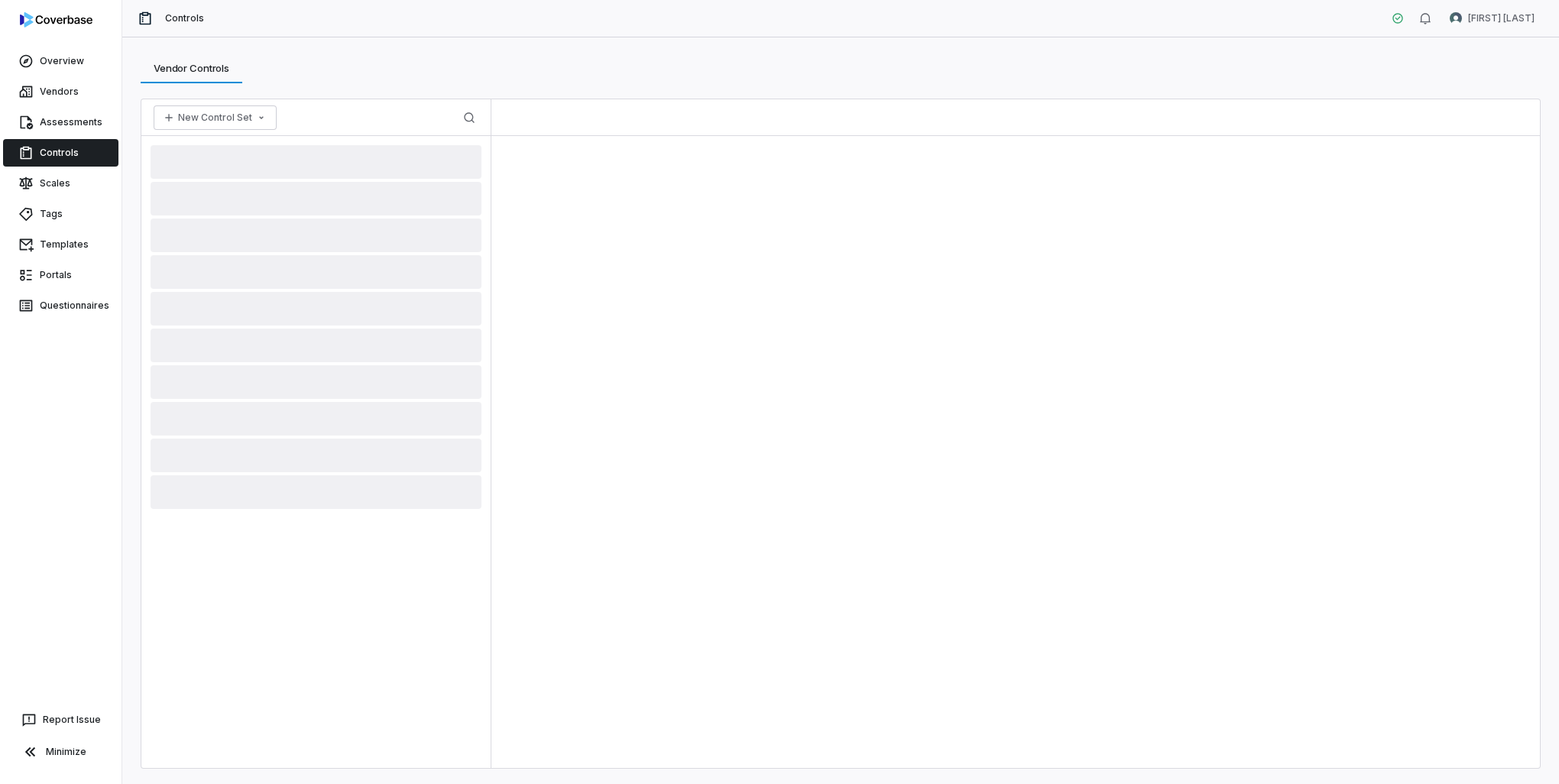 scroll, scrollTop: 0, scrollLeft: 0, axis: both 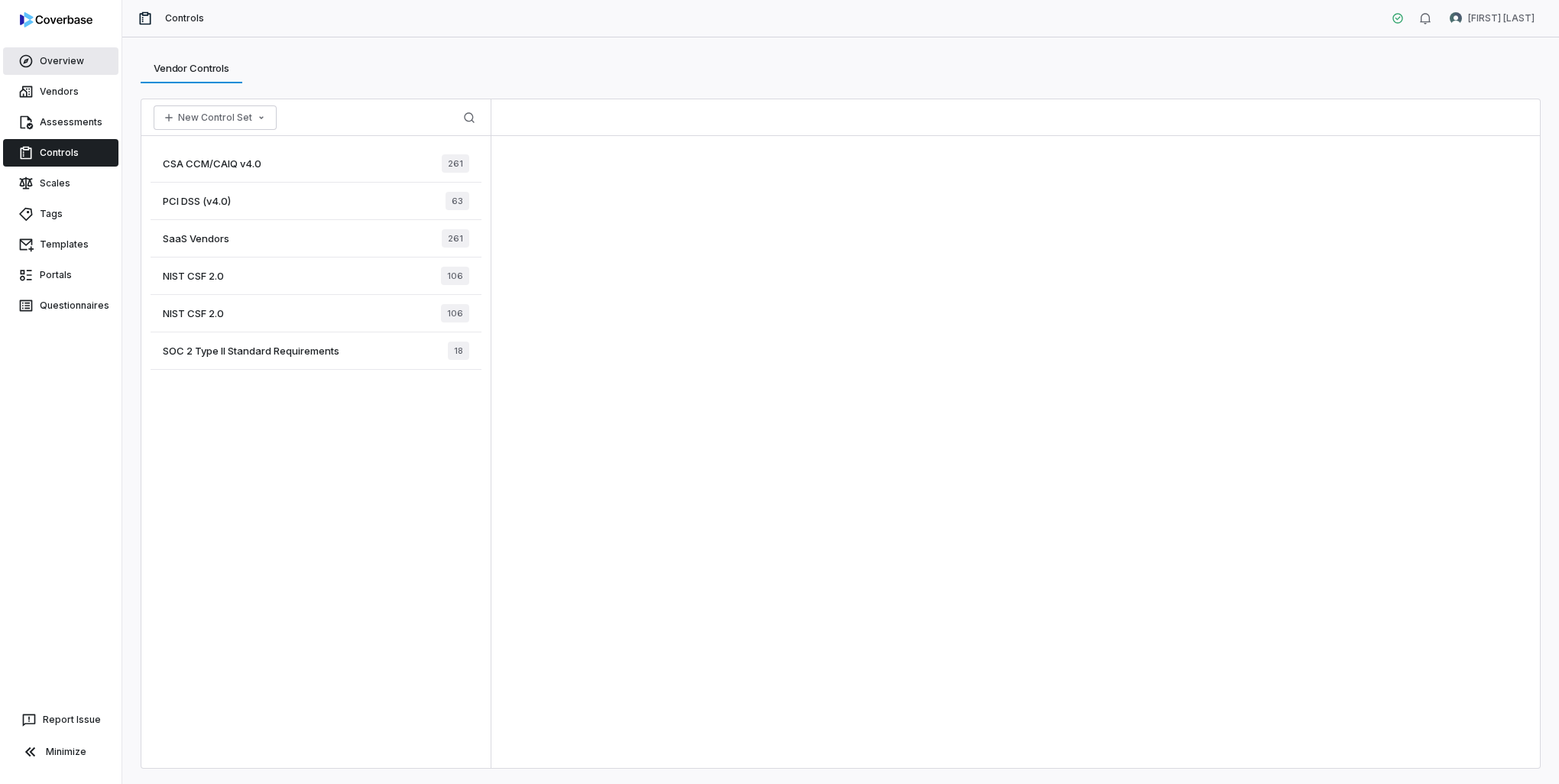 click on "Overview" at bounding box center (60, 61) 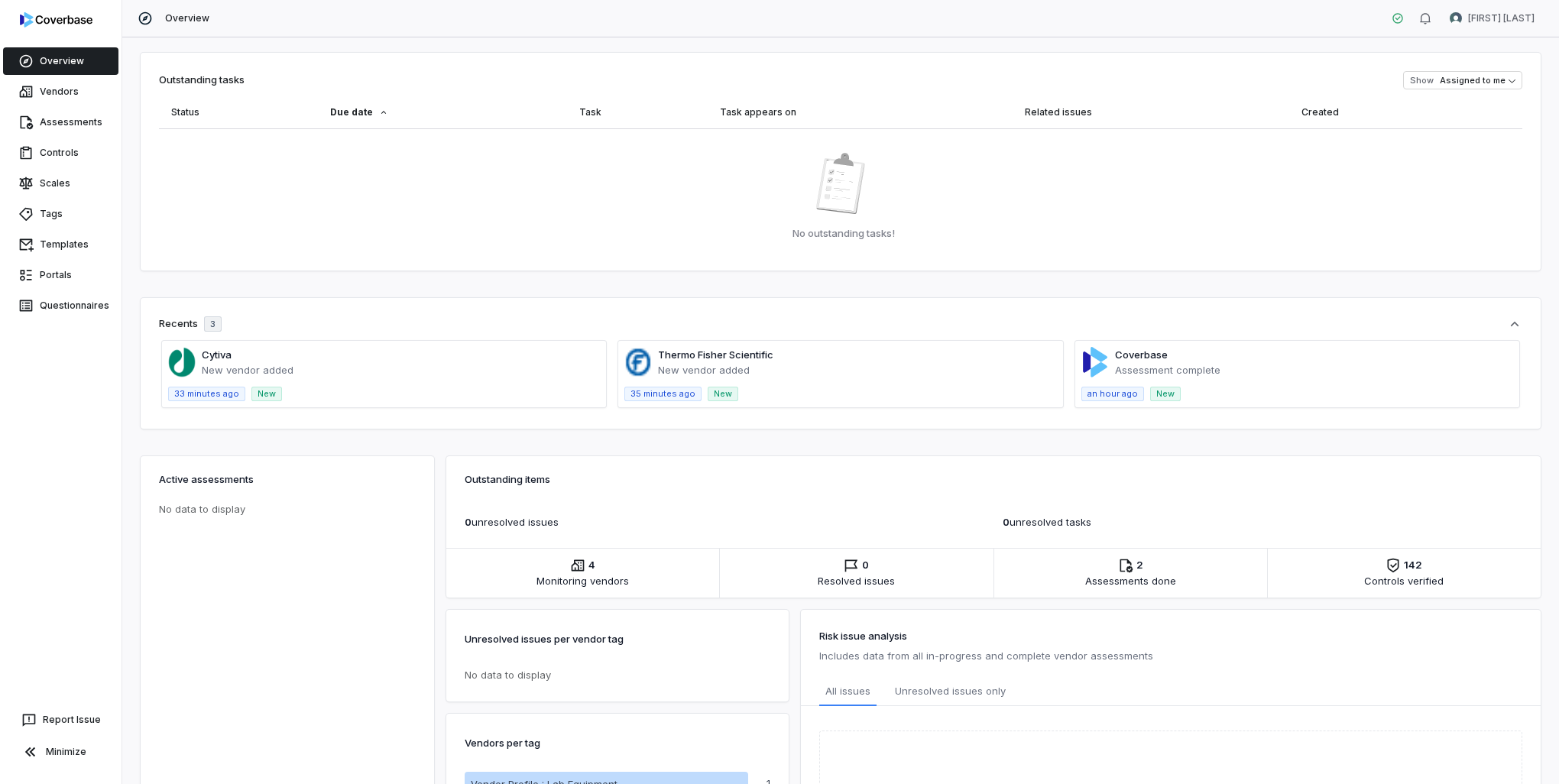 click at bounding box center (384, 374) 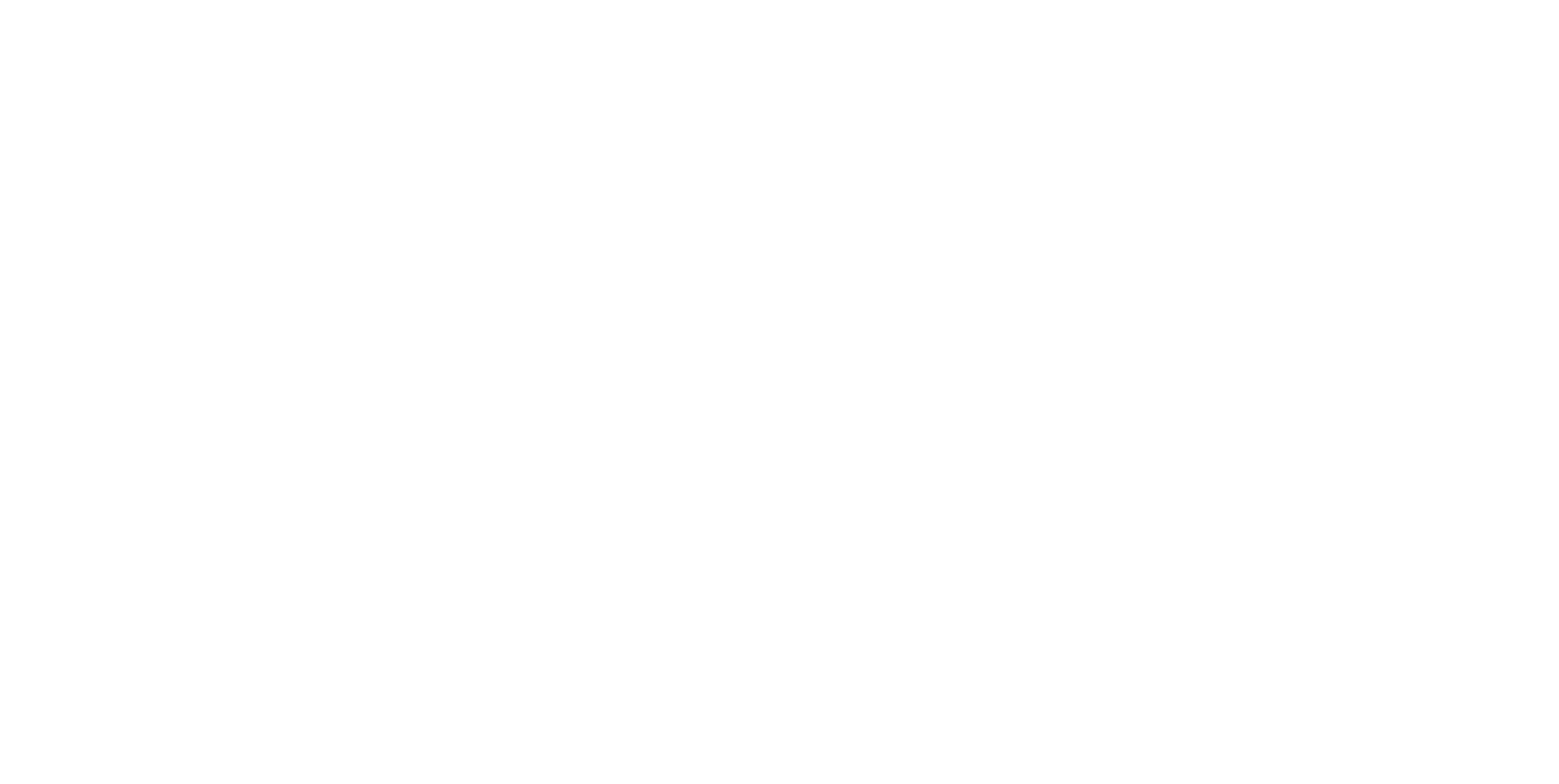 scroll, scrollTop: 0, scrollLeft: 0, axis: both 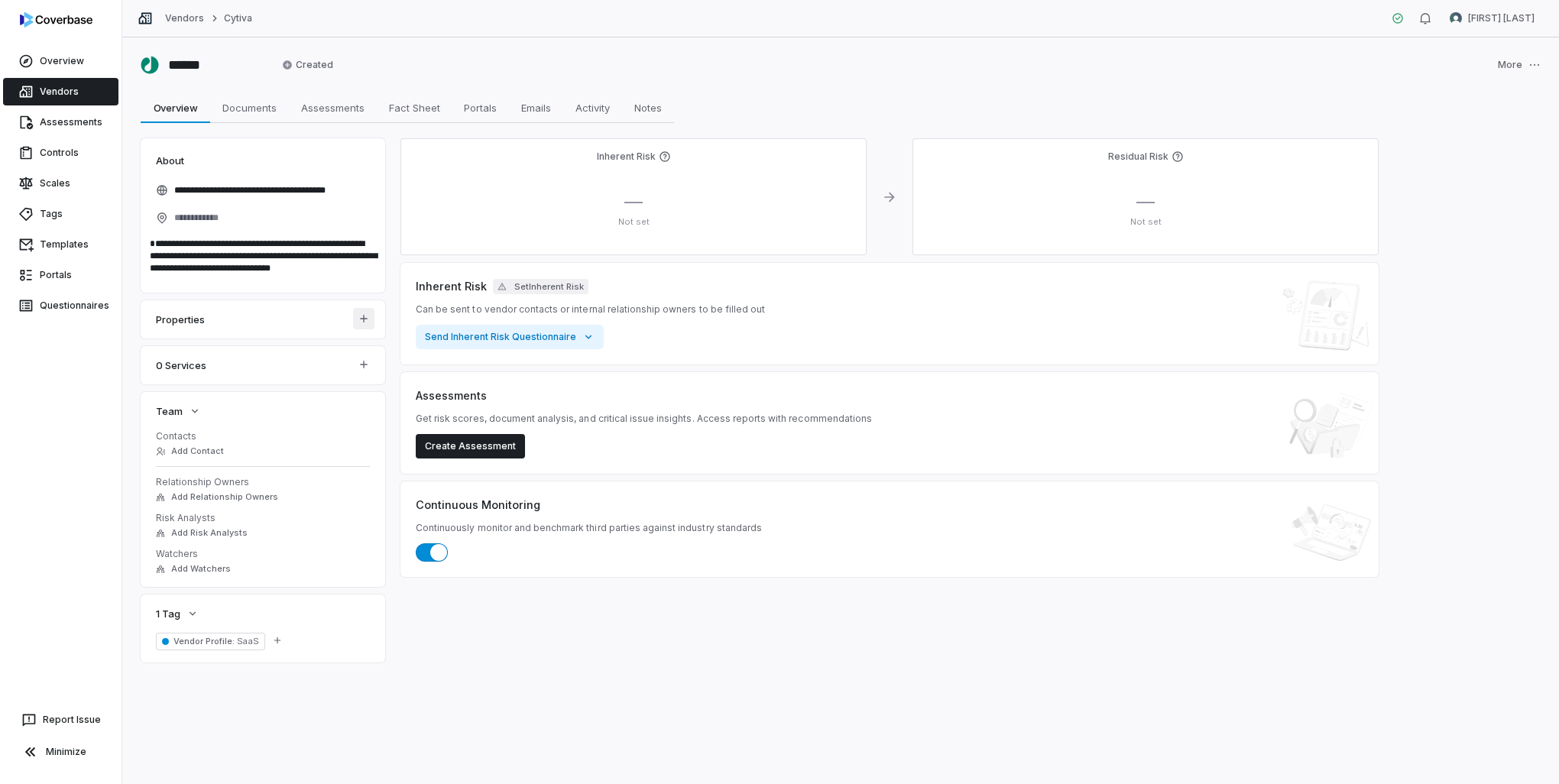 click on "**********" at bounding box center (780, 392) 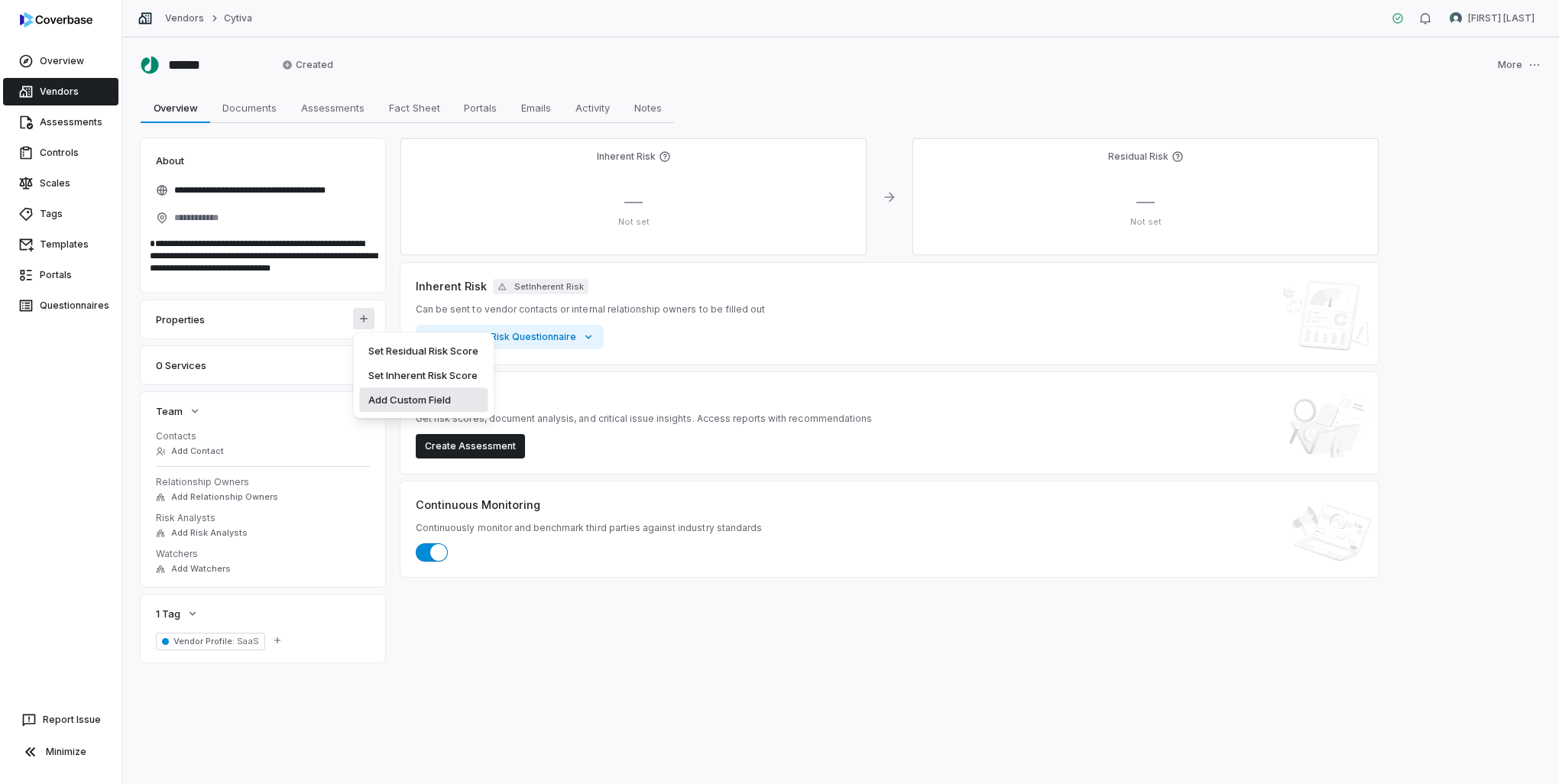 click on "Add Custom Field" at bounding box center (423, 400) 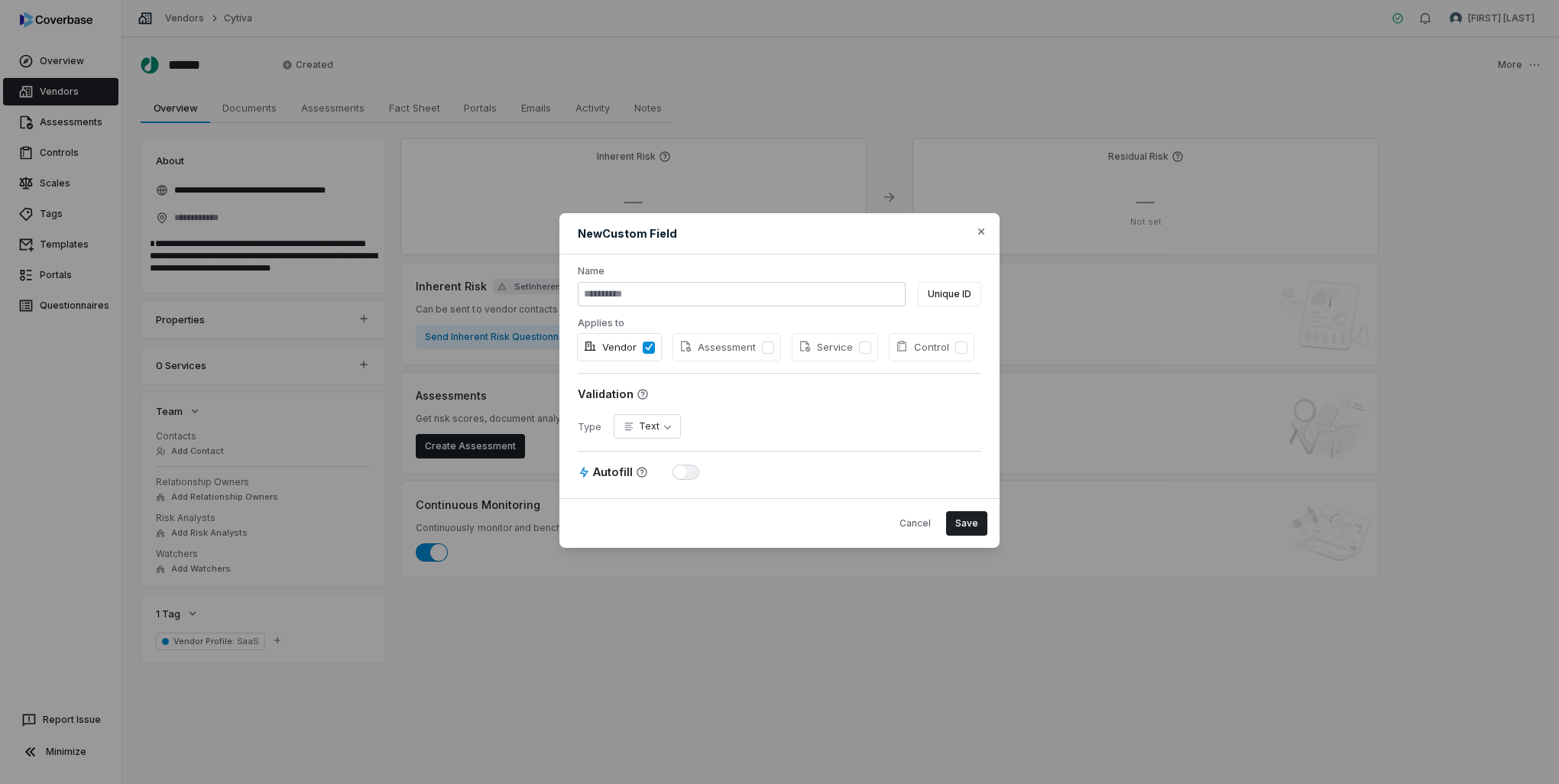click on "**********" at bounding box center (780, 392) 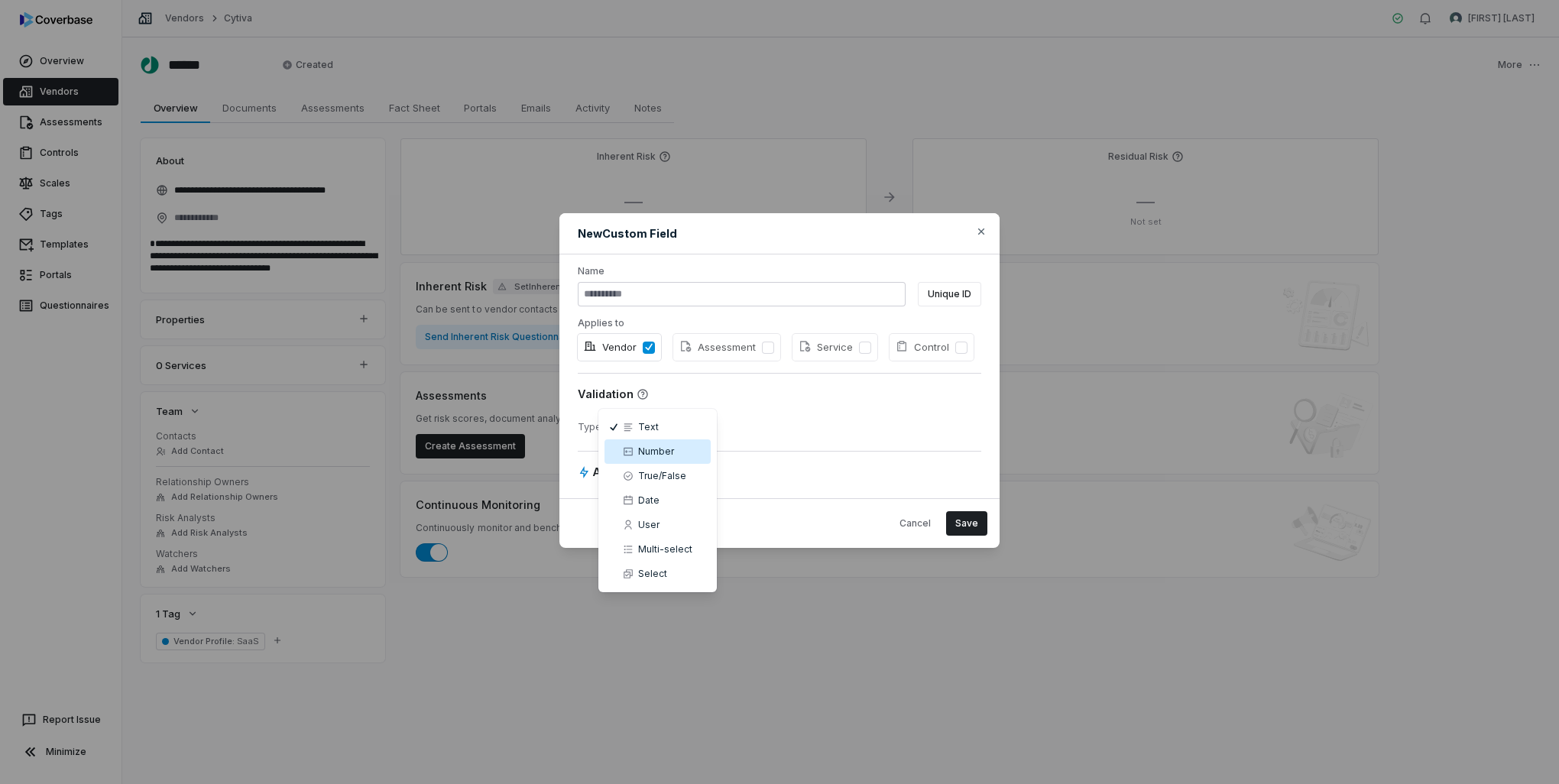 select on "******" 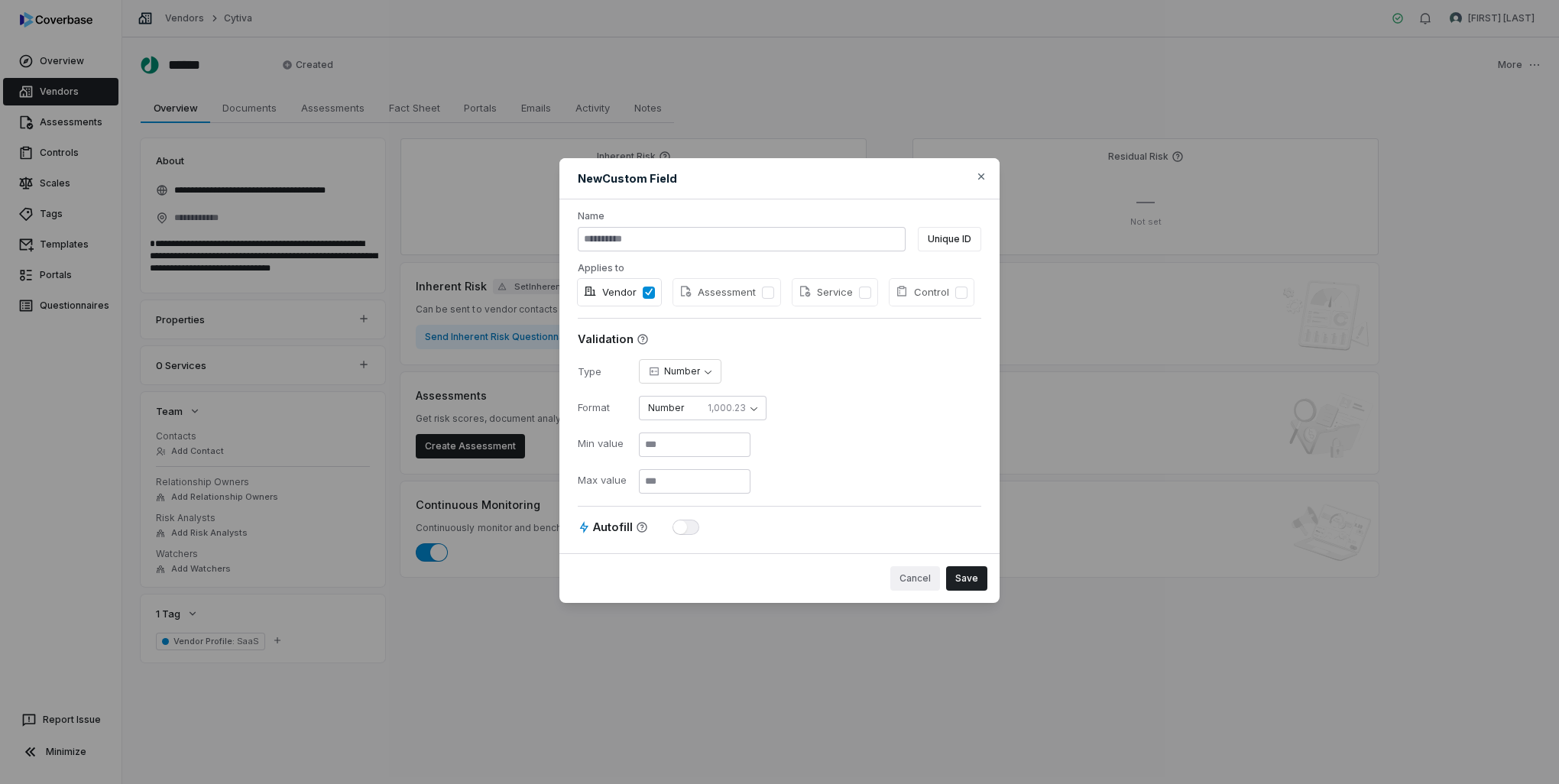 click on "Cancel" at bounding box center [915, 578] 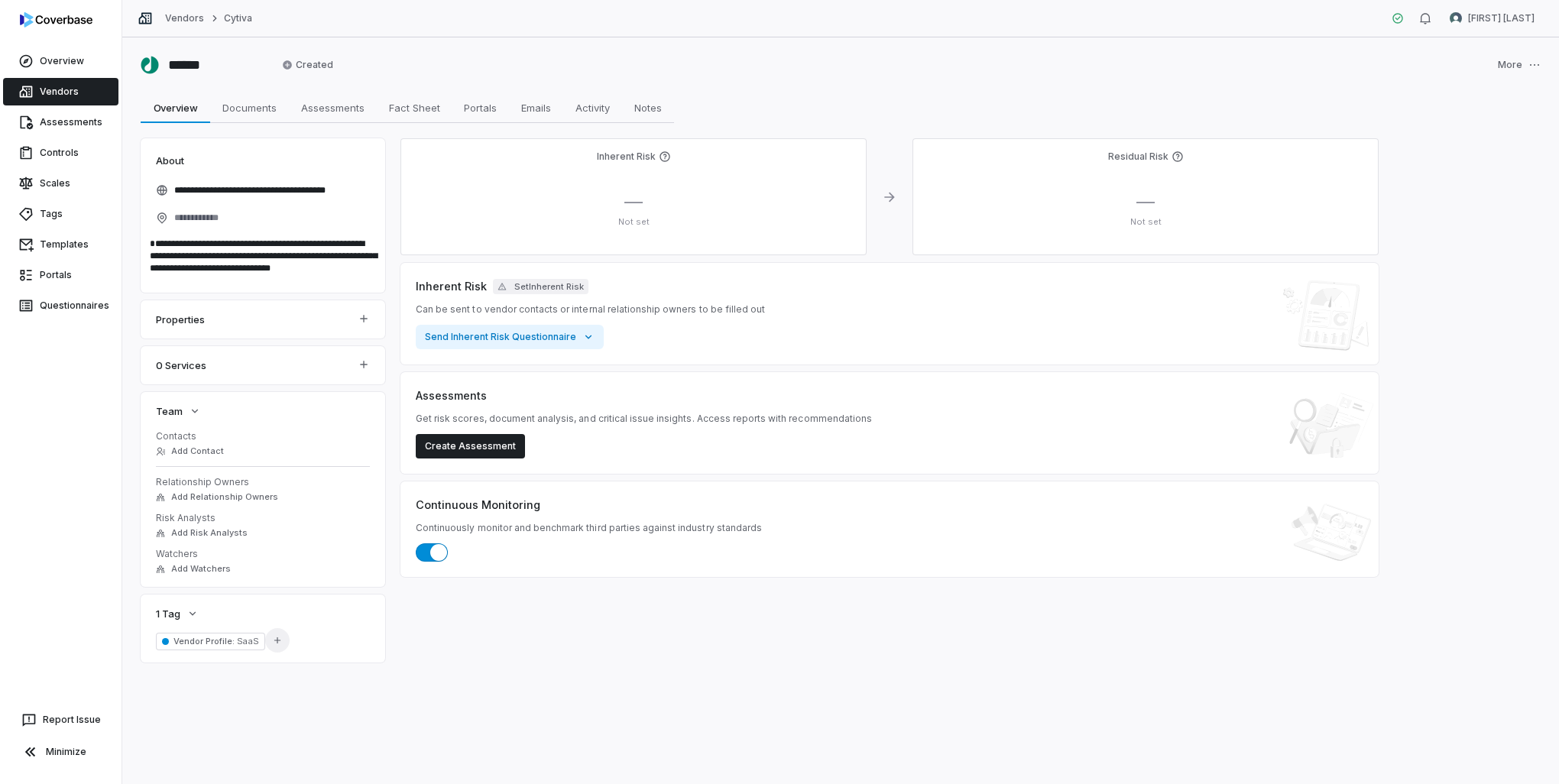 click 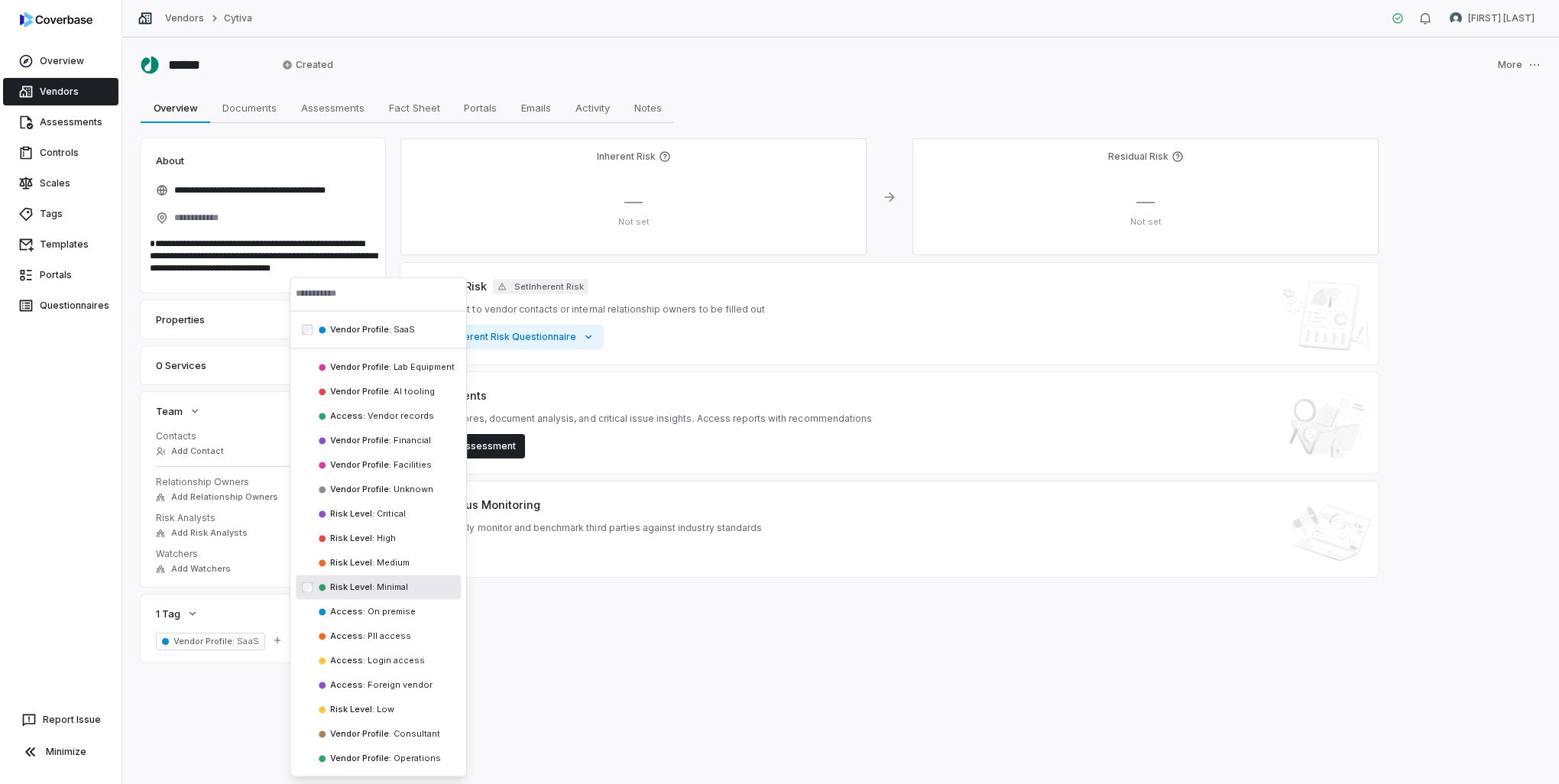 click on "Risk Level :   Minimal" at bounding box center (378, 587) 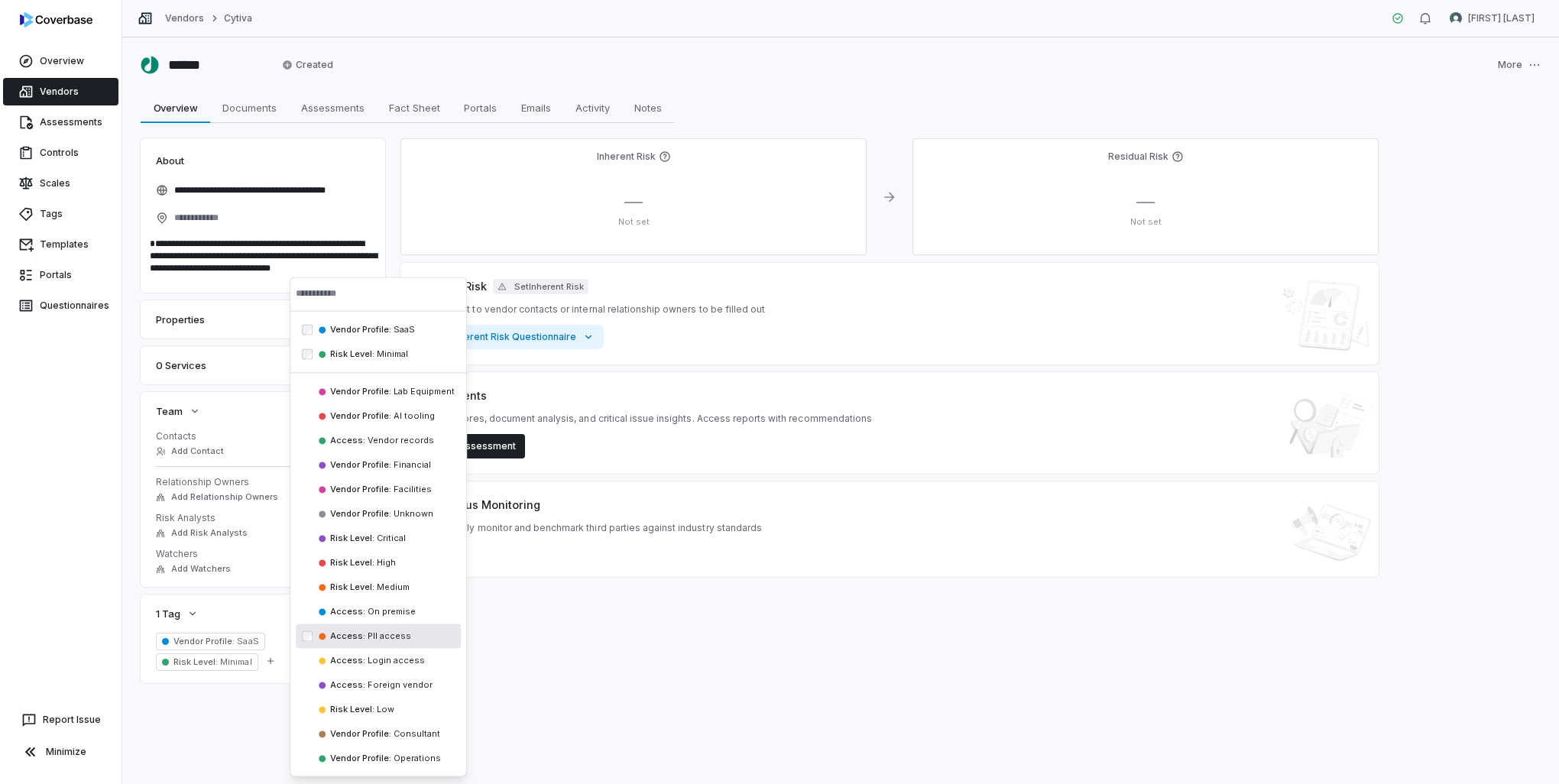 click on "Inherent Risk — Not set Residual Risk — Not set Inherent Risk Set  Inherent Risk Can be sent to vendor contacts or internal relationship owners to be filled out Send Inherent Risk Questionnaire Assessments Get risk scores, document analysis, and critical issue insights. Access reports with recommendations Create Assessment Assessments No next assessment date Create Assessment View all  assessments Continuous Monitoring Continuously monitor and benchmark third parties against industry standards" at bounding box center (890, 410) 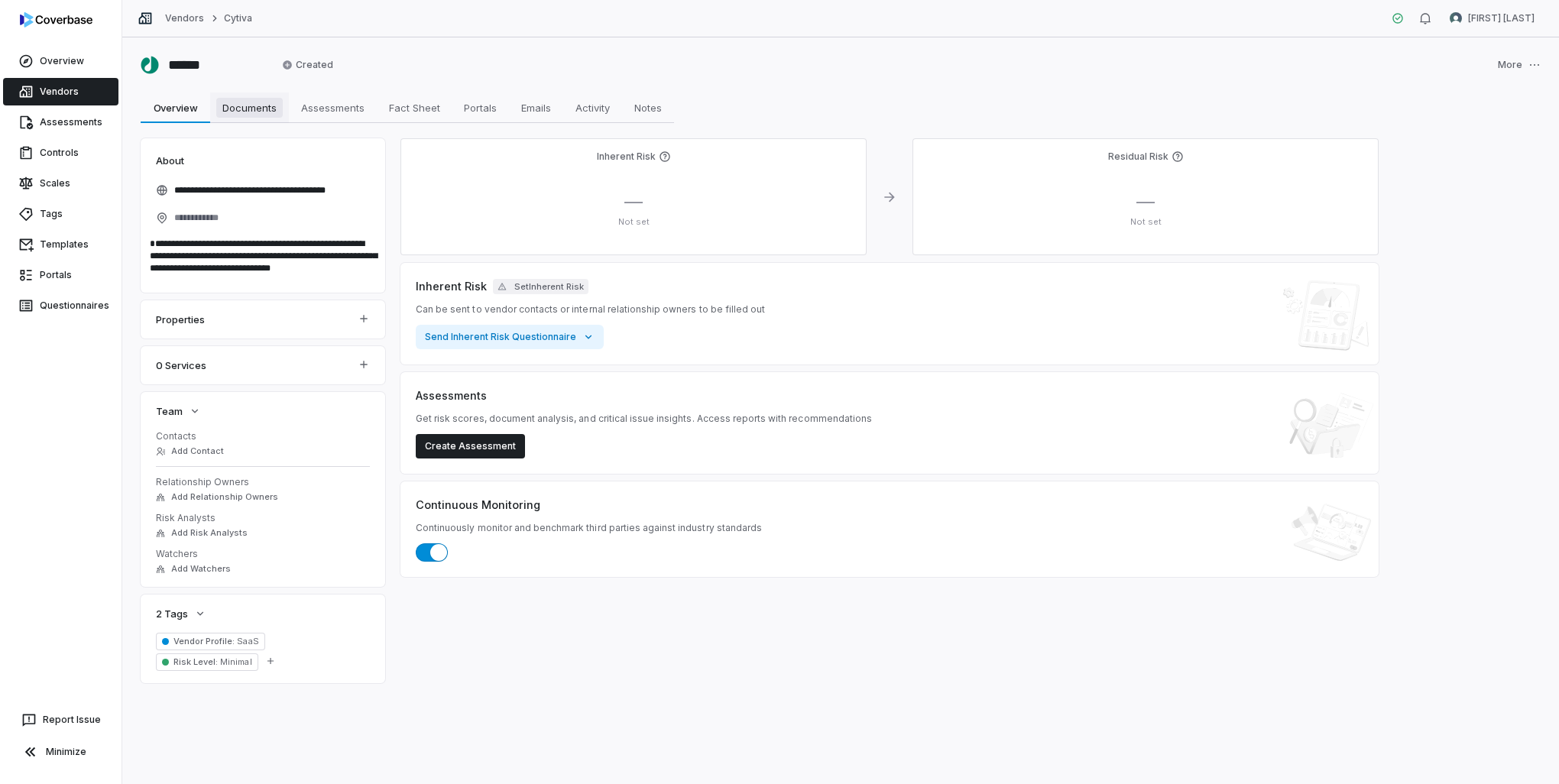 click on "Documents" at bounding box center [249, 108] 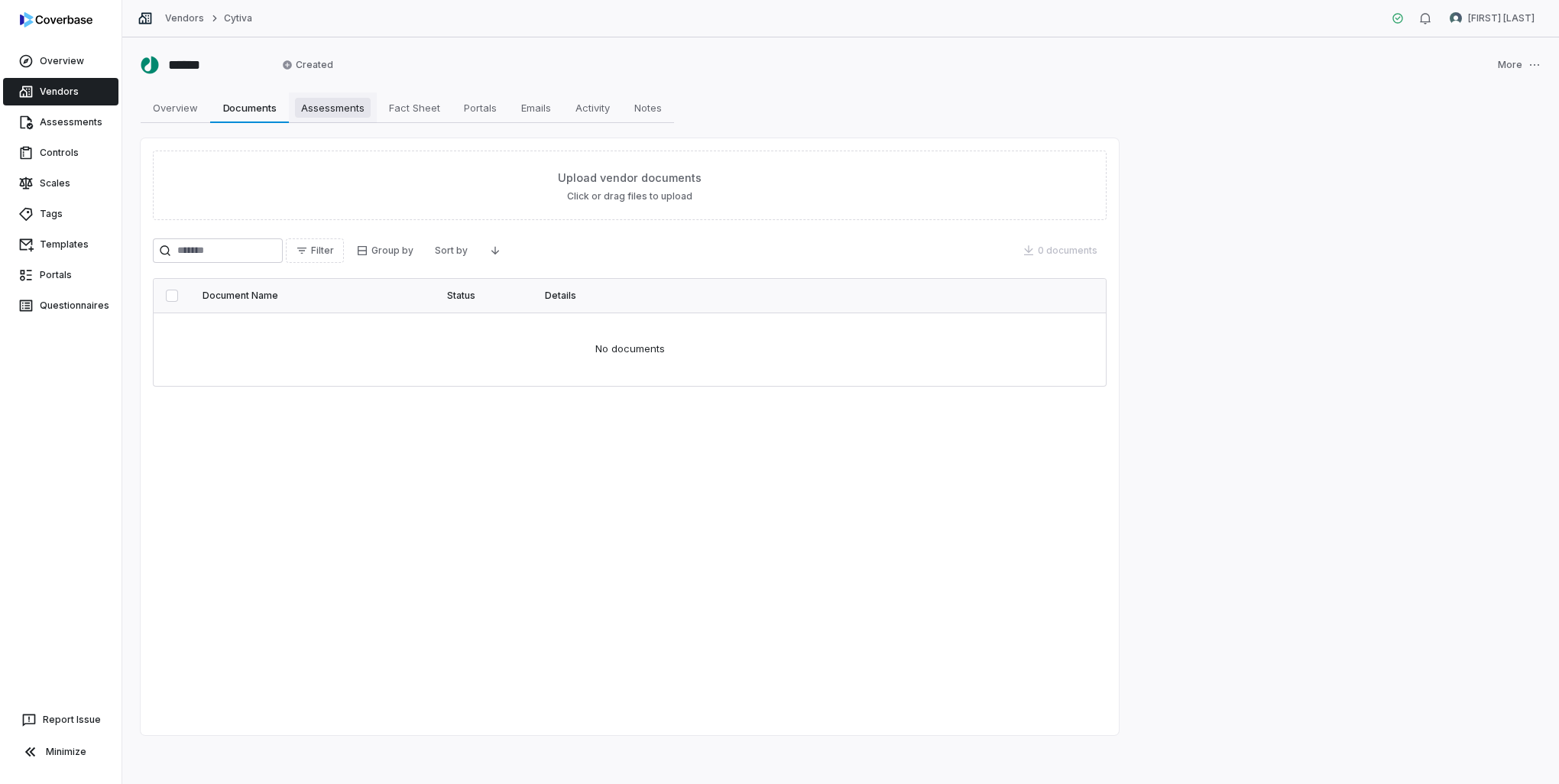 click on "Assessments" at bounding box center [332, 108] 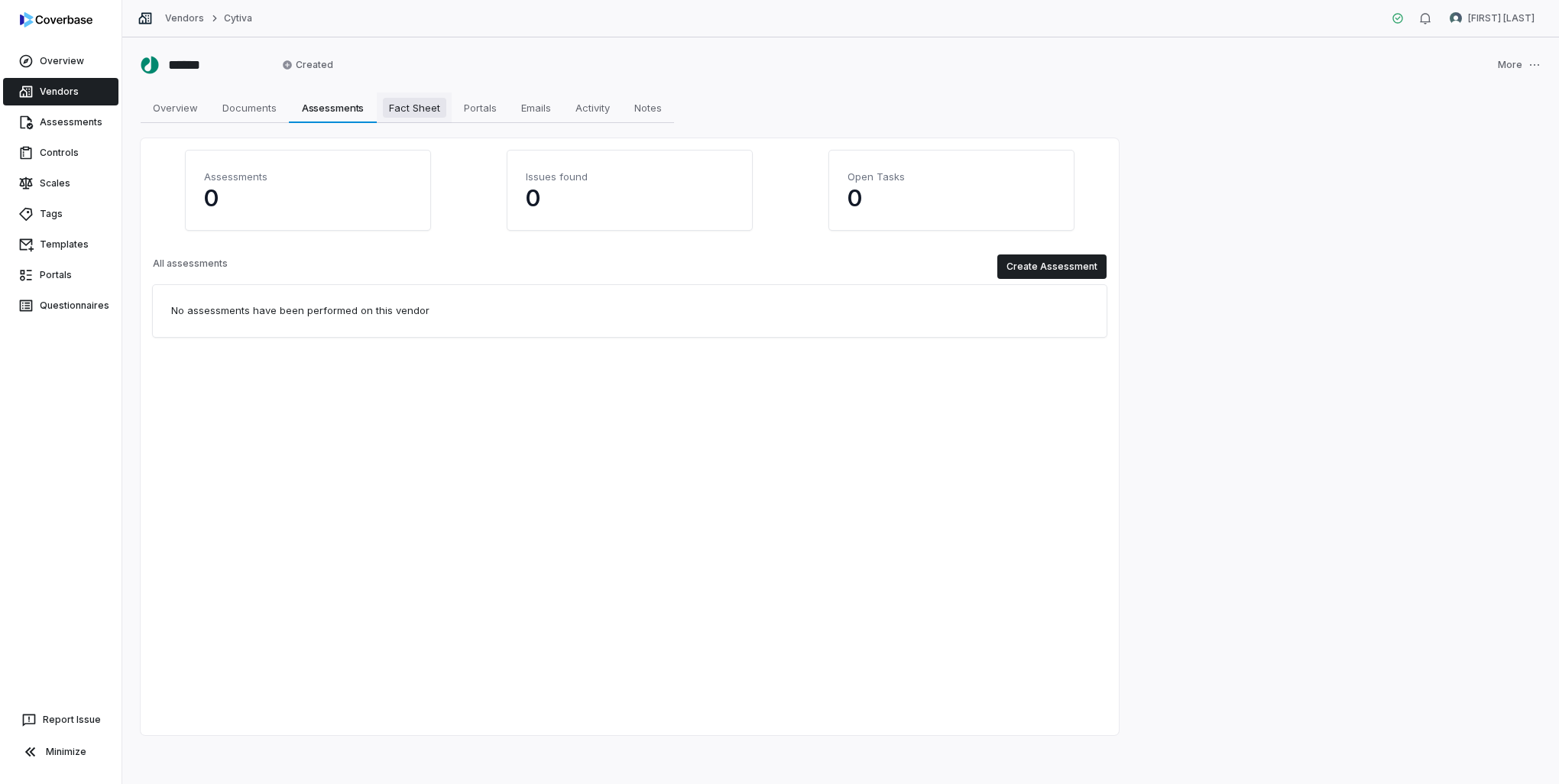 click on "Fact Sheet" at bounding box center [414, 108] 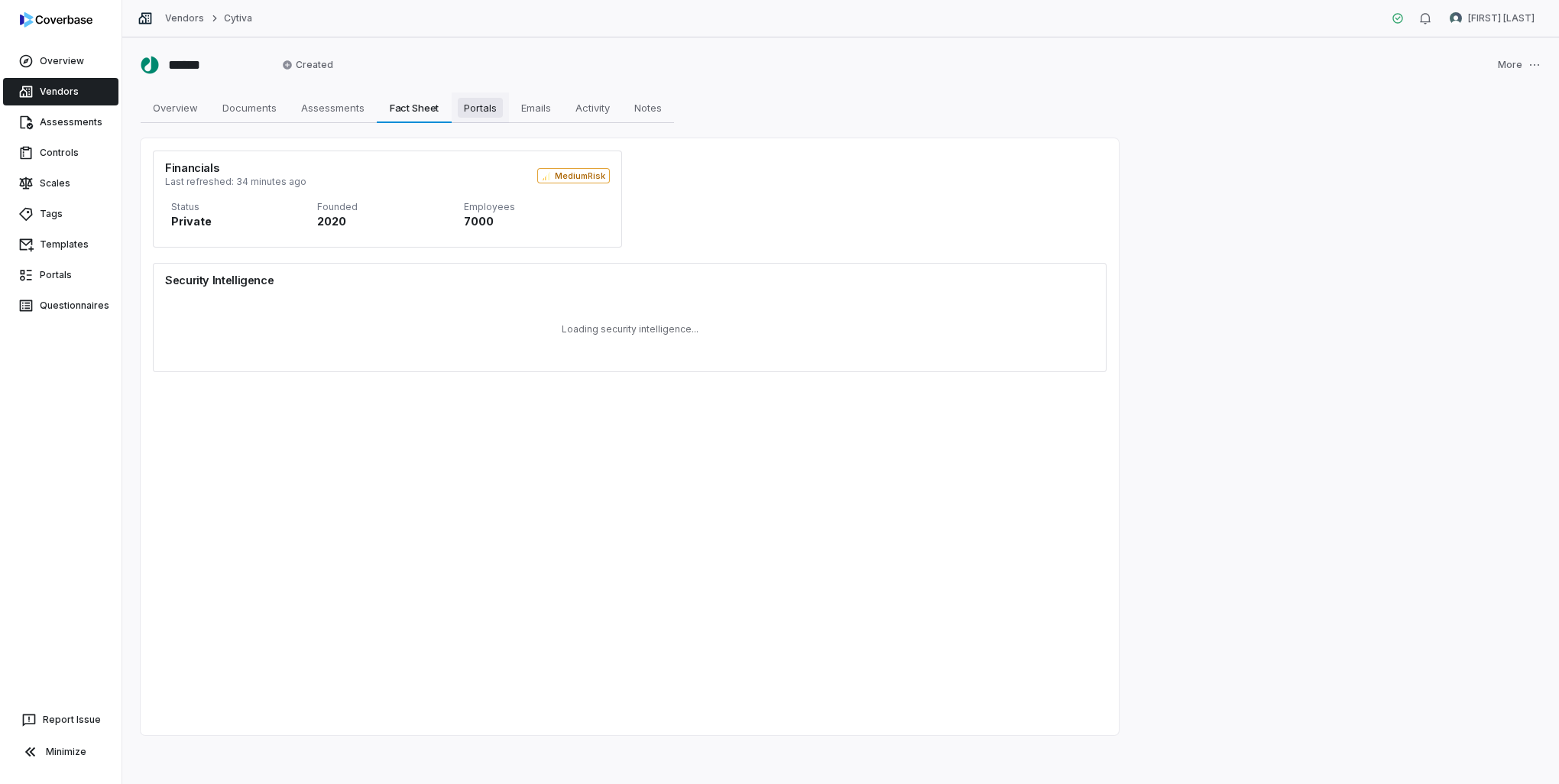 click on "Portals" at bounding box center (480, 108) 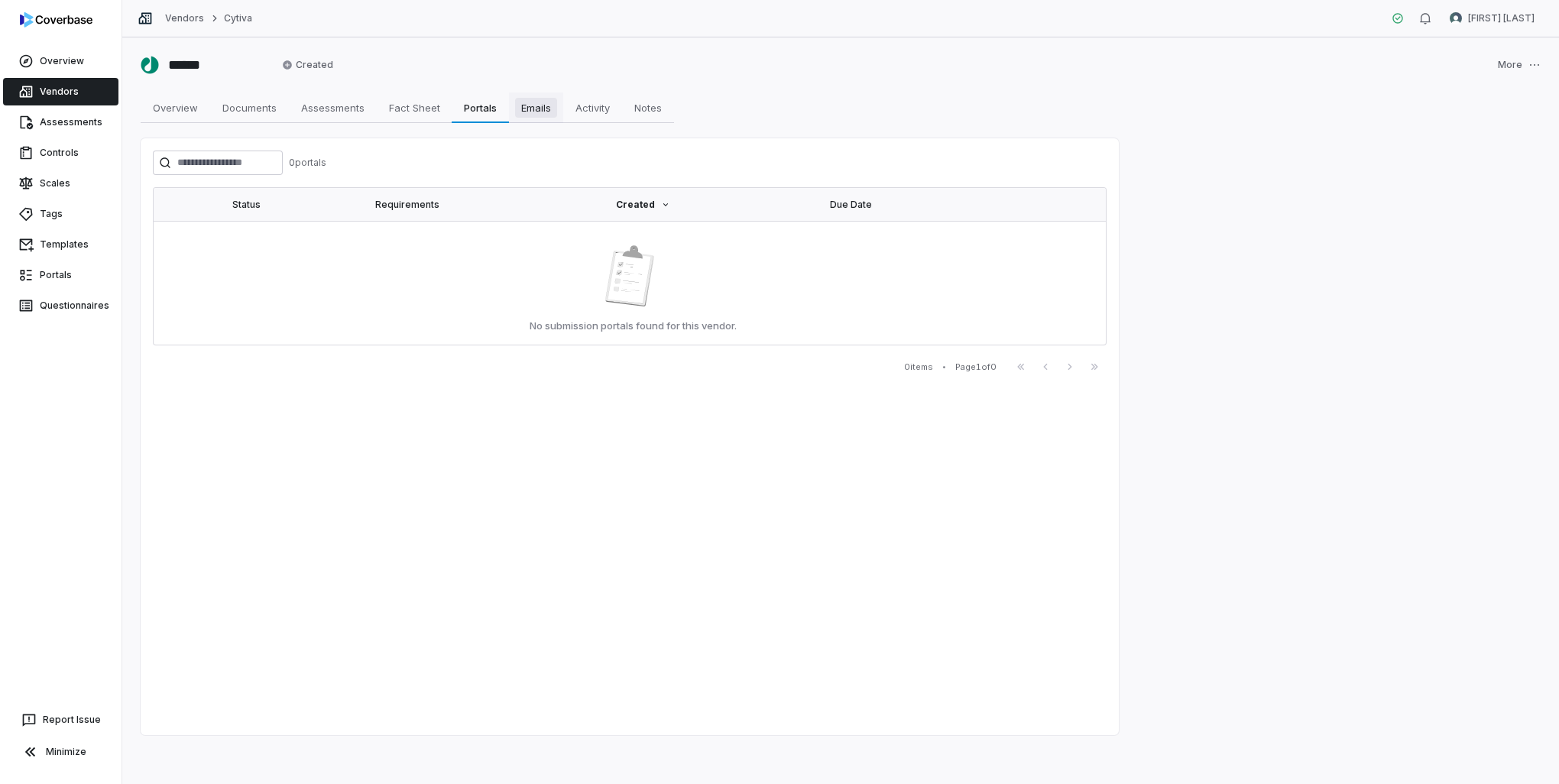 click on "Emails" at bounding box center (536, 108) 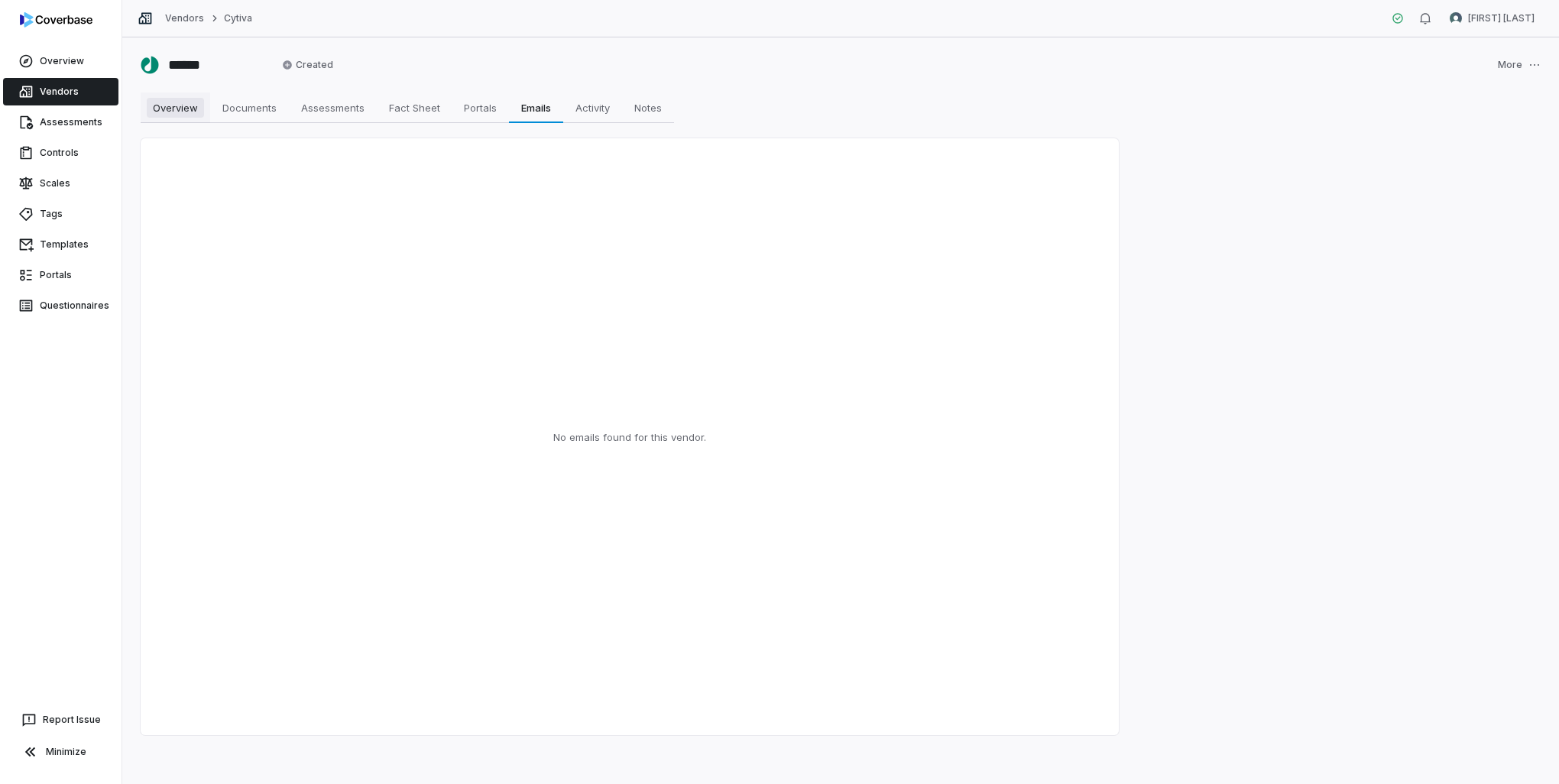 click on "Overview" at bounding box center (175, 108) 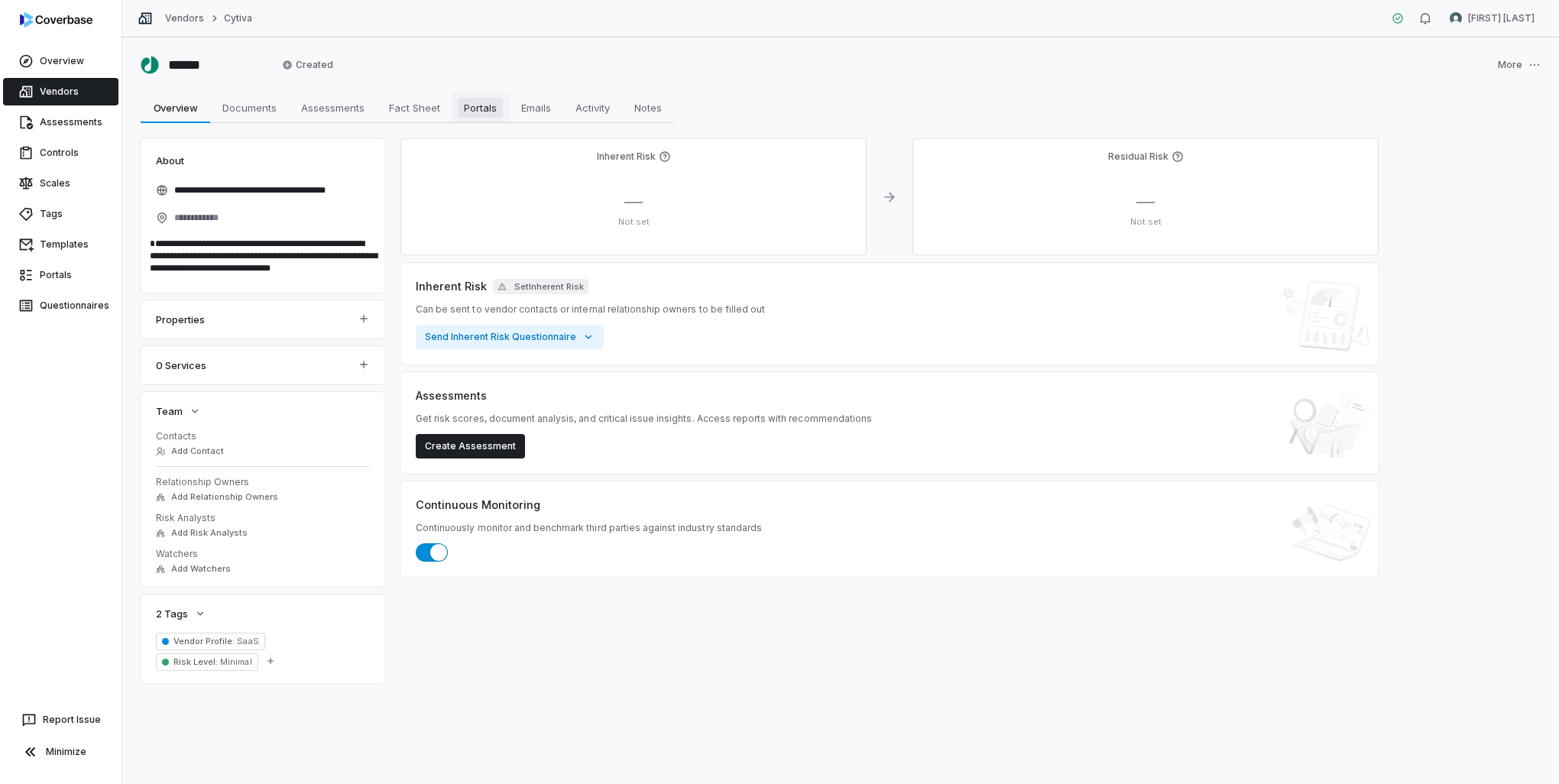 click on "Portals" at bounding box center [480, 108] 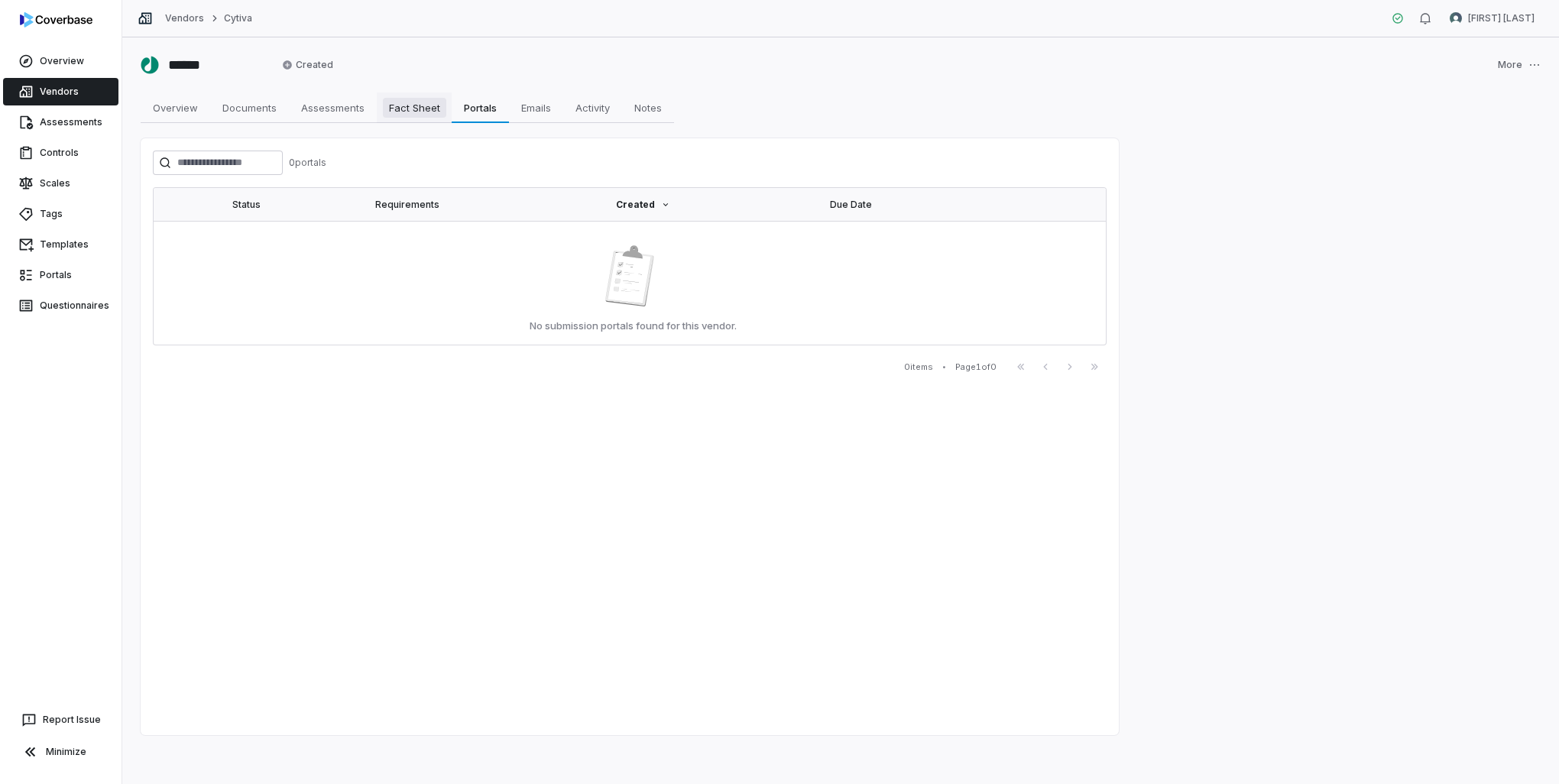 click on "Fact Sheet" at bounding box center (414, 108) 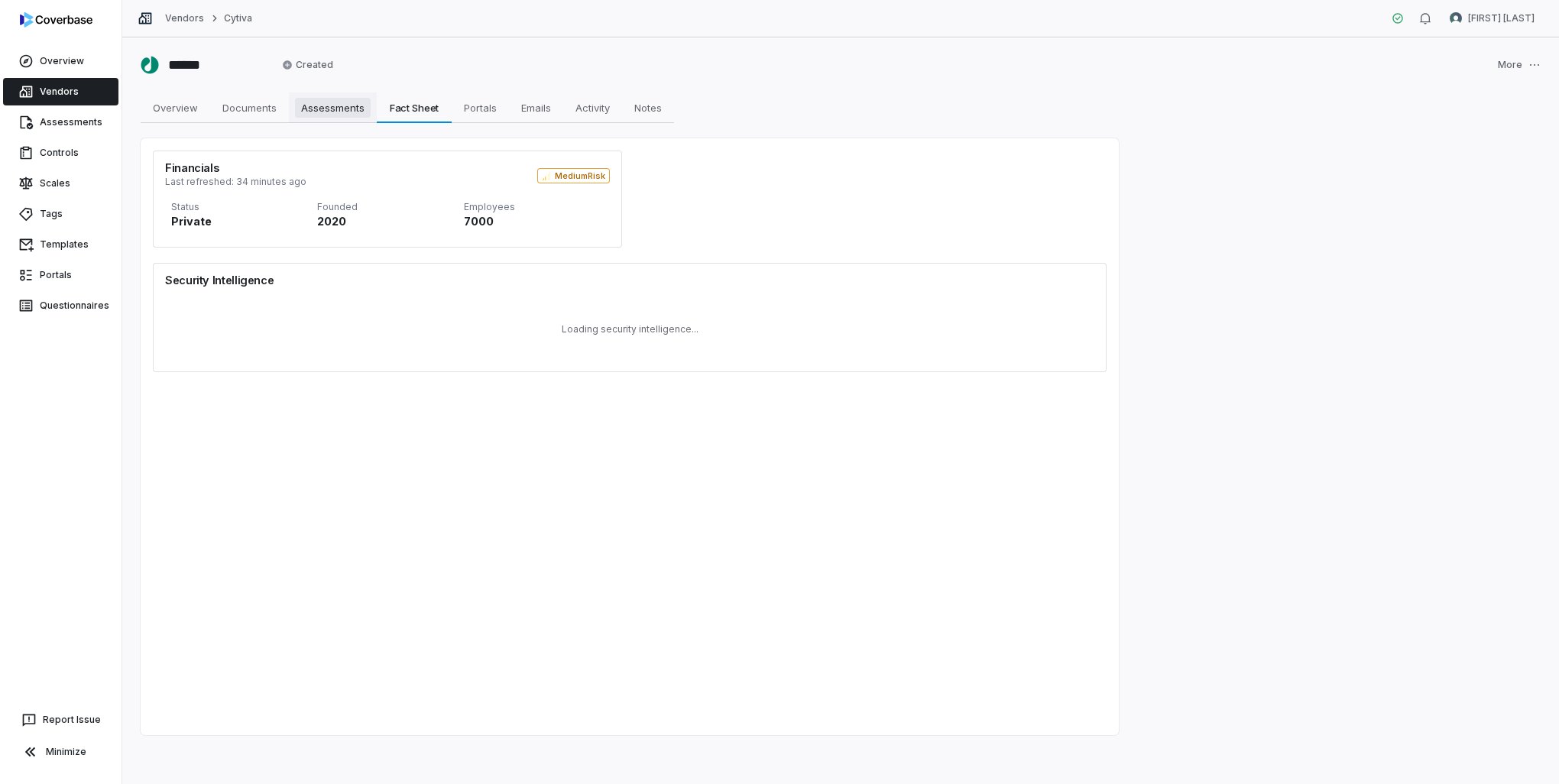 click on "Assessments" at bounding box center (332, 108) 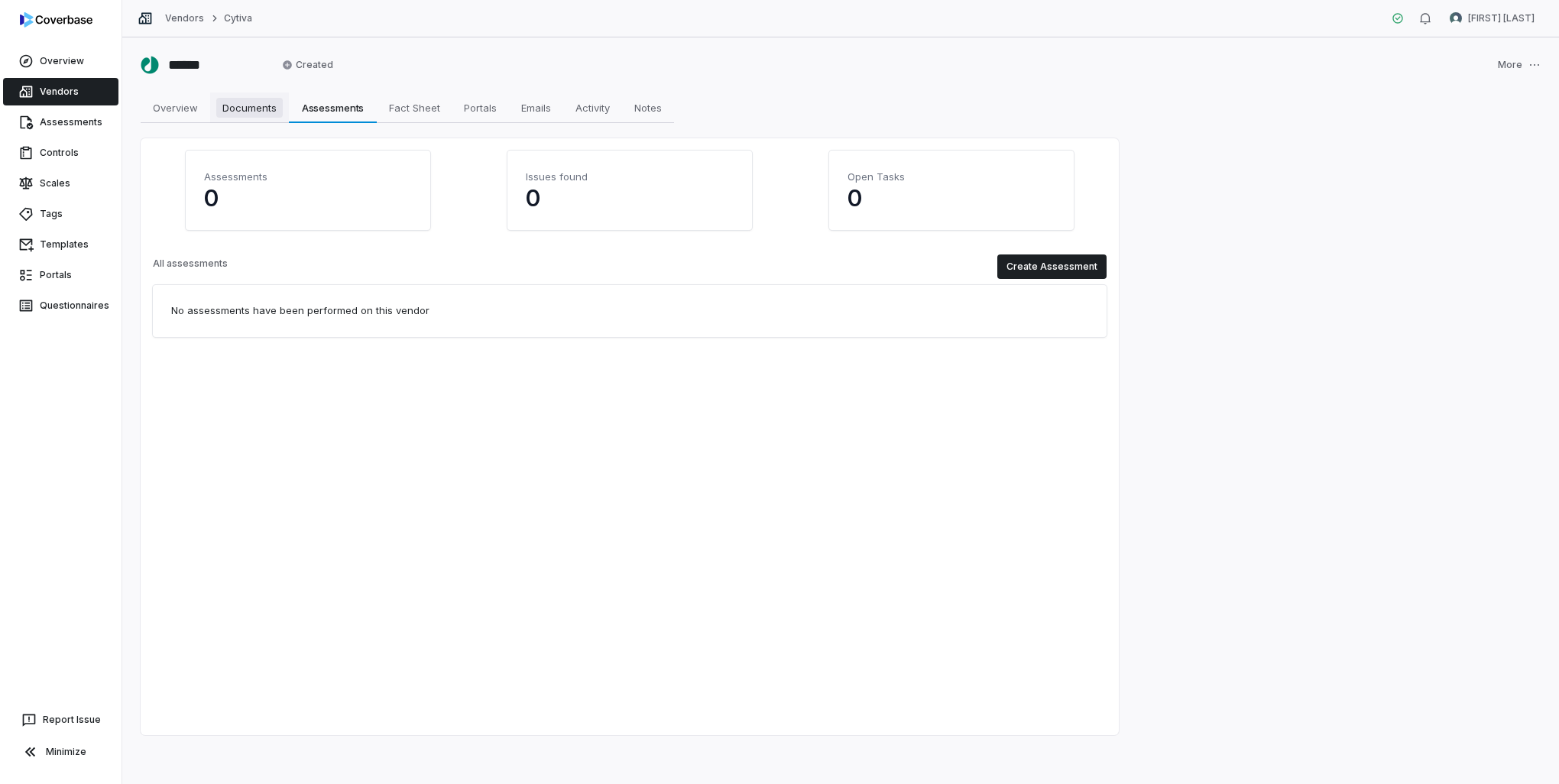 click on "Documents Documents" at bounding box center [249, 108] 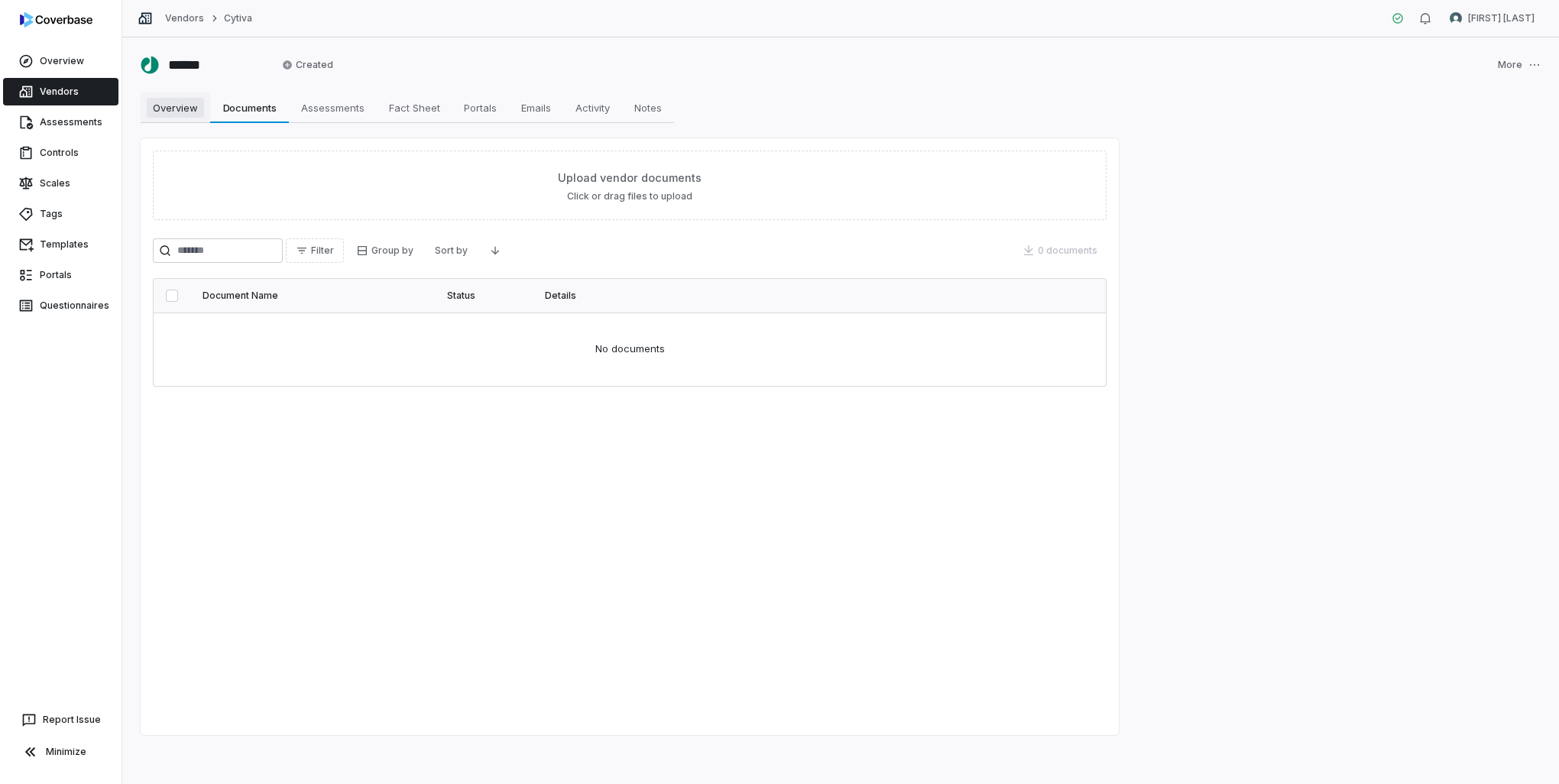 click on "Overview Overview" at bounding box center (175, 108) 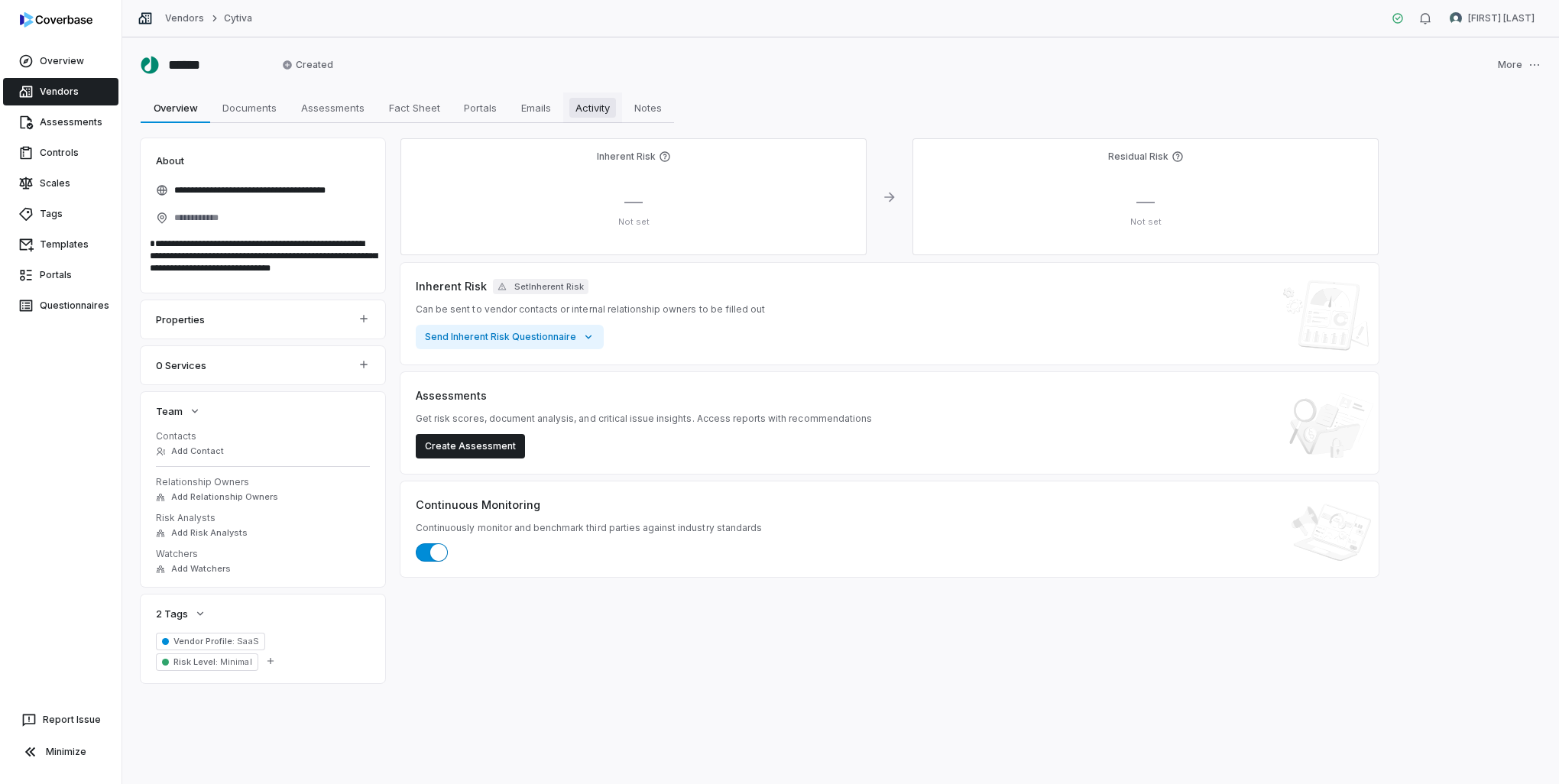 click on "Activity" at bounding box center [592, 108] 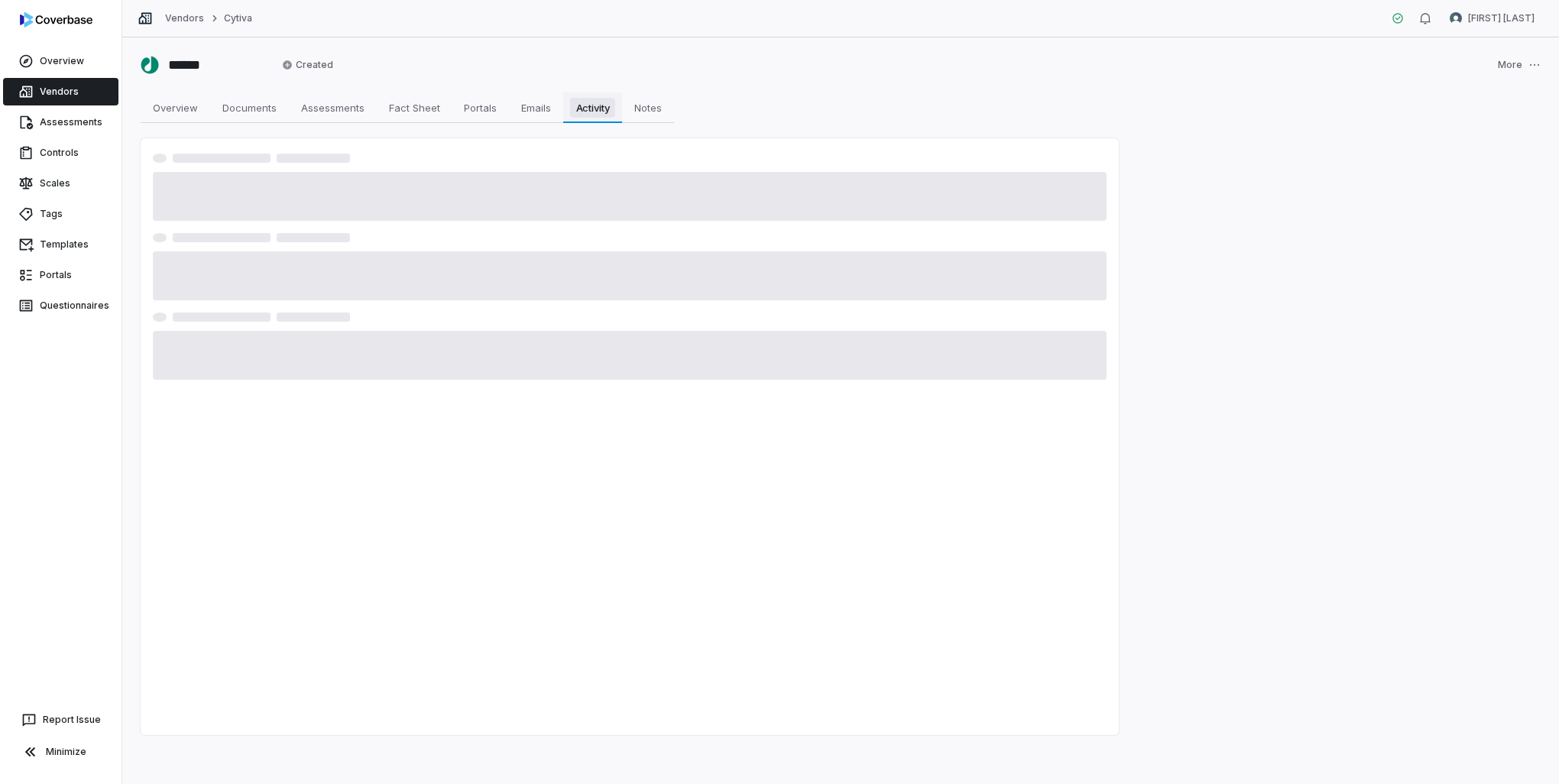 click on "Activity Activity" at bounding box center (592, 108) 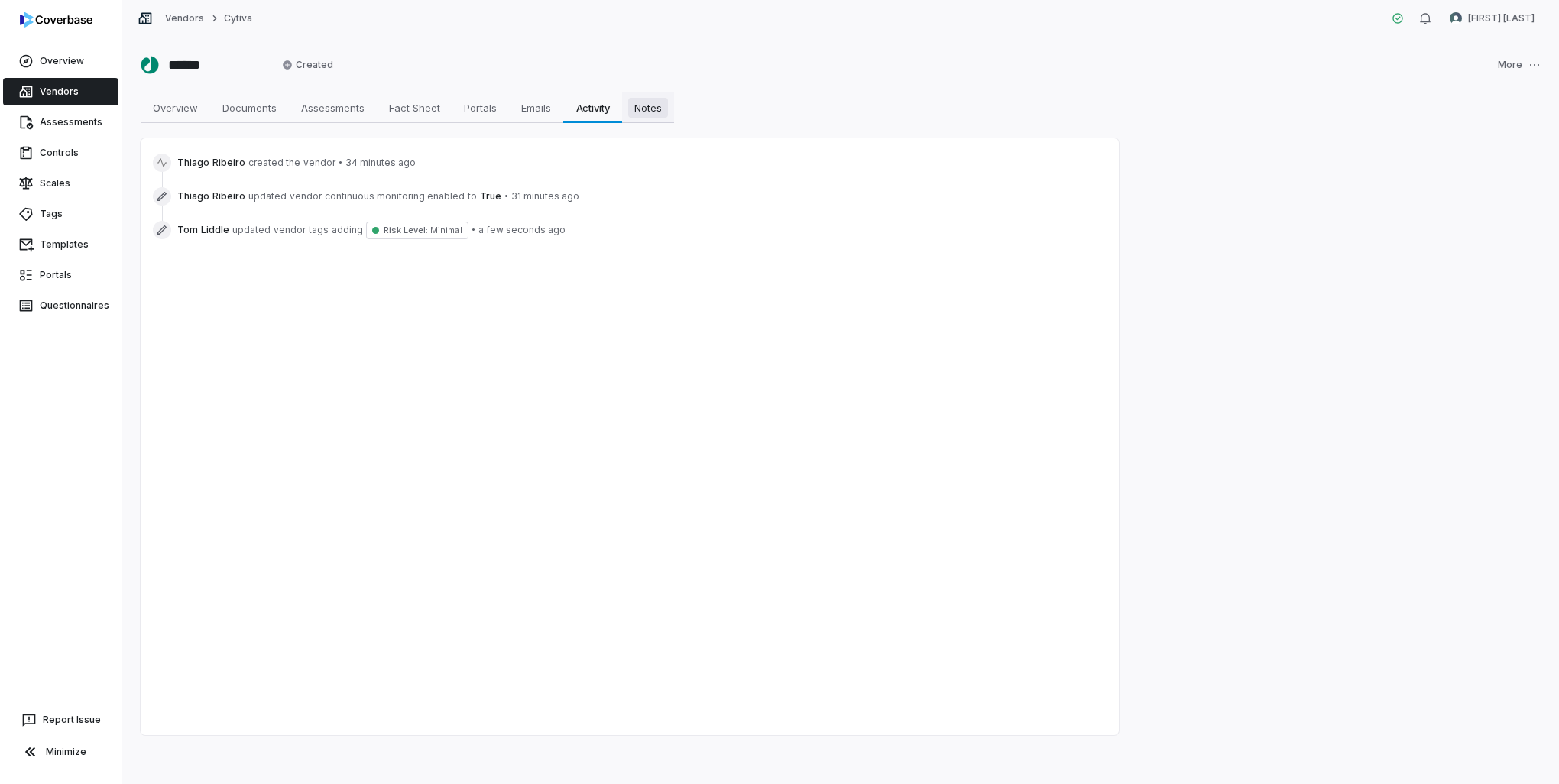 click on "Notes" at bounding box center (648, 108) 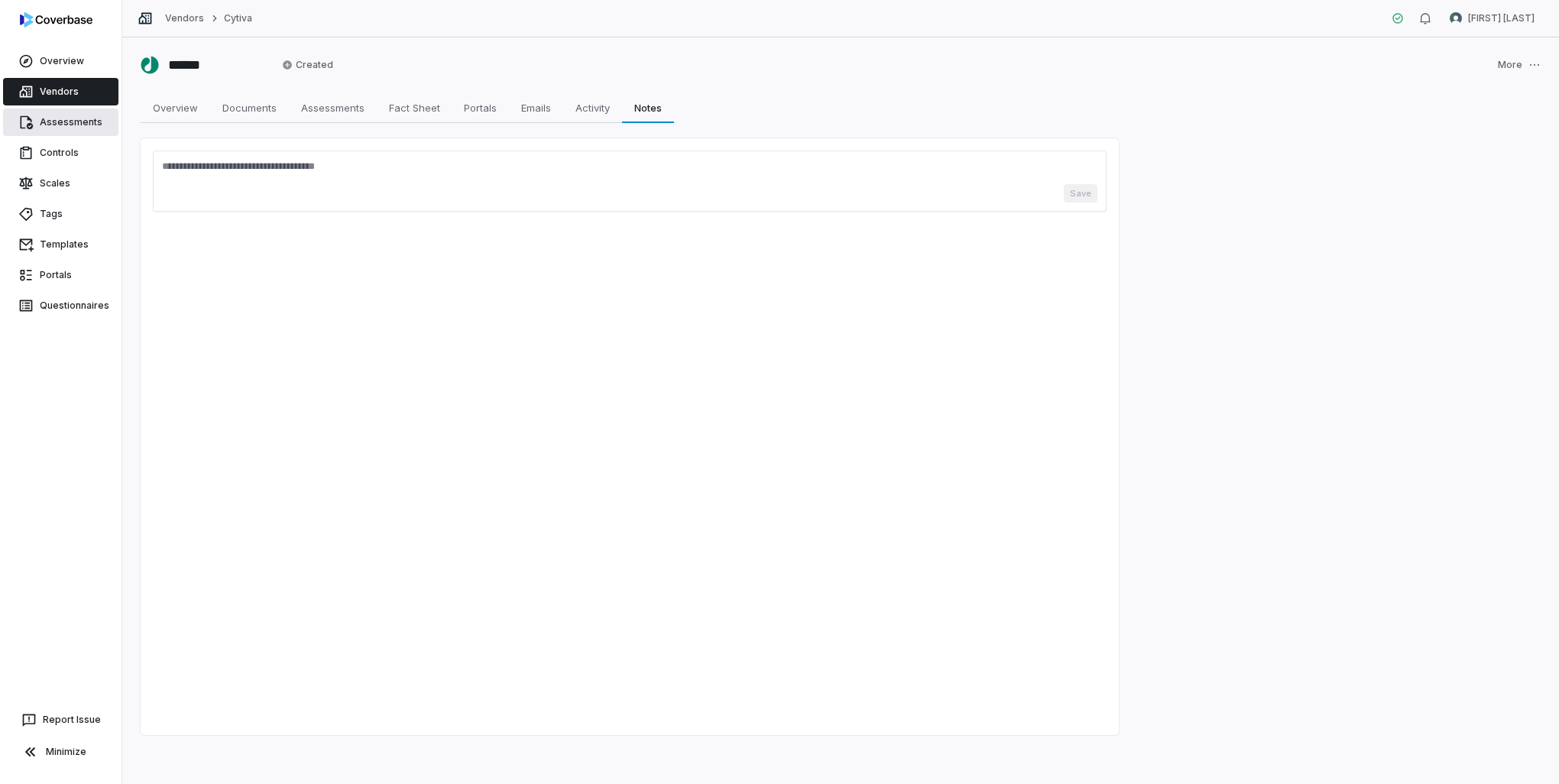 click on "Assessments" at bounding box center [60, 122] 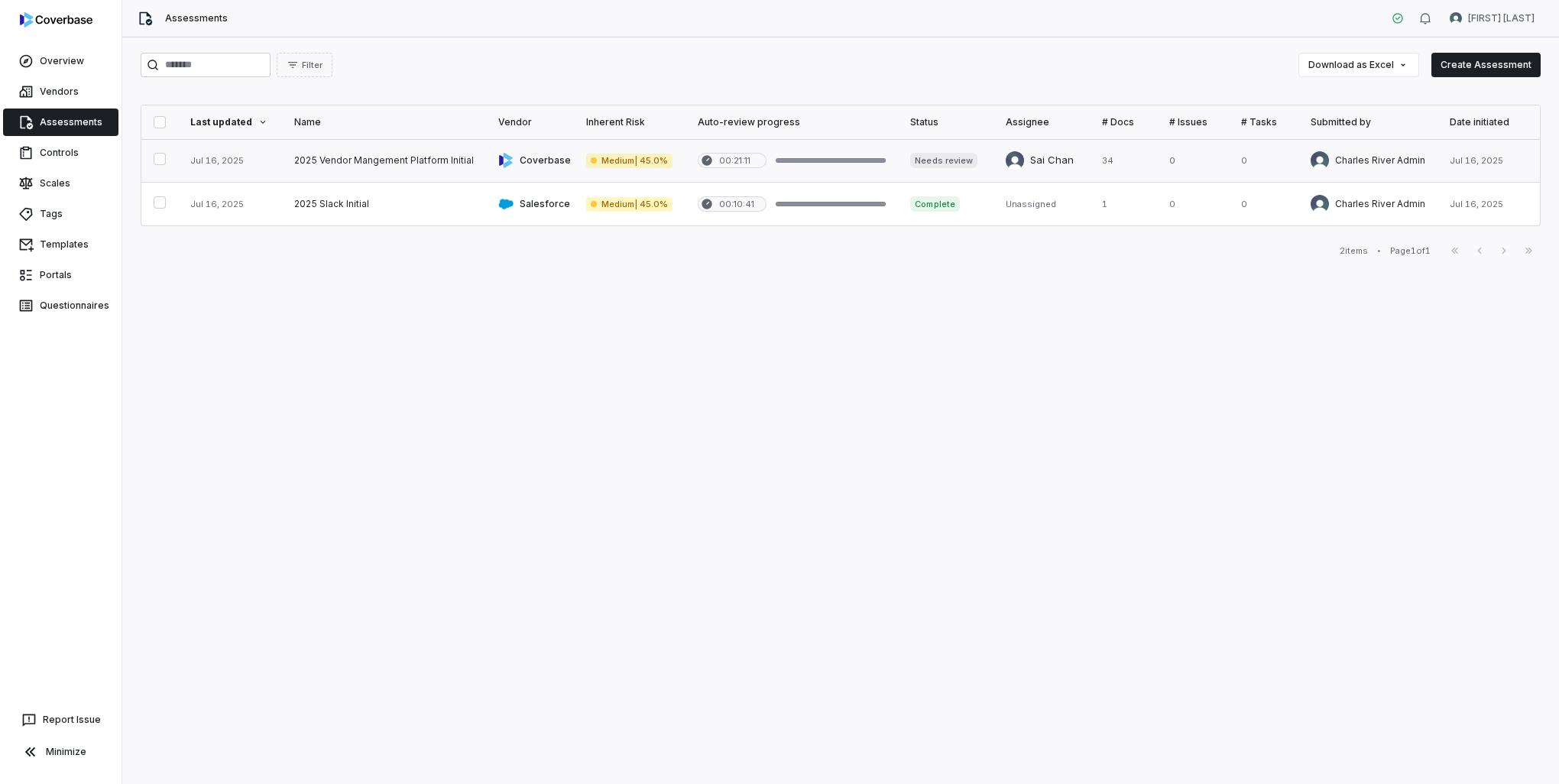click at bounding box center [384, 160] 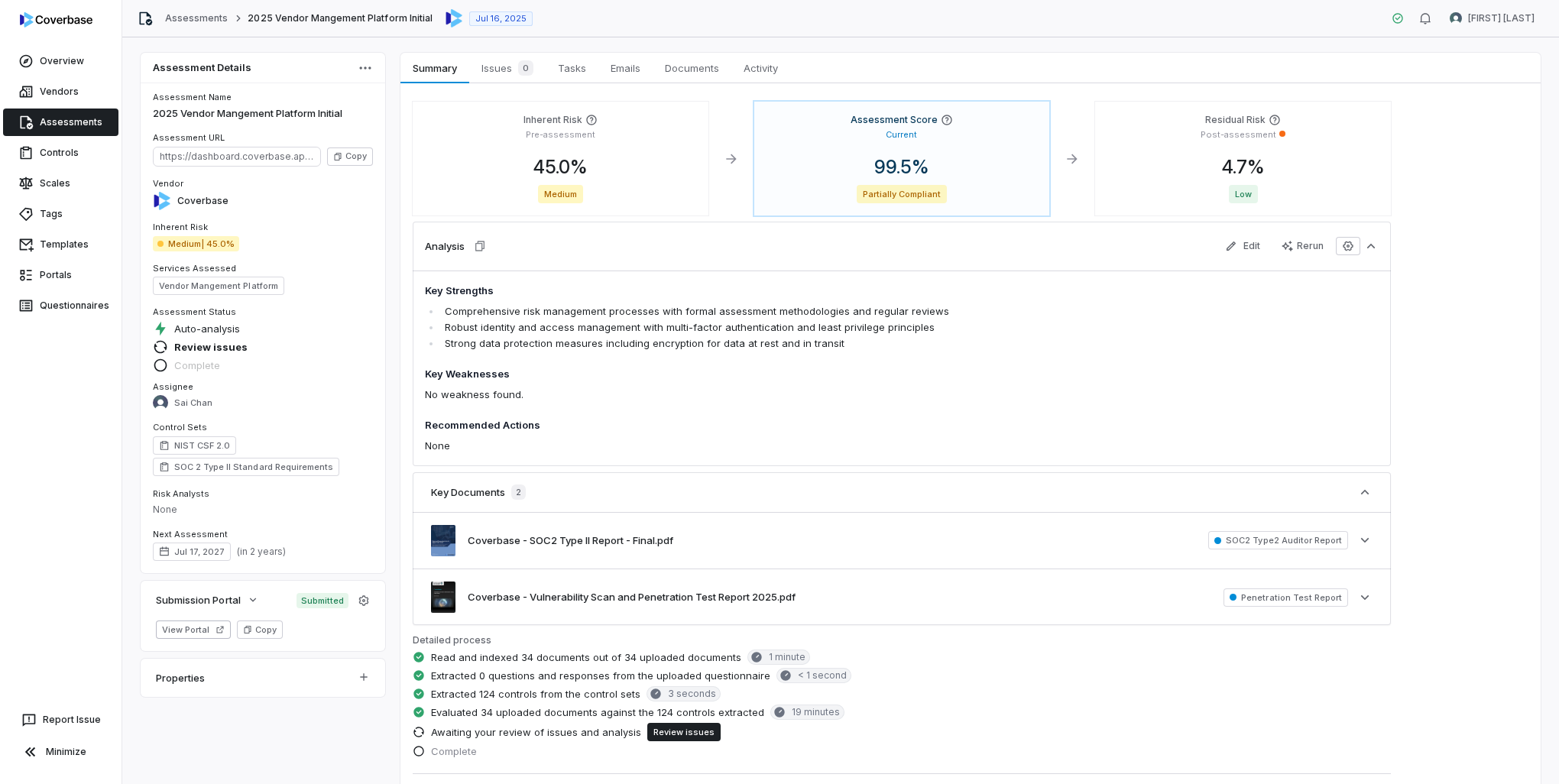 click on "Review issues" at bounding box center [684, 732] 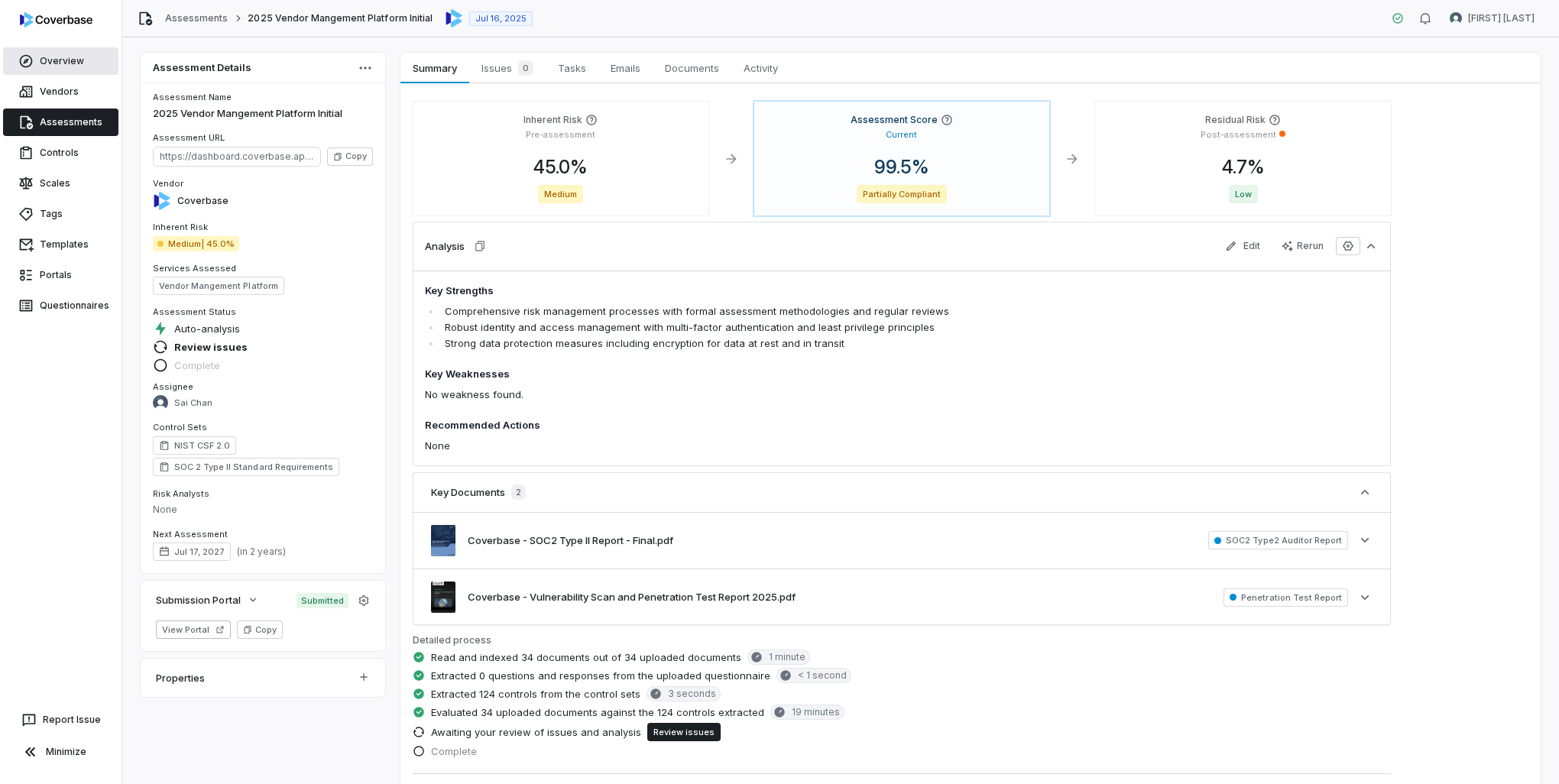 click on "Overview" at bounding box center (60, 61) 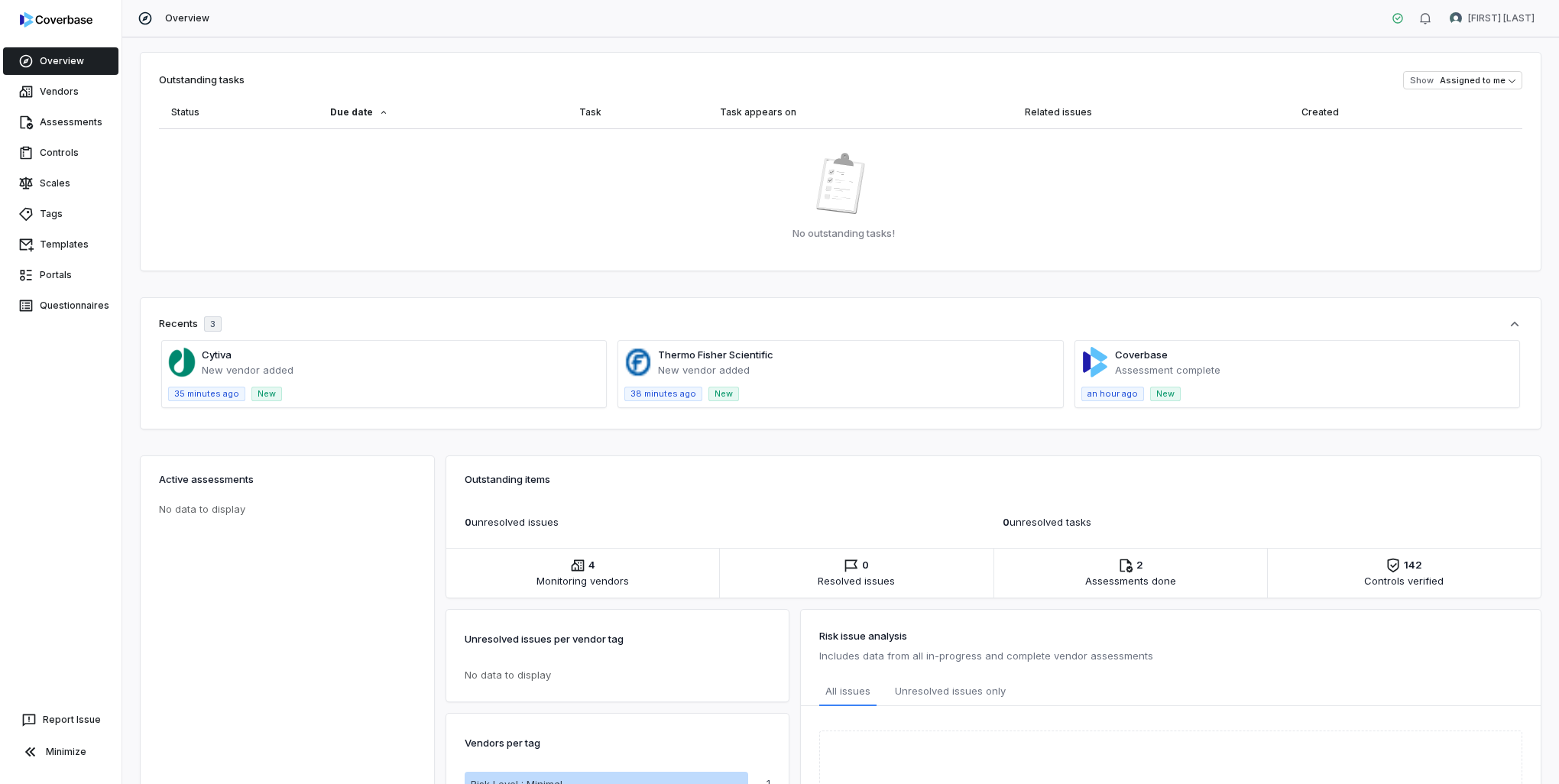 click at bounding box center (384, 374) 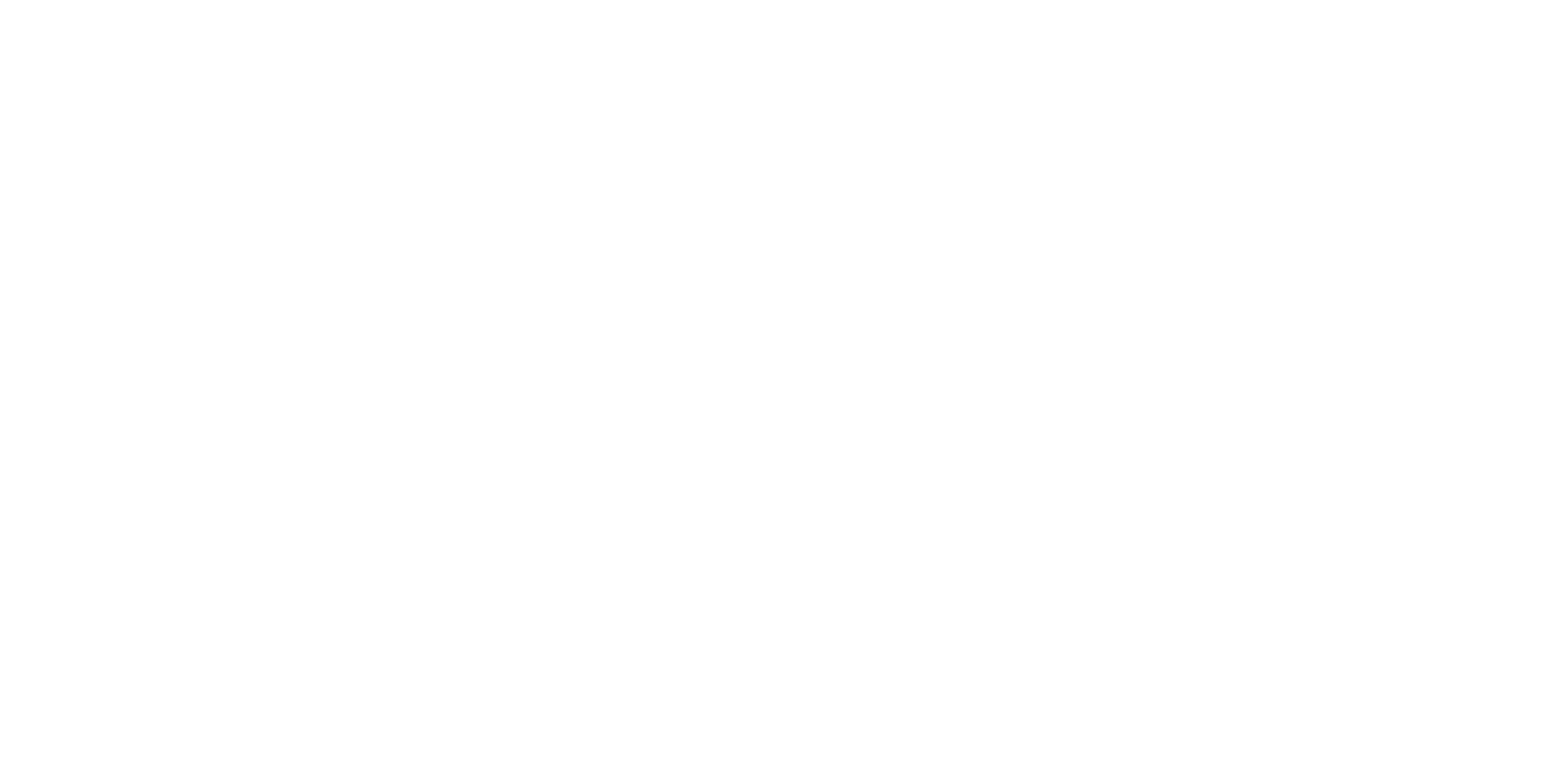 scroll, scrollTop: 0, scrollLeft: 0, axis: both 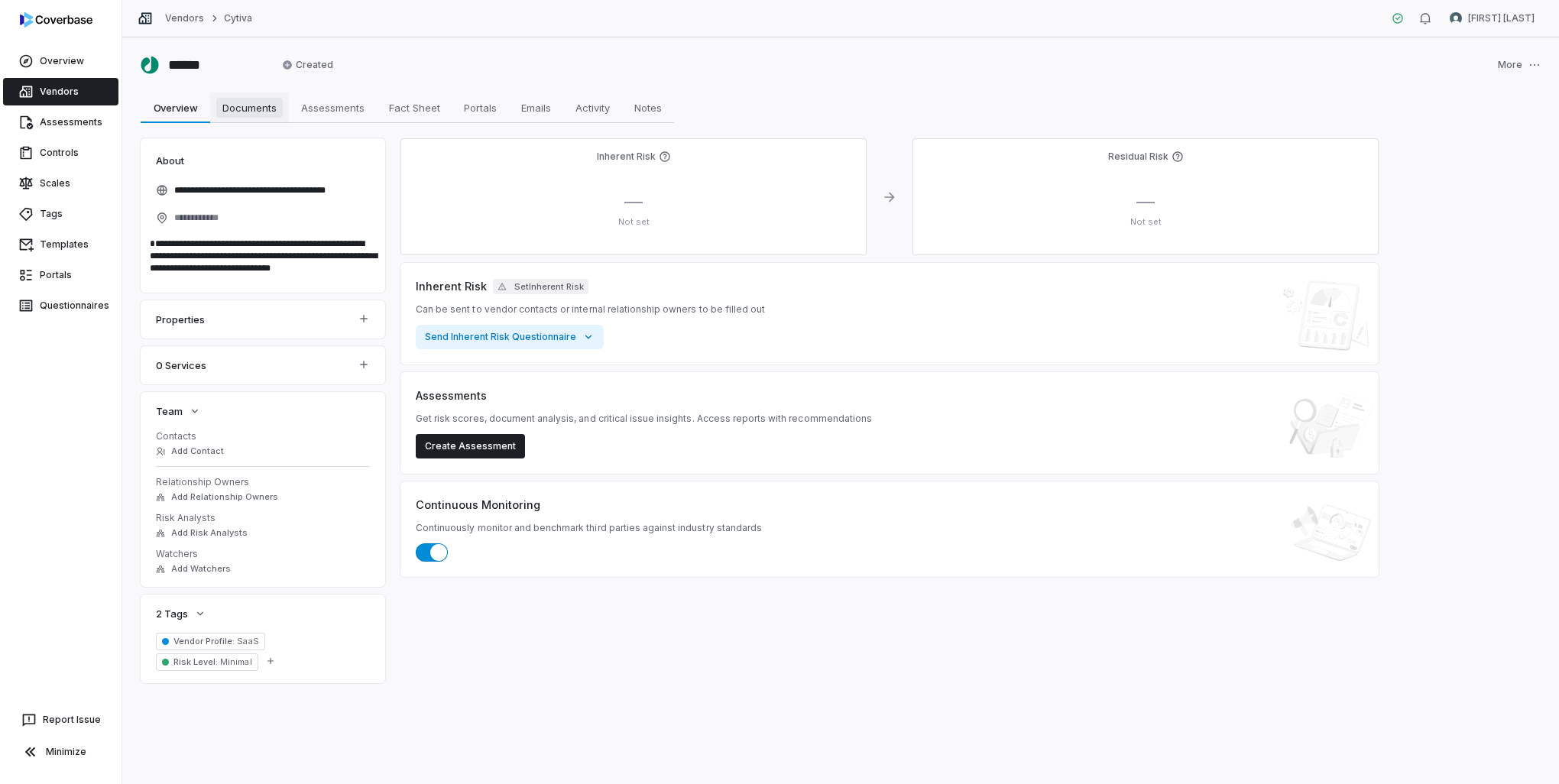 click on "Documents" at bounding box center [249, 108] 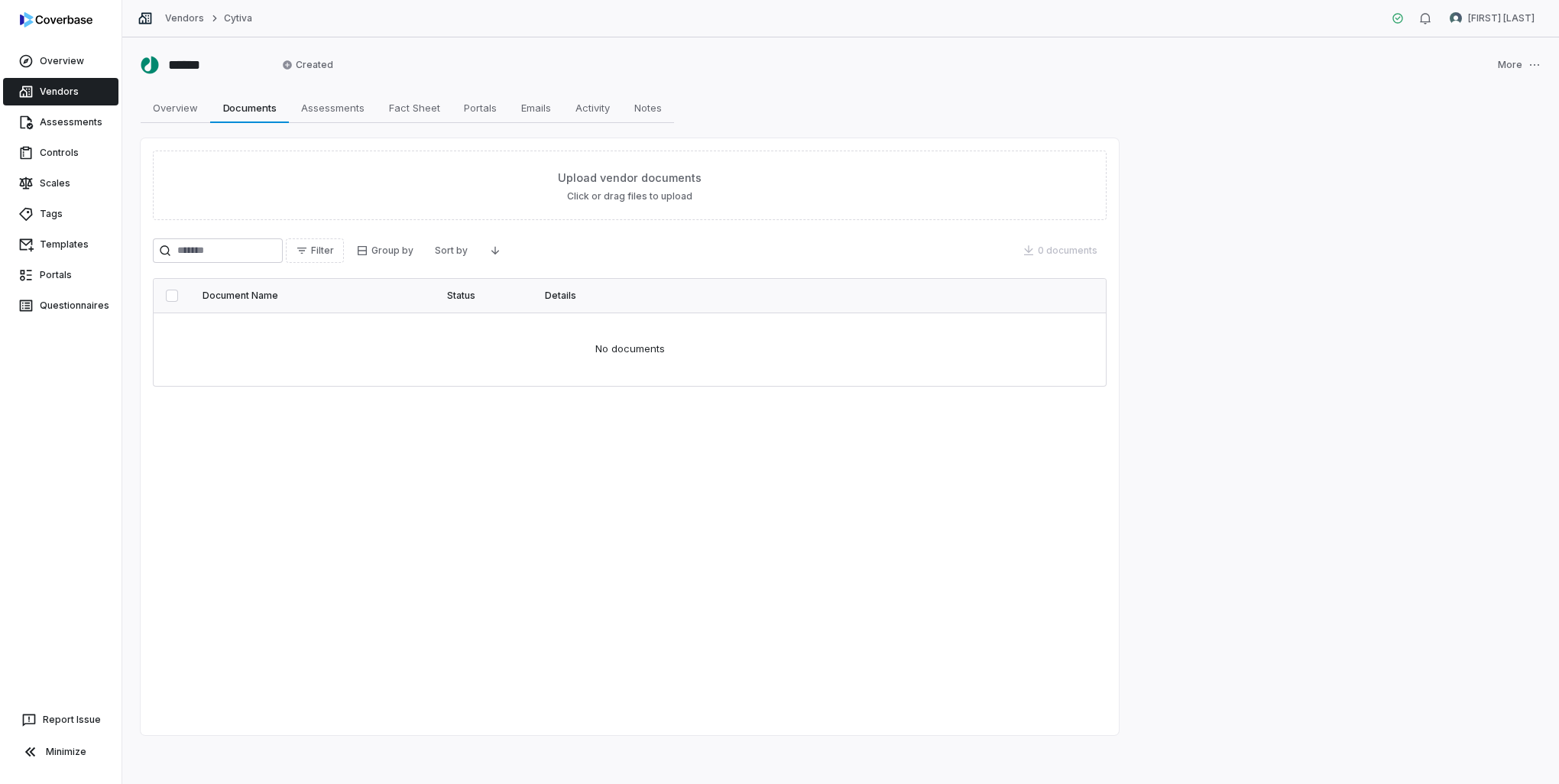 click on "****** Created More Overview Overview Documents Documents Assessments Assessments Fact Sheet Fact Sheet Portals Portals Emails Emails Activity Activity Notes Notes Upload vendor documents Click or drag files to upload Filter Group by  Sort by  0 documents Document Name Status Details No documents" at bounding box center [841, 410] 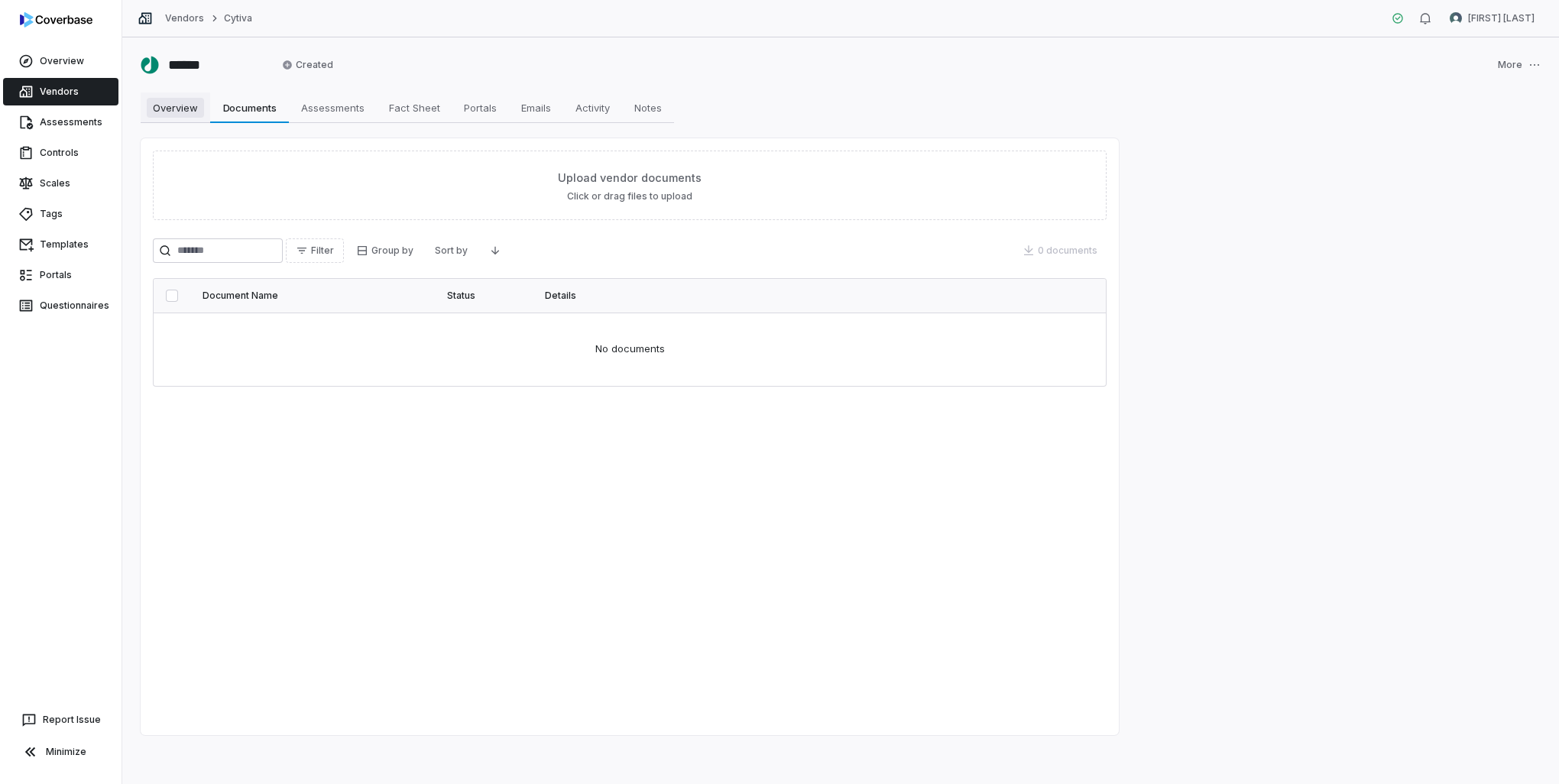 click on "Overview Overview" at bounding box center [175, 108] 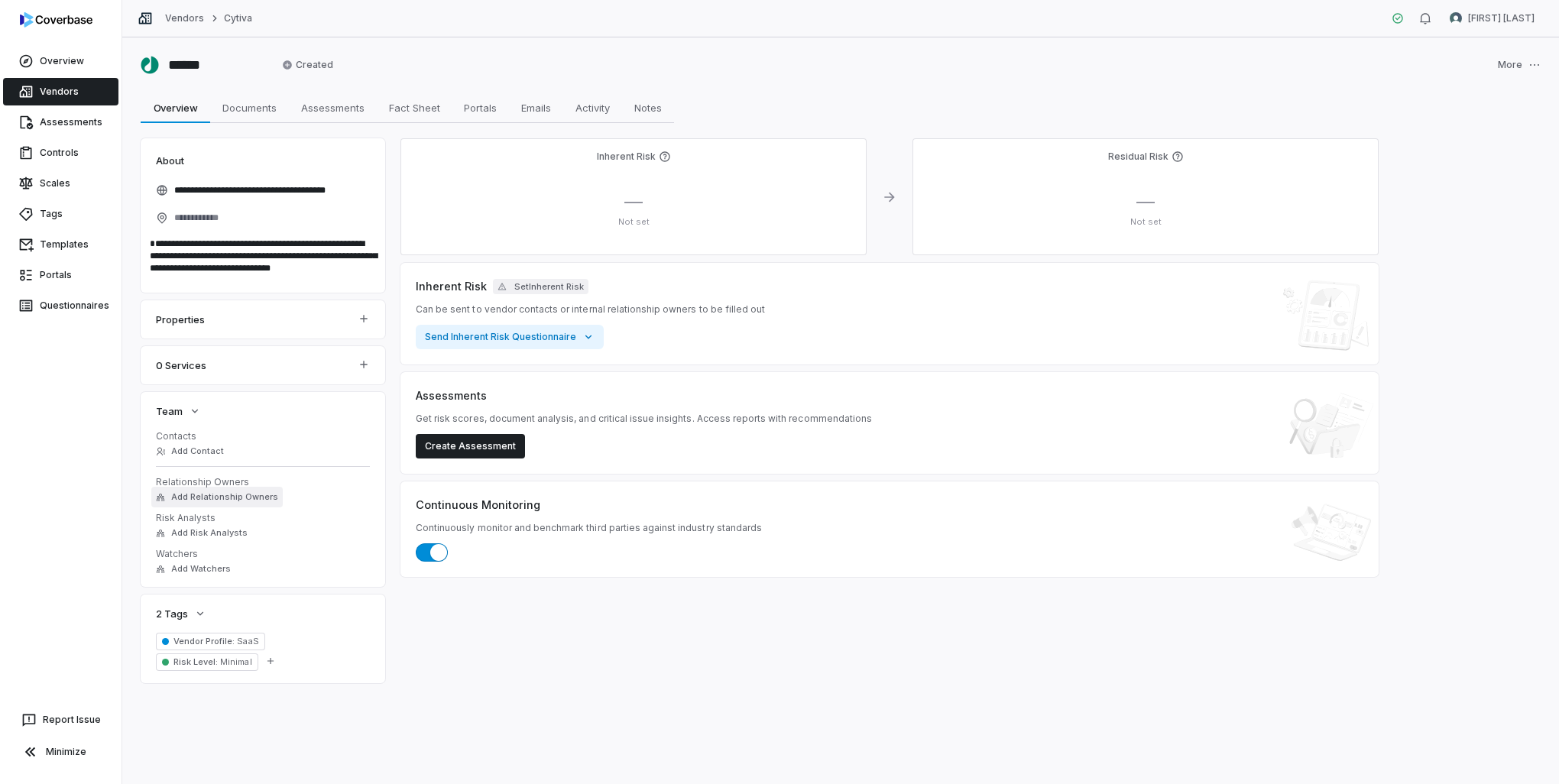 click on "Add Relationship Owners" at bounding box center [217, 497] 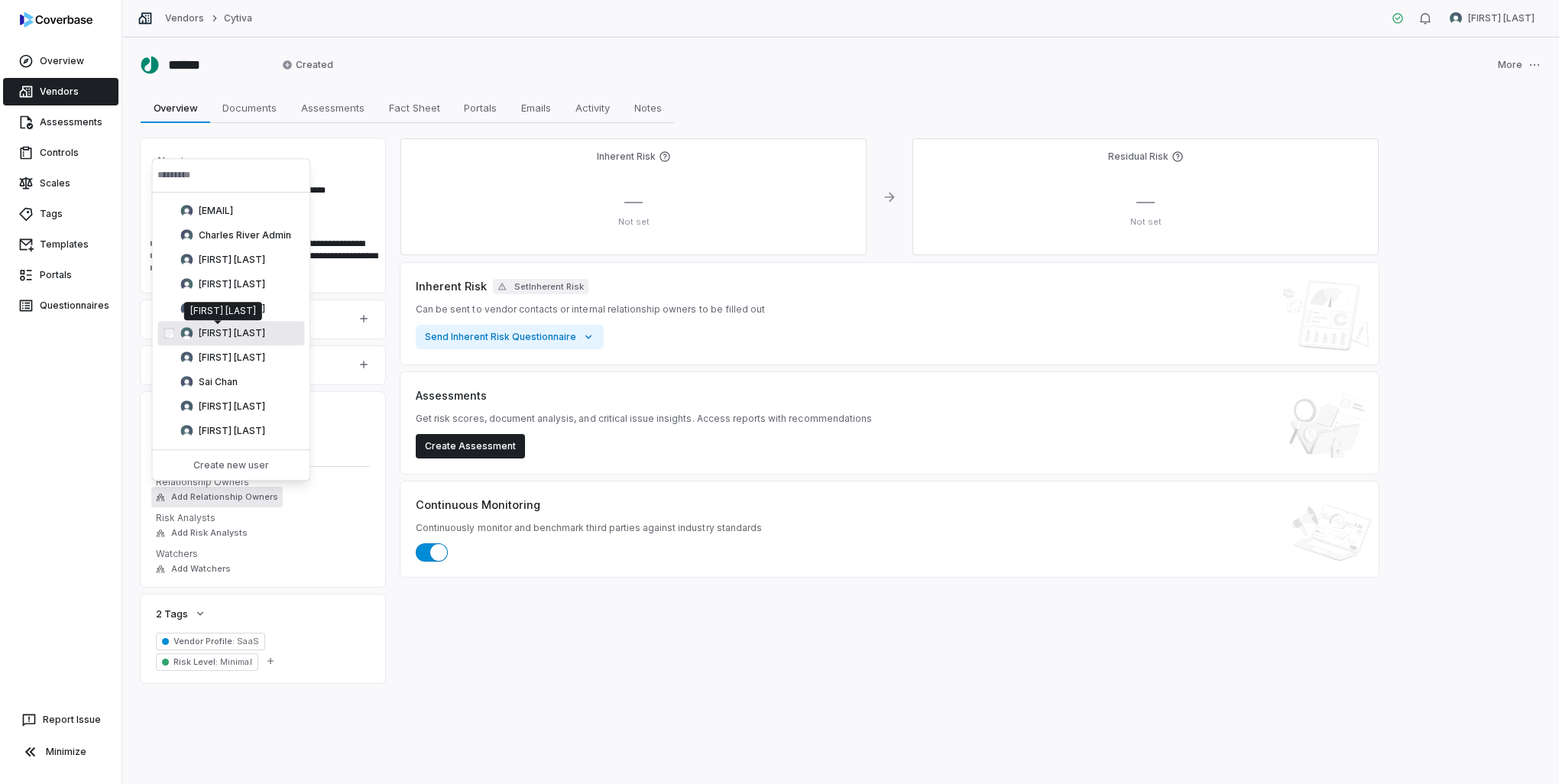 click on "[FIRST] [LAST]" at bounding box center (232, 333) 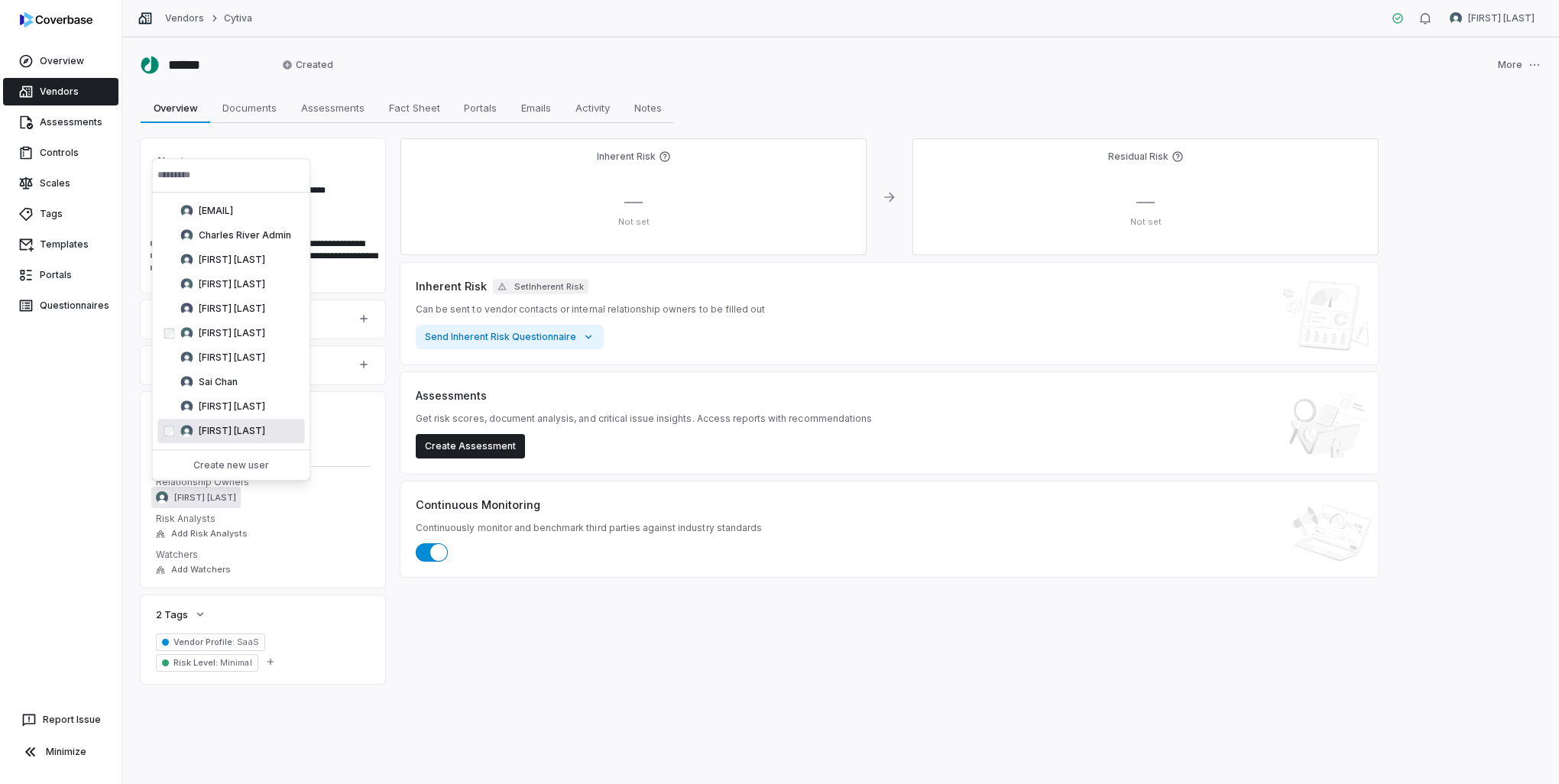 click on "[FIRST] [LAST]" at bounding box center [232, 431] 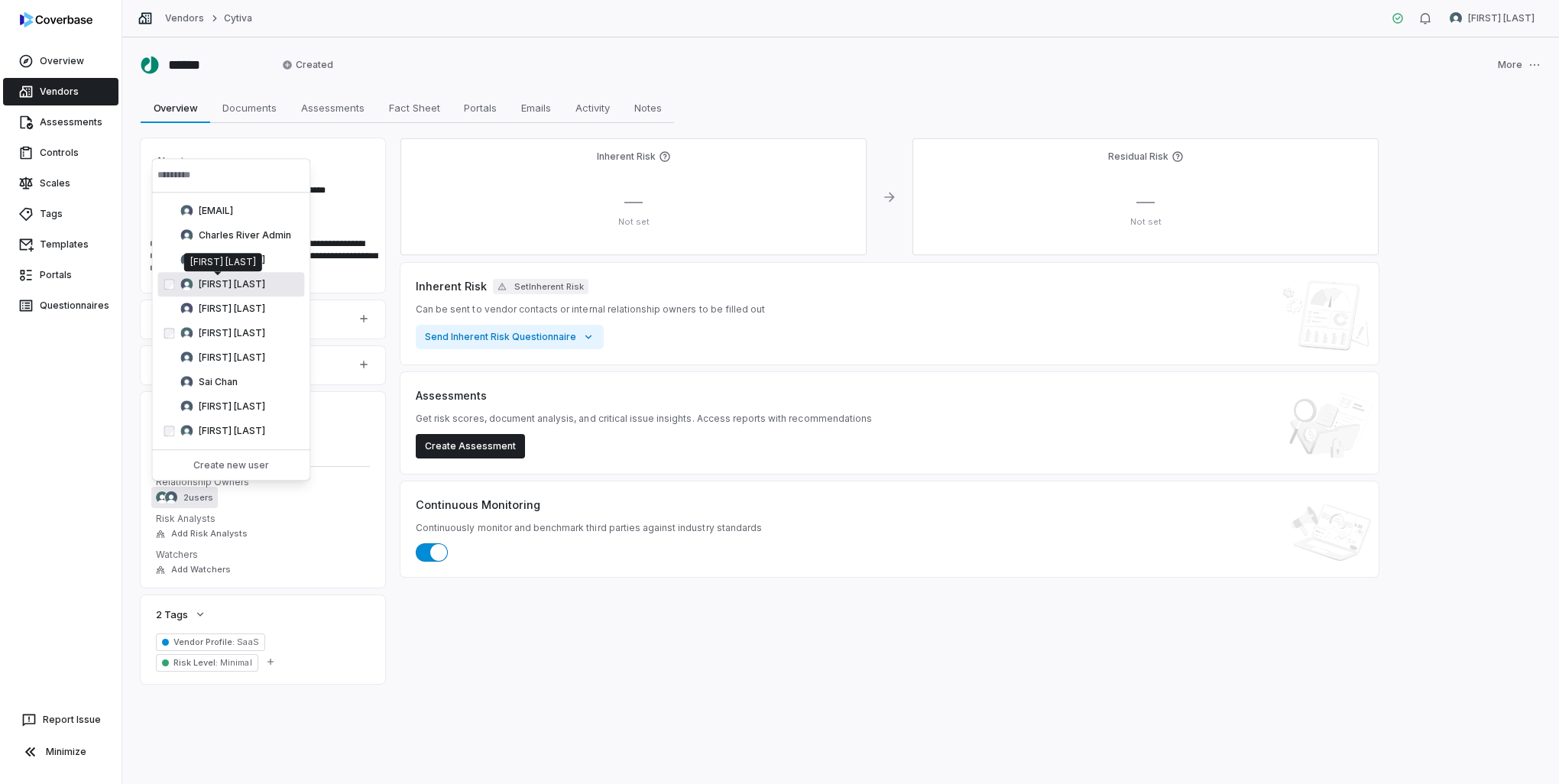 click on "Laura Rosen" at bounding box center (223, 262) 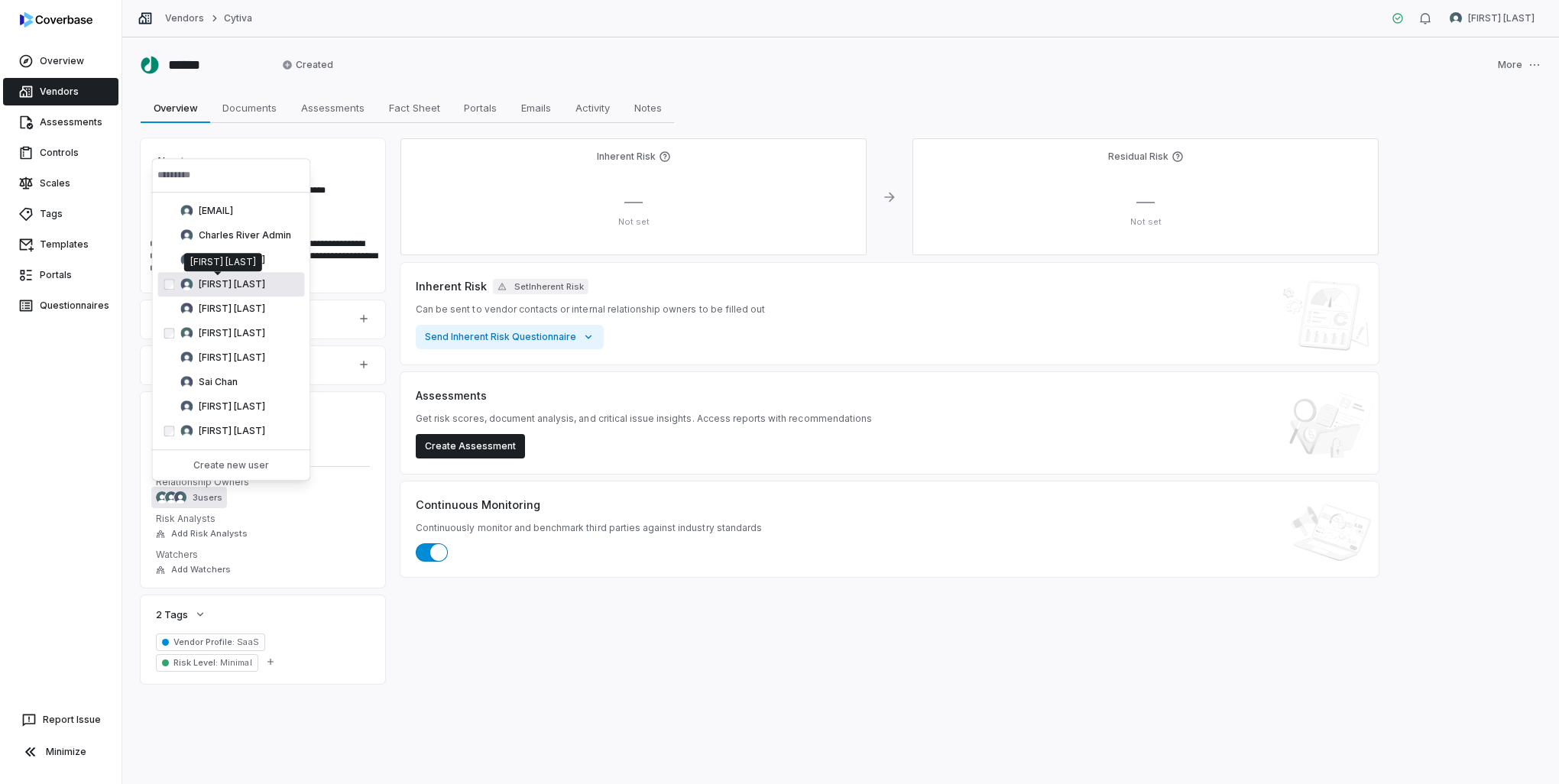 click on "Laura Rosen" at bounding box center [232, 284] 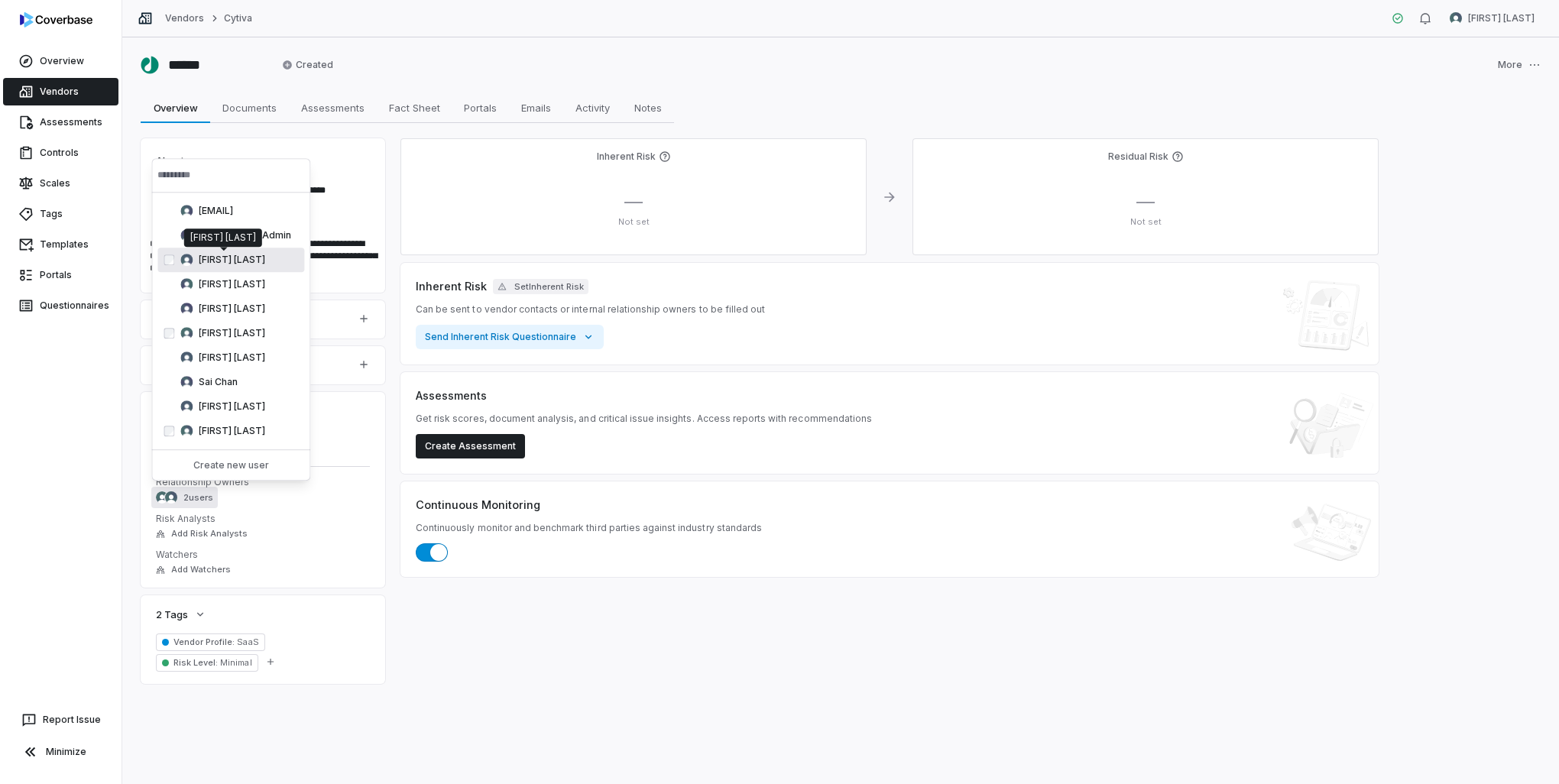 click on "Jessica Farmer" at bounding box center [232, 260] 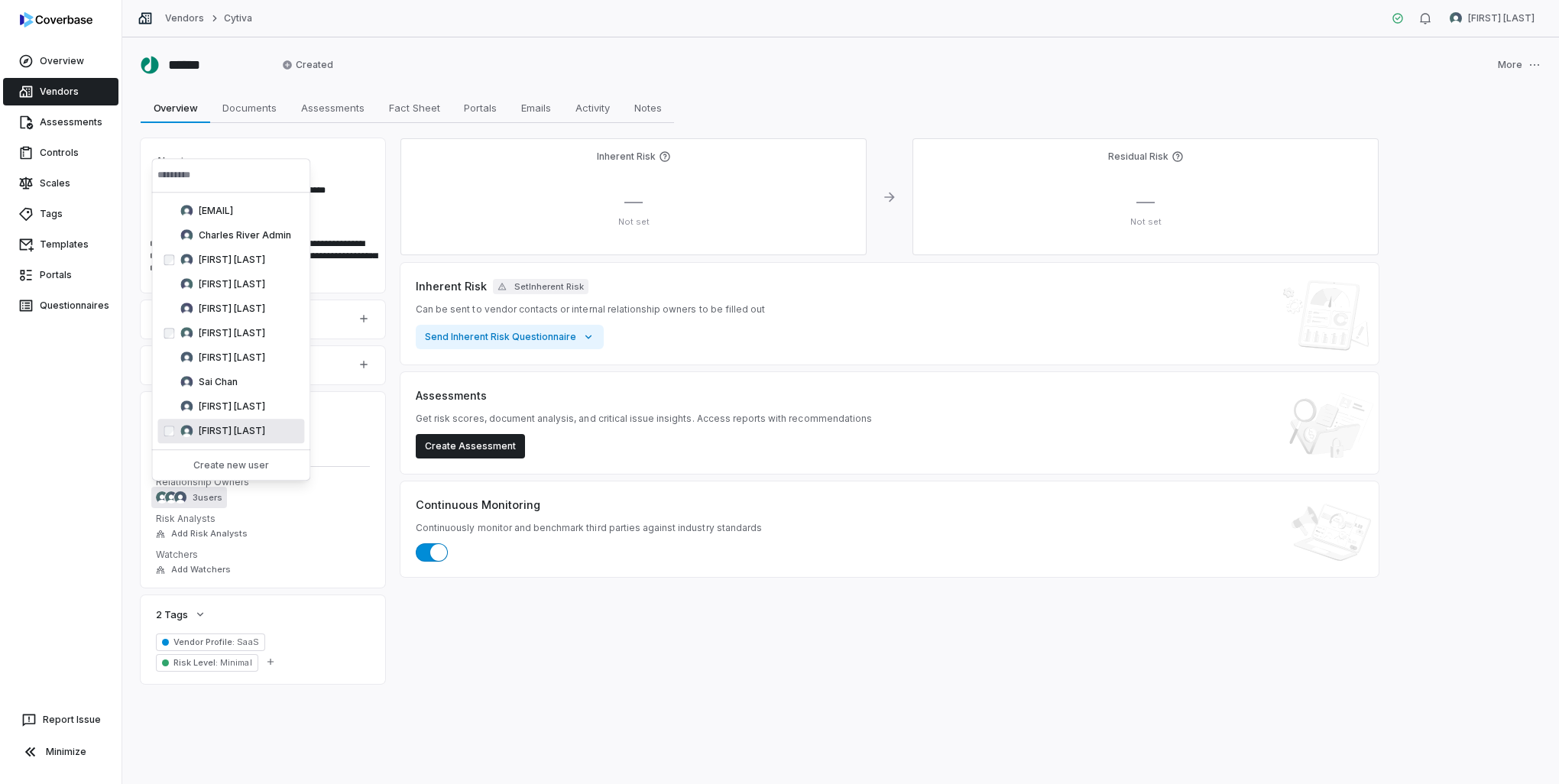 click on "**********" at bounding box center (841, 410) 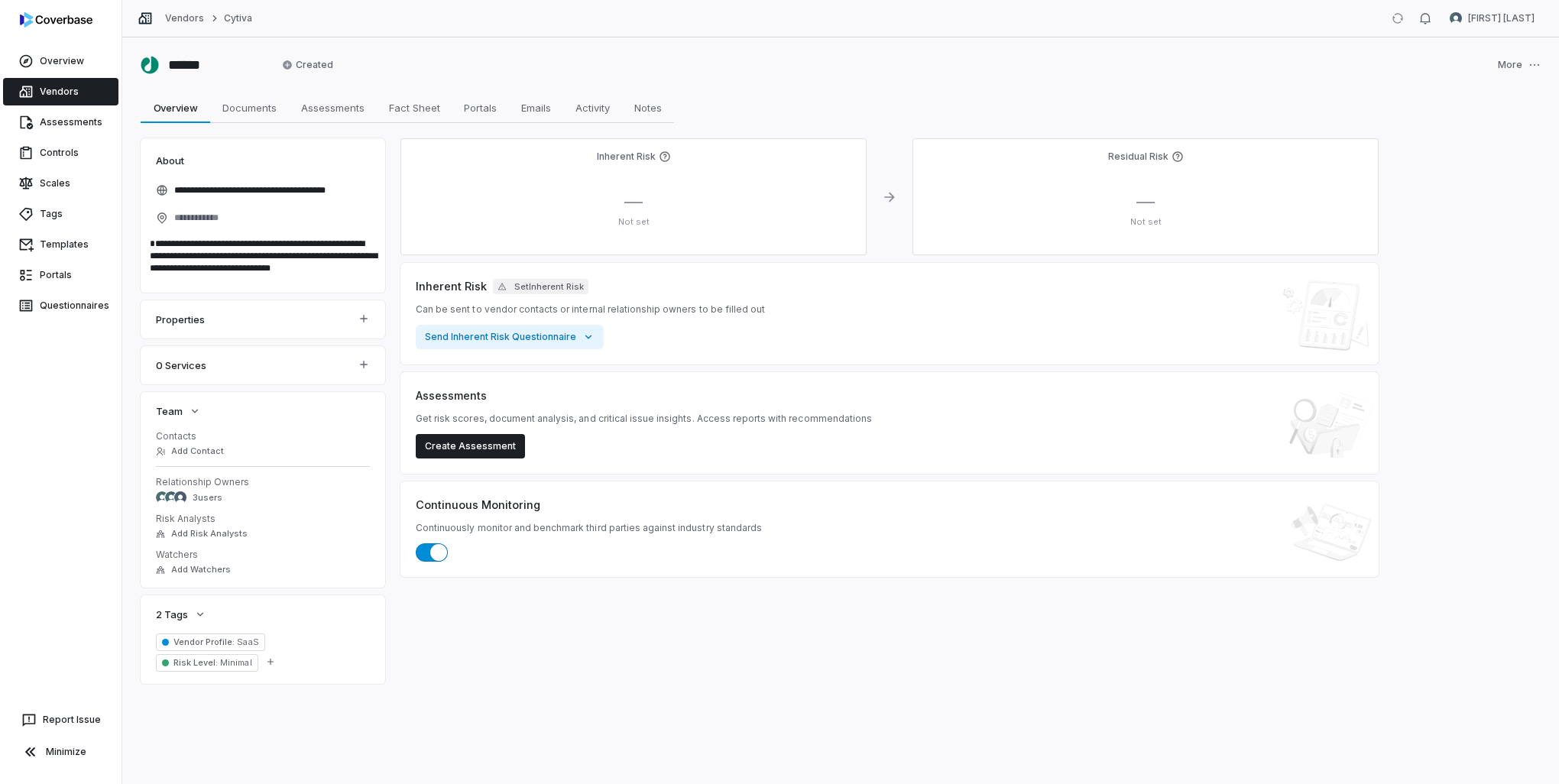 click on "Inherent Risk — Not set Residual Risk — Not set Inherent Risk Set  Inherent Risk Can be sent to vendor contacts or internal relationship owners to be filled out Send Inherent Risk Questionnaire Assessments Get risk scores, document analysis, and critical issue insights. Access reports with recommendations Create Assessment Assessments No next assessment date Create Assessment View all  assessments Continuous Monitoring Continuously monitor and benchmark third parties against industry standards" at bounding box center (890, 411) 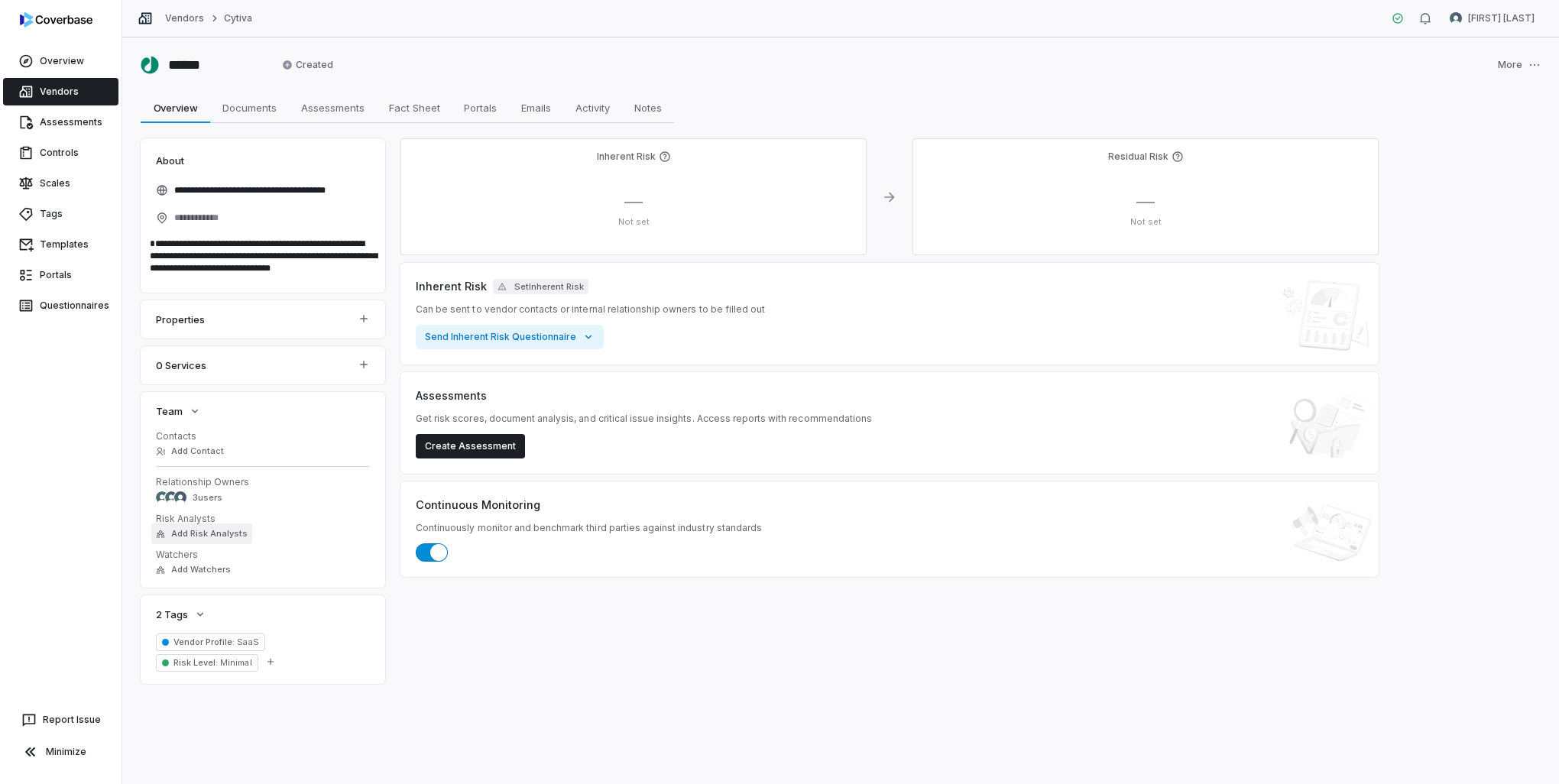 click on "Add Risk Analysts" at bounding box center (209, 533) 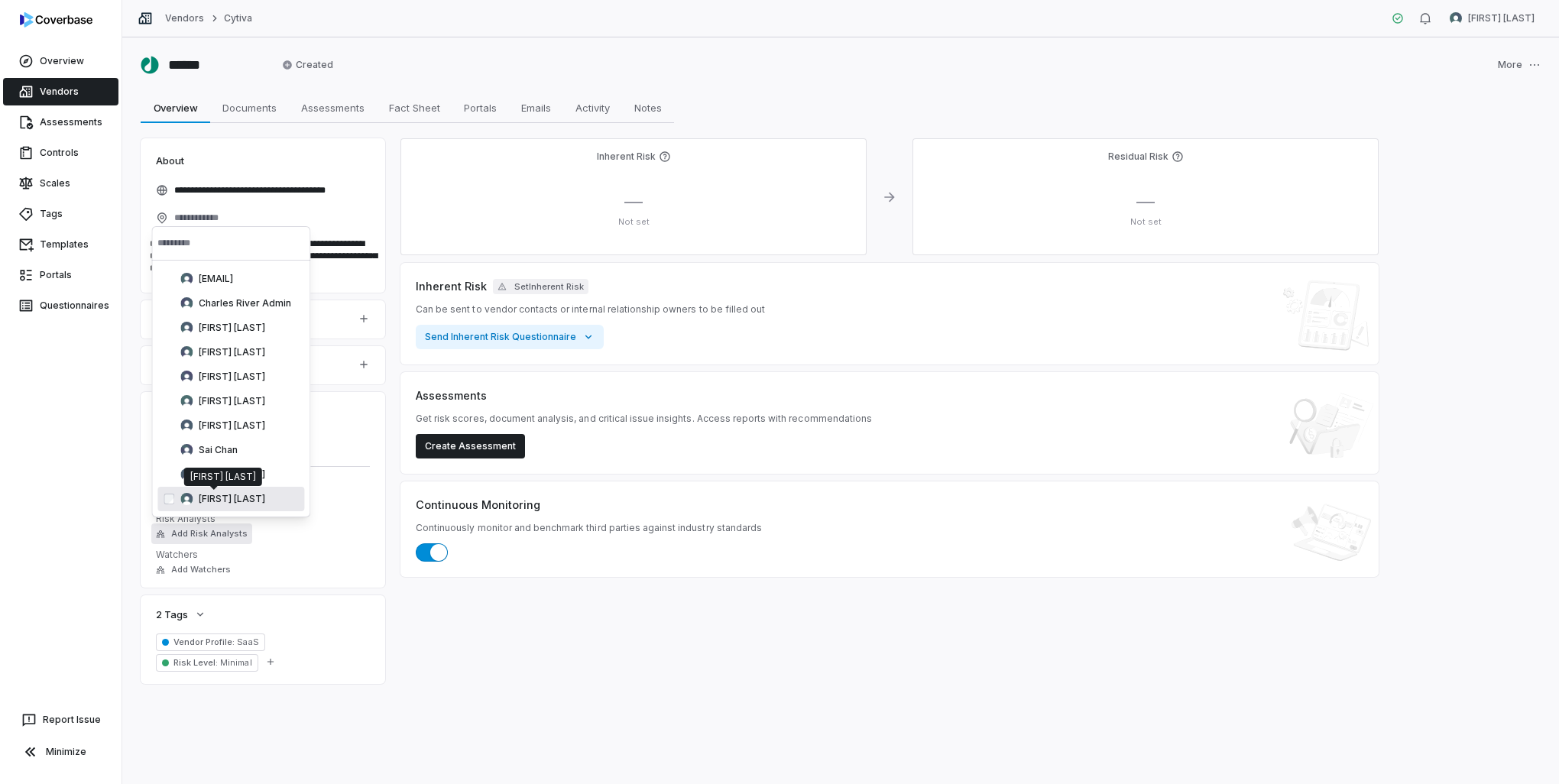 click on "[FIRST] [LAST]" at bounding box center [232, 499] 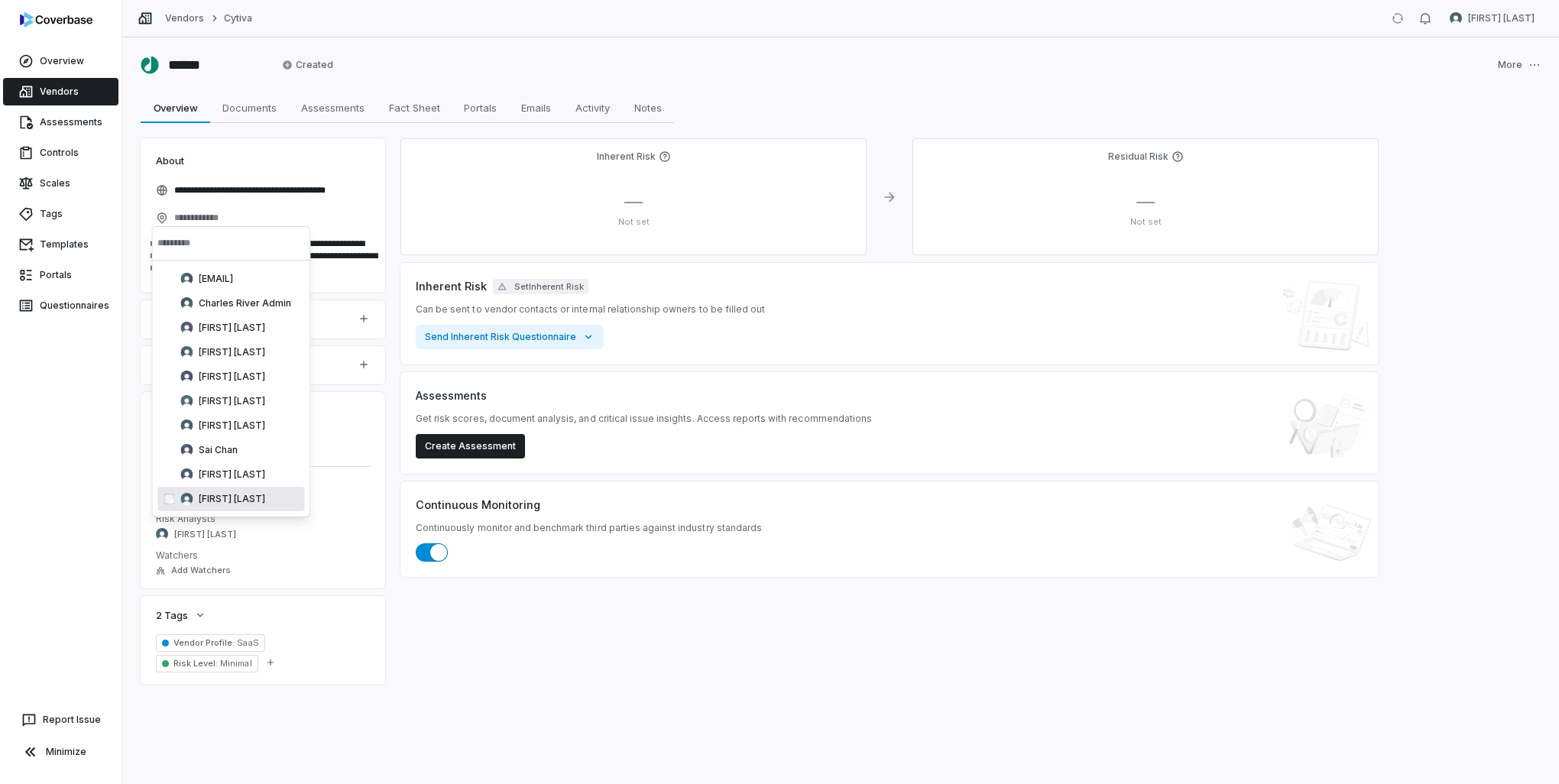 click on "Add Watchers" at bounding box center [263, 570] 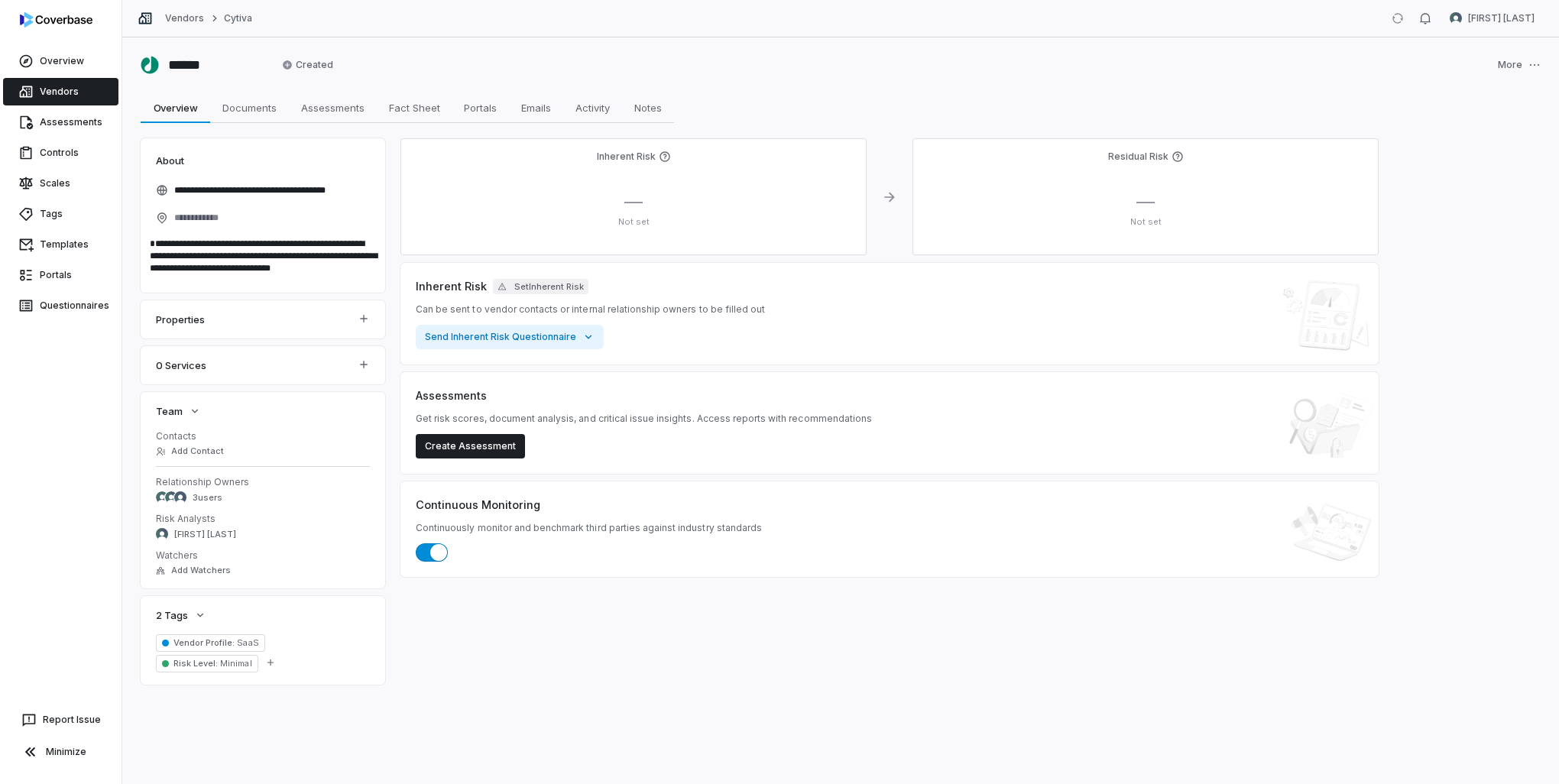 click on "Watchers" at bounding box center [263, 556] 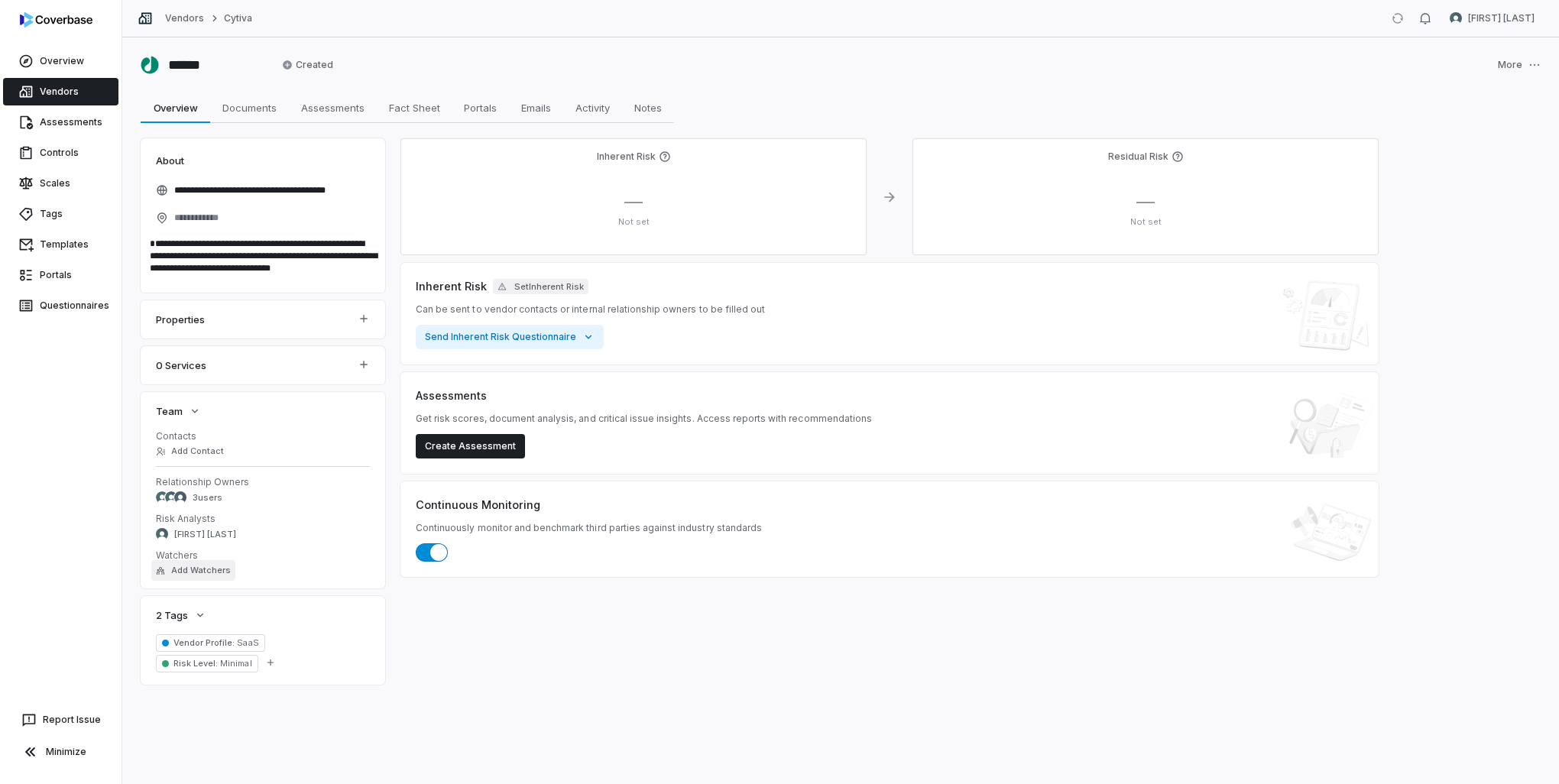 click on "Add Watchers" at bounding box center [201, 570] 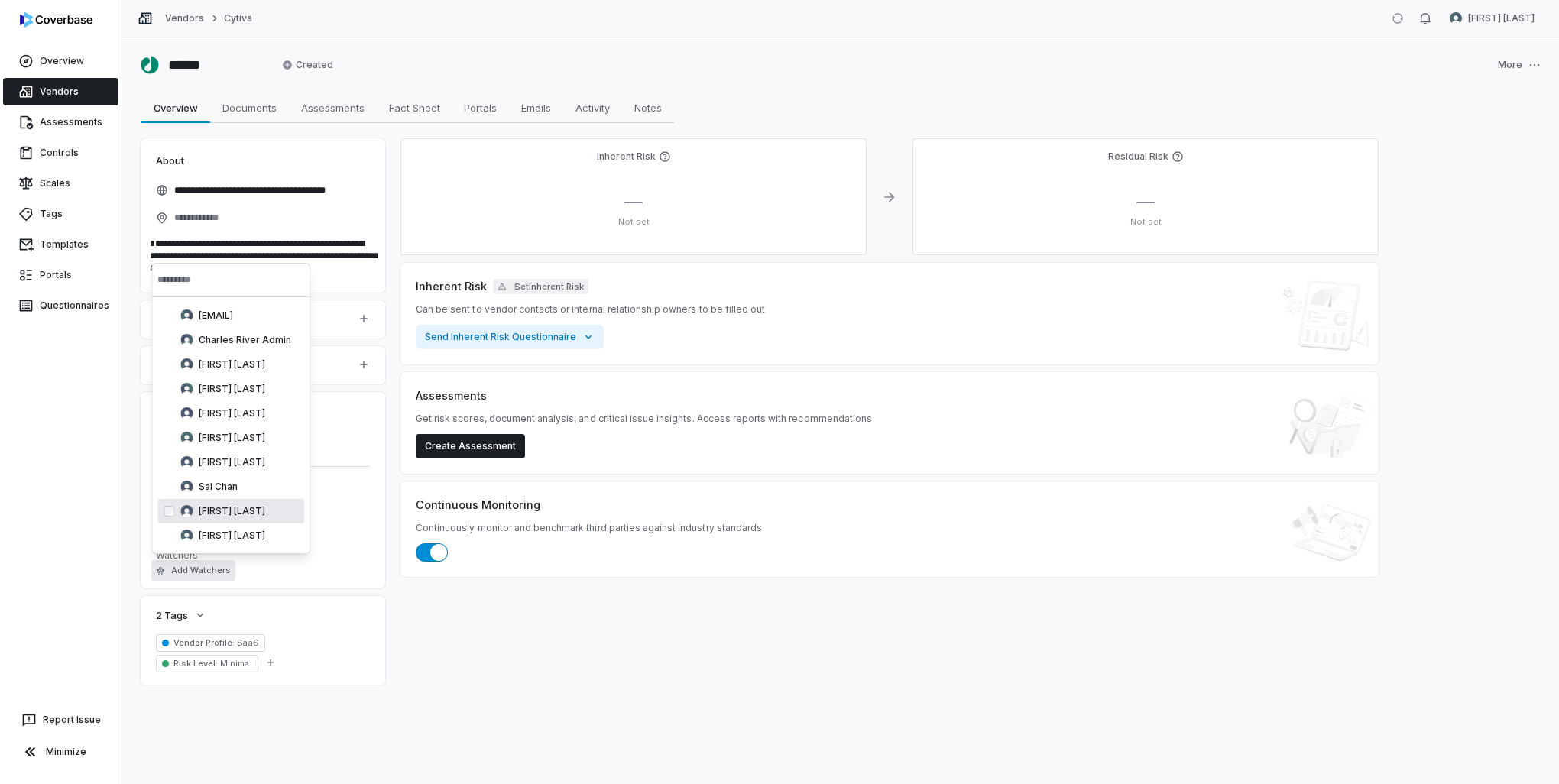click on "[FIRST] [LAST]" at bounding box center (232, 511) 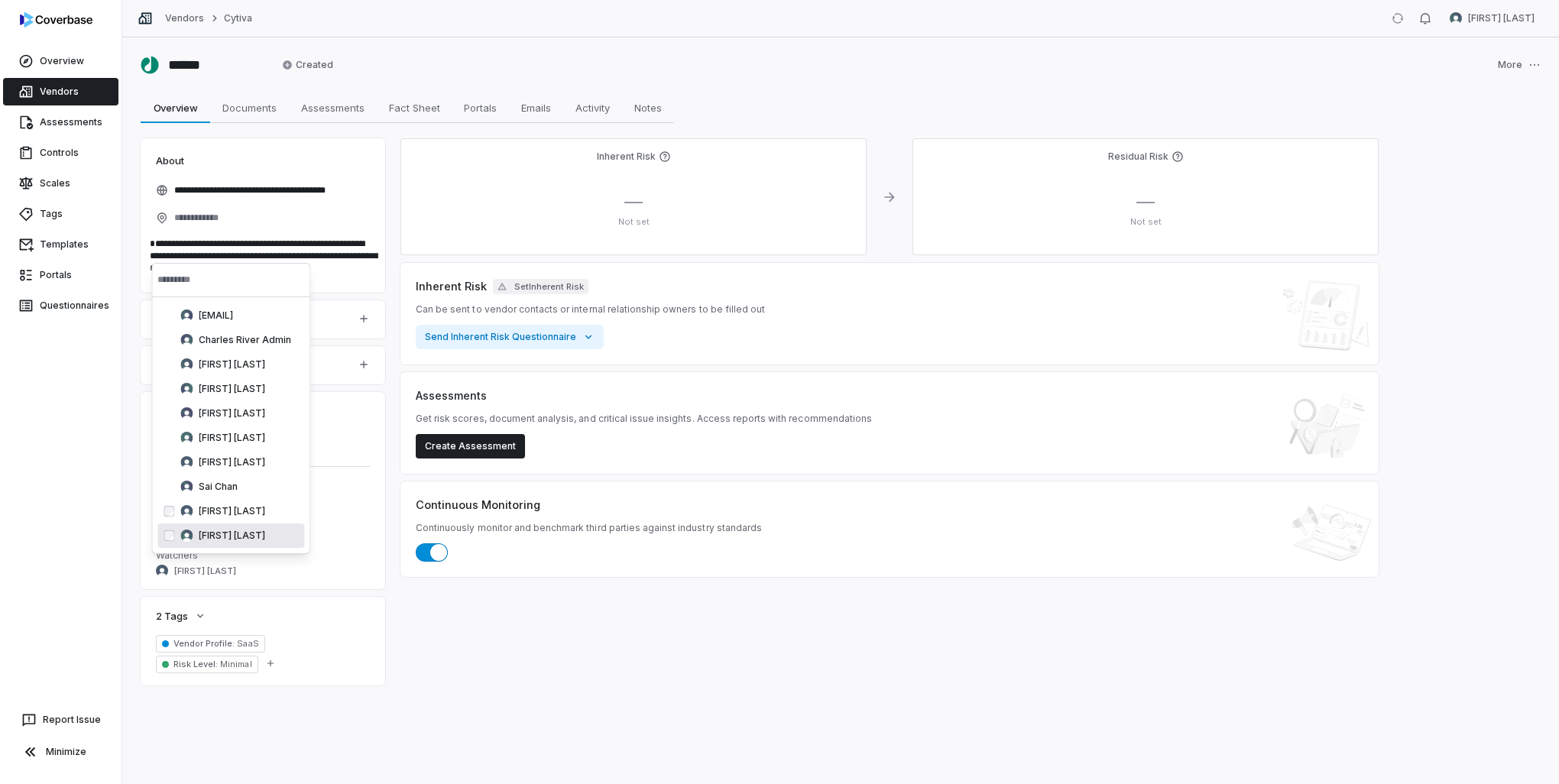 click on "**********" at bounding box center [841, 410] 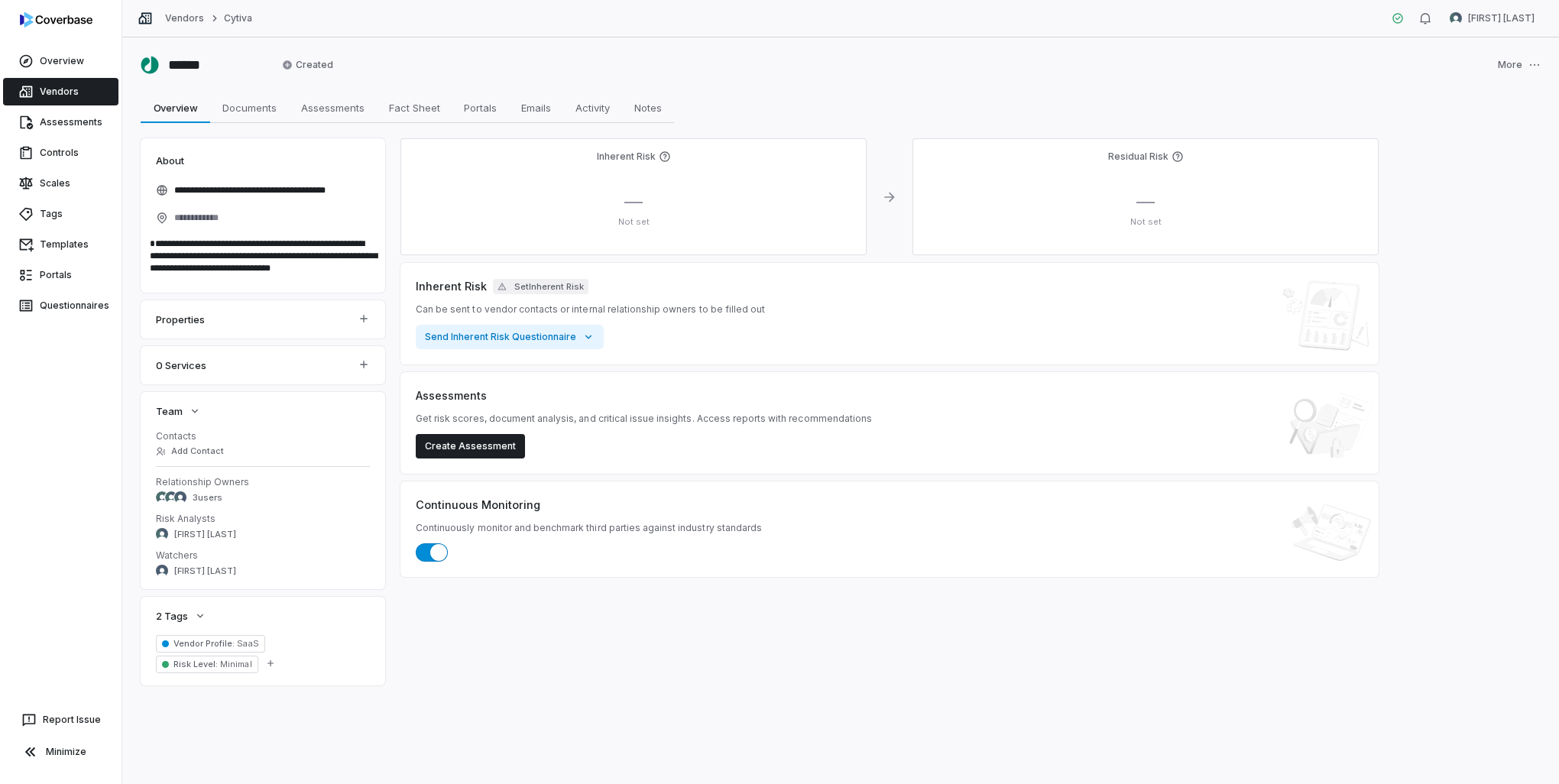 click on "Vendors" at bounding box center (60, 92) 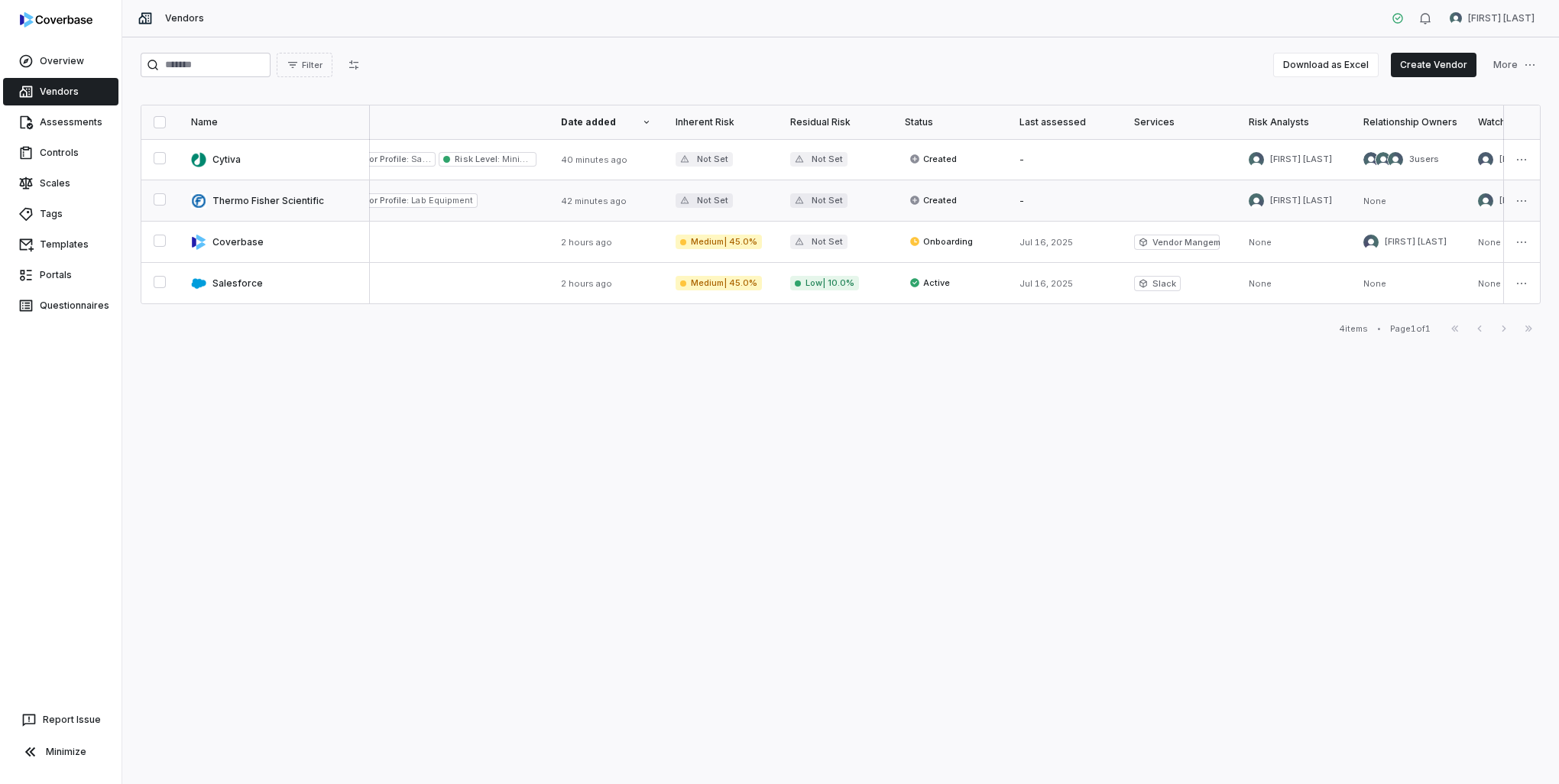 scroll, scrollTop: 0, scrollLeft: 127, axis: horizontal 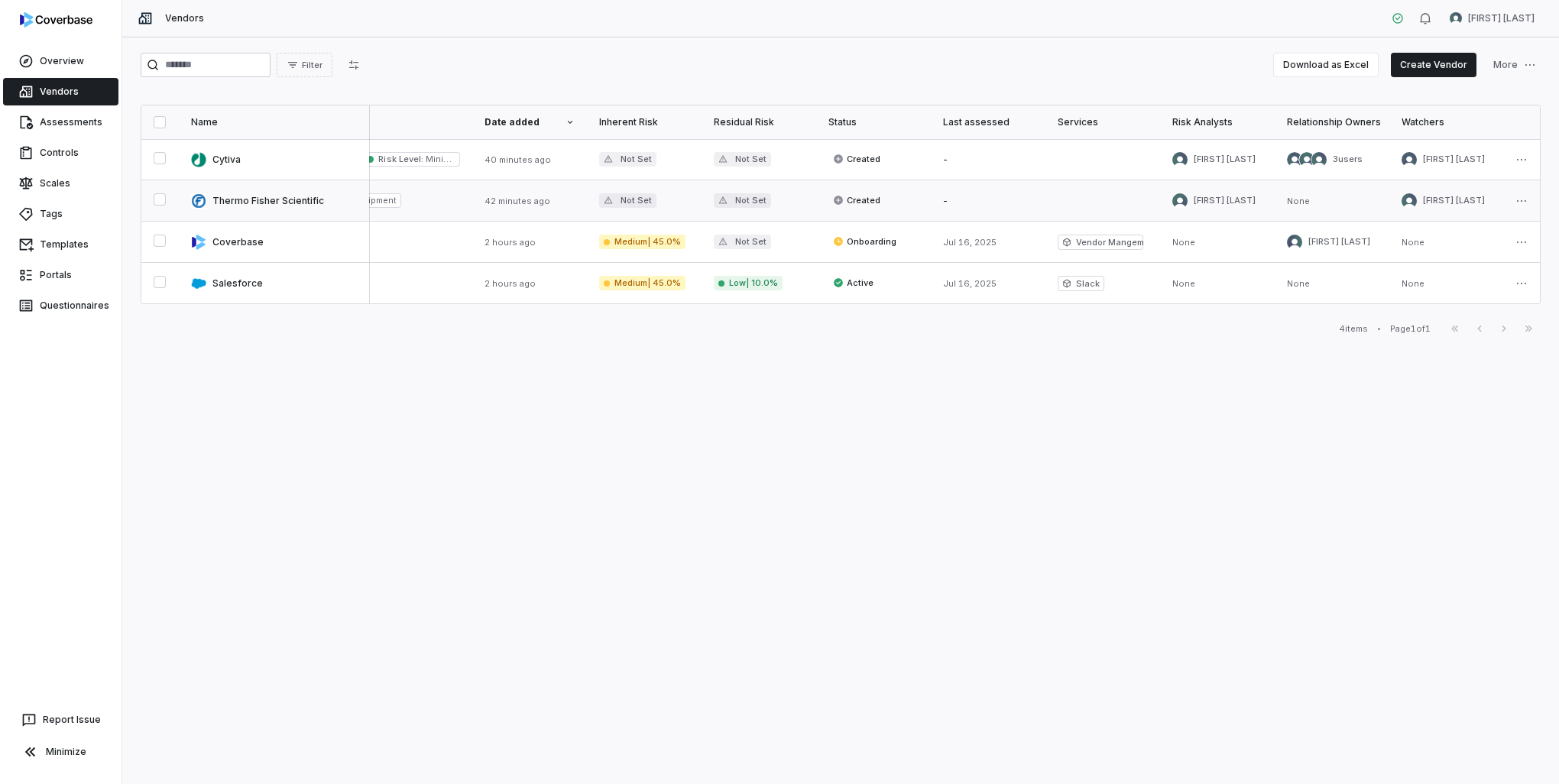 click on "Nate Warner" at bounding box center (1224, 200) 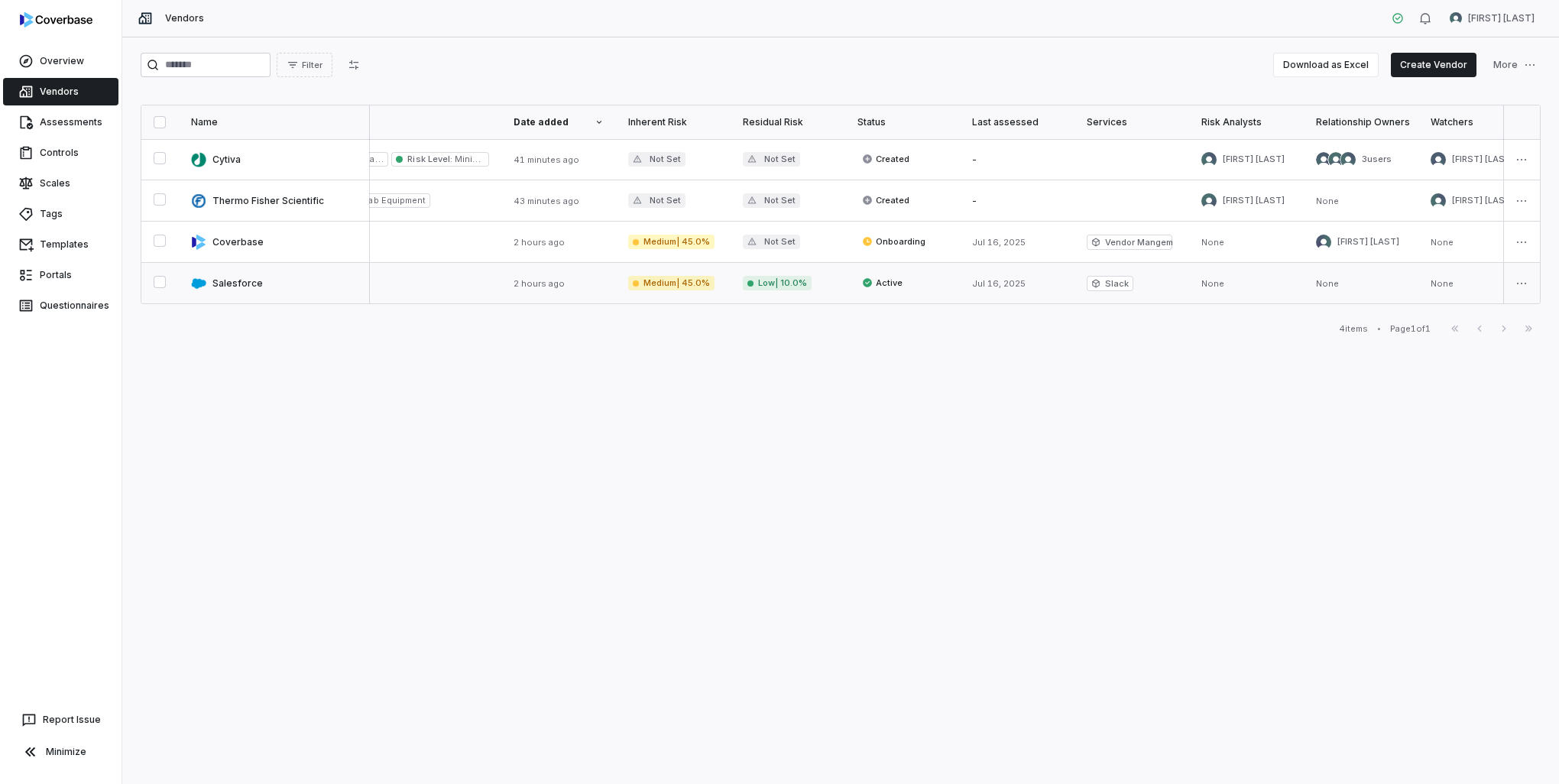 scroll, scrollTop: 0, scrollLeft: 127, axis: horizontal 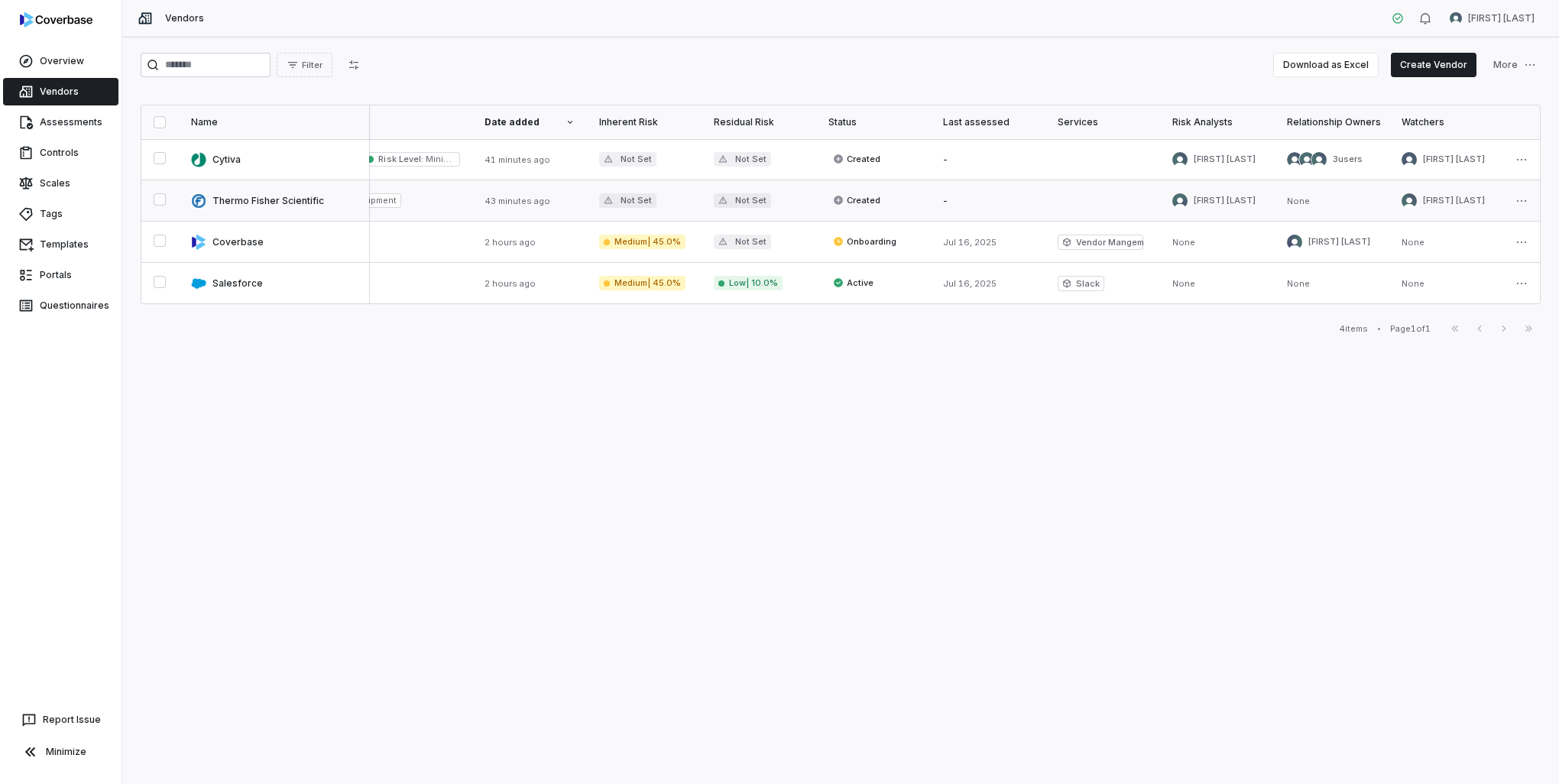 click at bounding box center (274, 200) 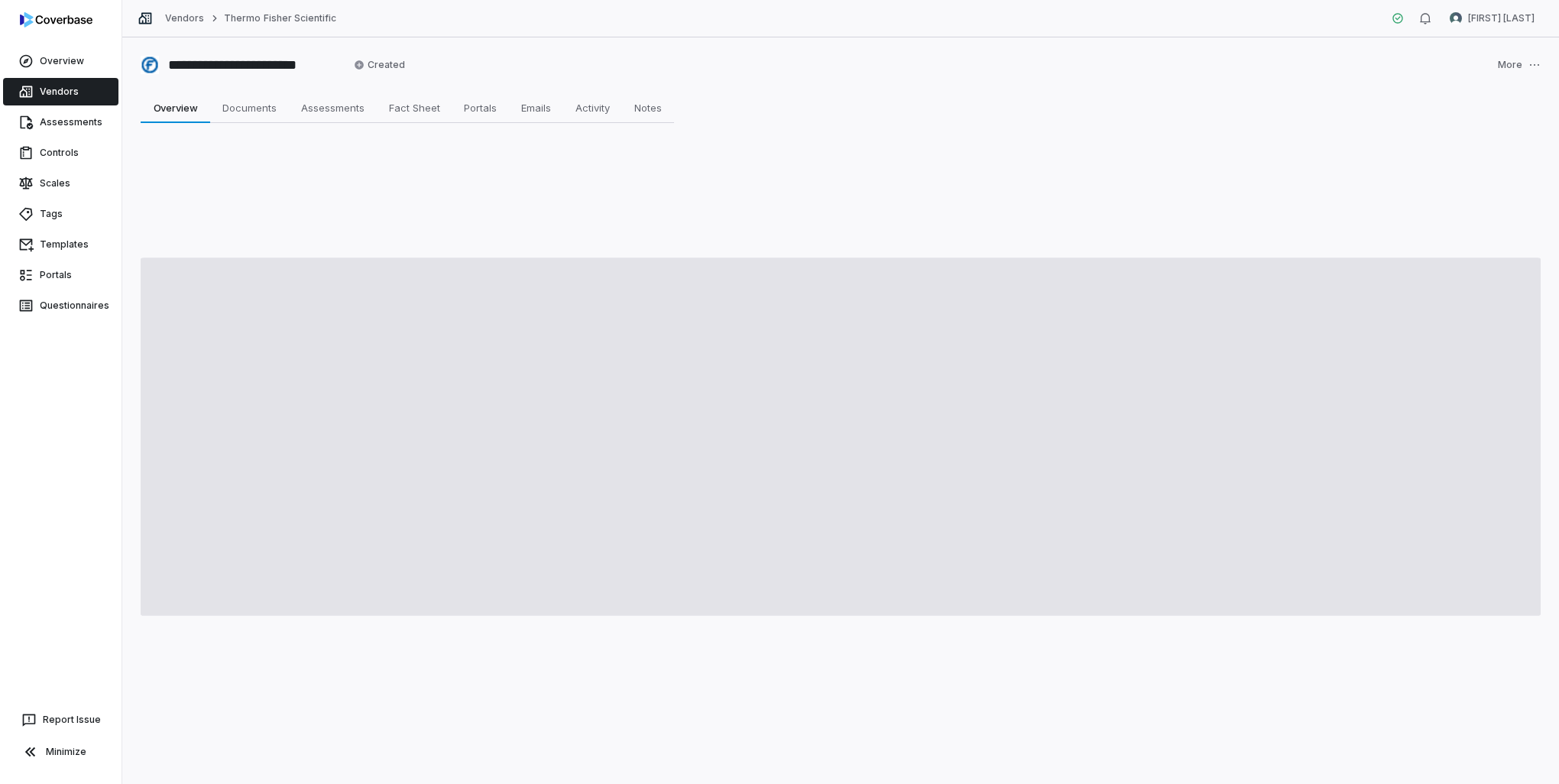 type on "*" 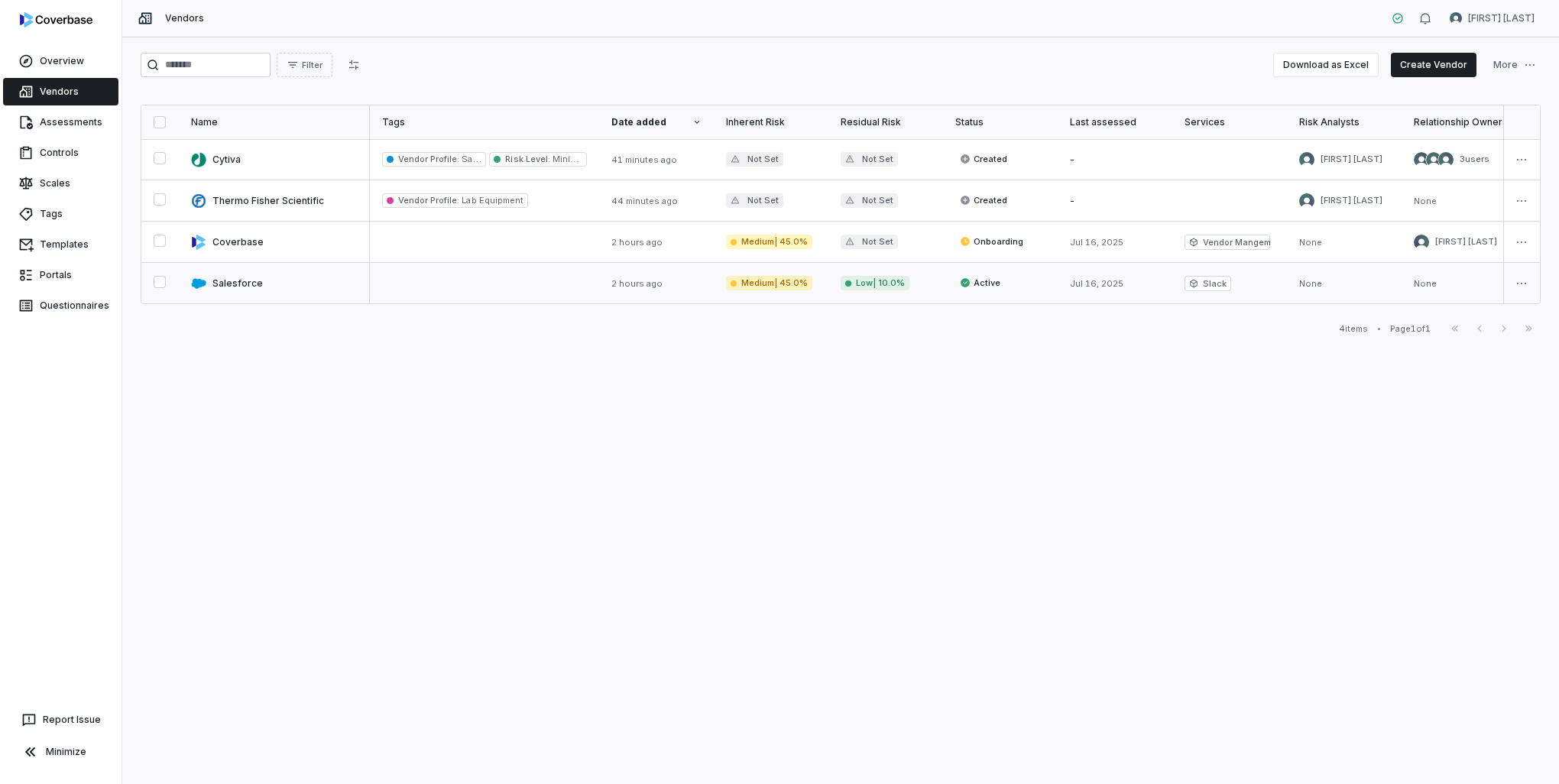scroll, scrollTop: 0, scrollLeft: 127, axis: horizontal 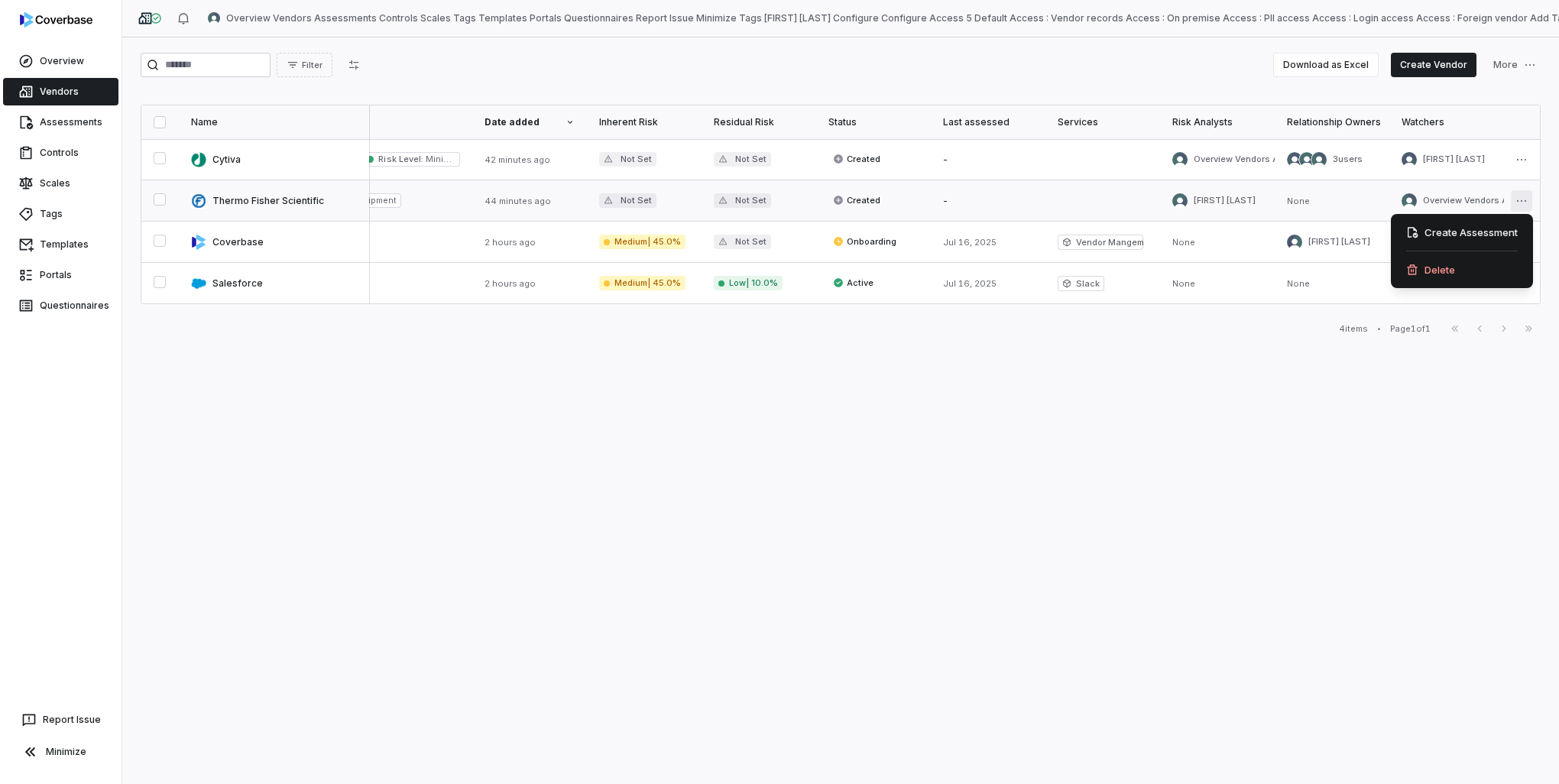 click on "Overview Vendors Assessments Controls Scales Tags Templates Portals Questionnaires Report Issue Minimize Vendors [FIRST] [LAST] Filter Download as Excel Create Vendor More Name Tags Date added Inherent Risk Residual Risk Status Last assessed Services Risk Analysts Relationship Owners Watchers Cytiva Vendor Profile :   SaaS Risk Level :   Minimal 42 minutes ago Not Set Not Set Created - [FIRST] [LAST] 3  users [FIRST] [LAST]   Thermo Fisher Scientific Vendor Profile :   Lab Equipment 44 minutes ago Not Set Not Set Created - [FIRST] [LAST] None [FIRST] [LAST]   Coverbase 2 hours ago Medium  | 45.0% Not Set Onboarding Jul 16, 2025 Vendor Mangement Platform None [FIRST] [LAST] None   Salesforce 2 hours ago Medium  | 45.0% Low  | 10.0% Active Jul 16, 2025 Slack None None None   4  items • Page  1  of  1 First Page Previous Next Last Page
Create Assessment Delete" at bounding box center [780, 392] 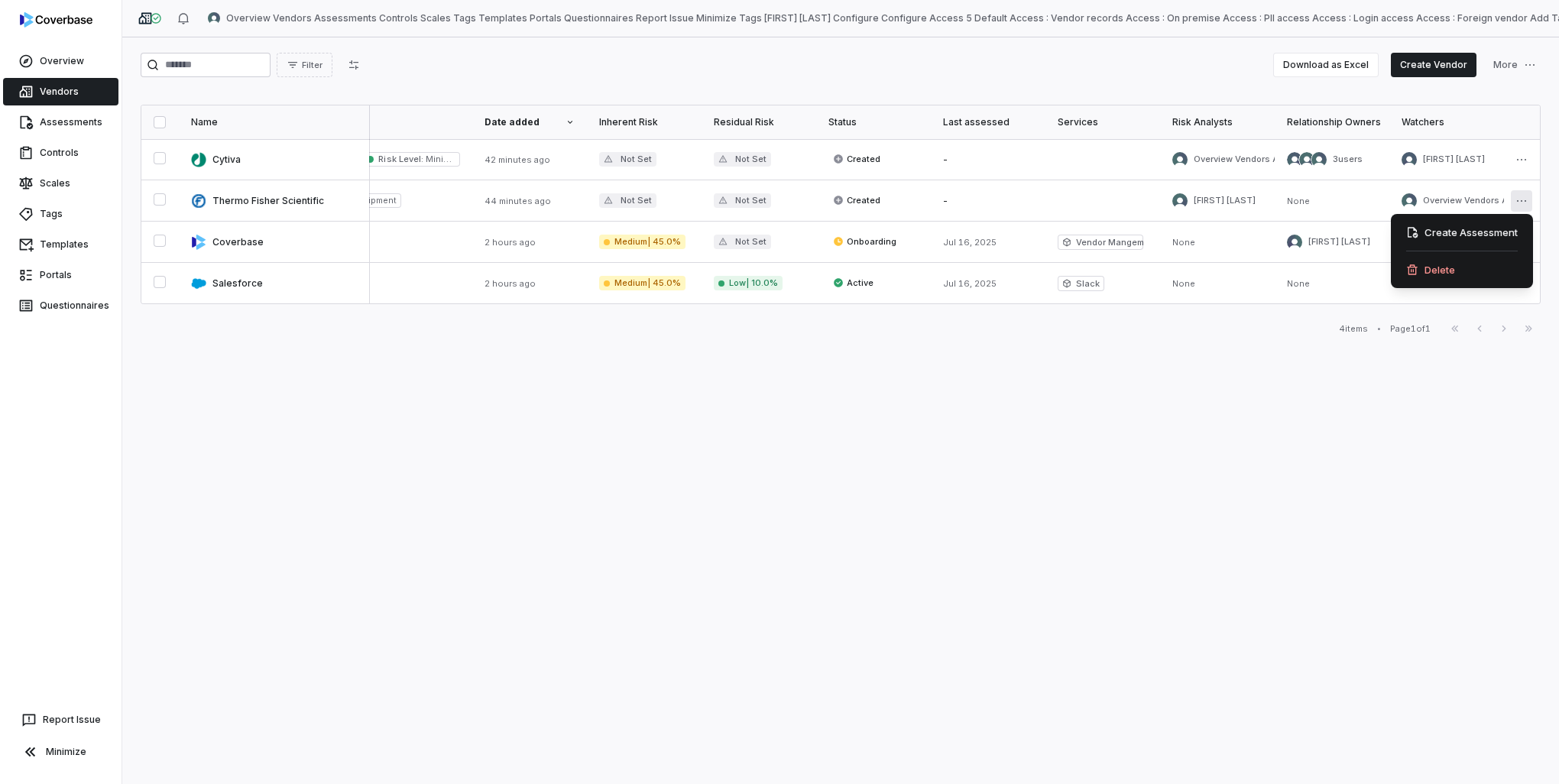 click on "Overview Vendors Assessments Controls Scales Tags Templates Portals Questionnaires Report Issue Minimize Vendors Tom Liddle Filter Download as Excel Create Vendor More Name Tags Date added Inherent Risk Residual Risk Status Last assessed Services Risk Analysts Relationship Owners Watchers Cytiva Vendor Profile :   SaaS Risk Level :   Minimal 42 minutes ago Not Set Not Set Created - Tom Liddle 3  users Thiago Ribeiro   Thermo Fisher Scientific Vendor Profile :   Lab Equipment 44 minutes ago Not Set Not Set Created - Nate Warner None Tom Liddle   Coverbase 2 hours ago Medium  | 45.0% Not Set Onboarding Jul 16, 2025 Vendor Mangement Platform None Laura Rosen None   Salesforce 2 hours ago Medium  | 45.0% Low  | 10.0% Active Jul 16, 2025 Slack None None None   4  items • Page  1  of  1 First Page Previous Next Last Page
Create Assessment Delete" at bounding box center [780, 392] 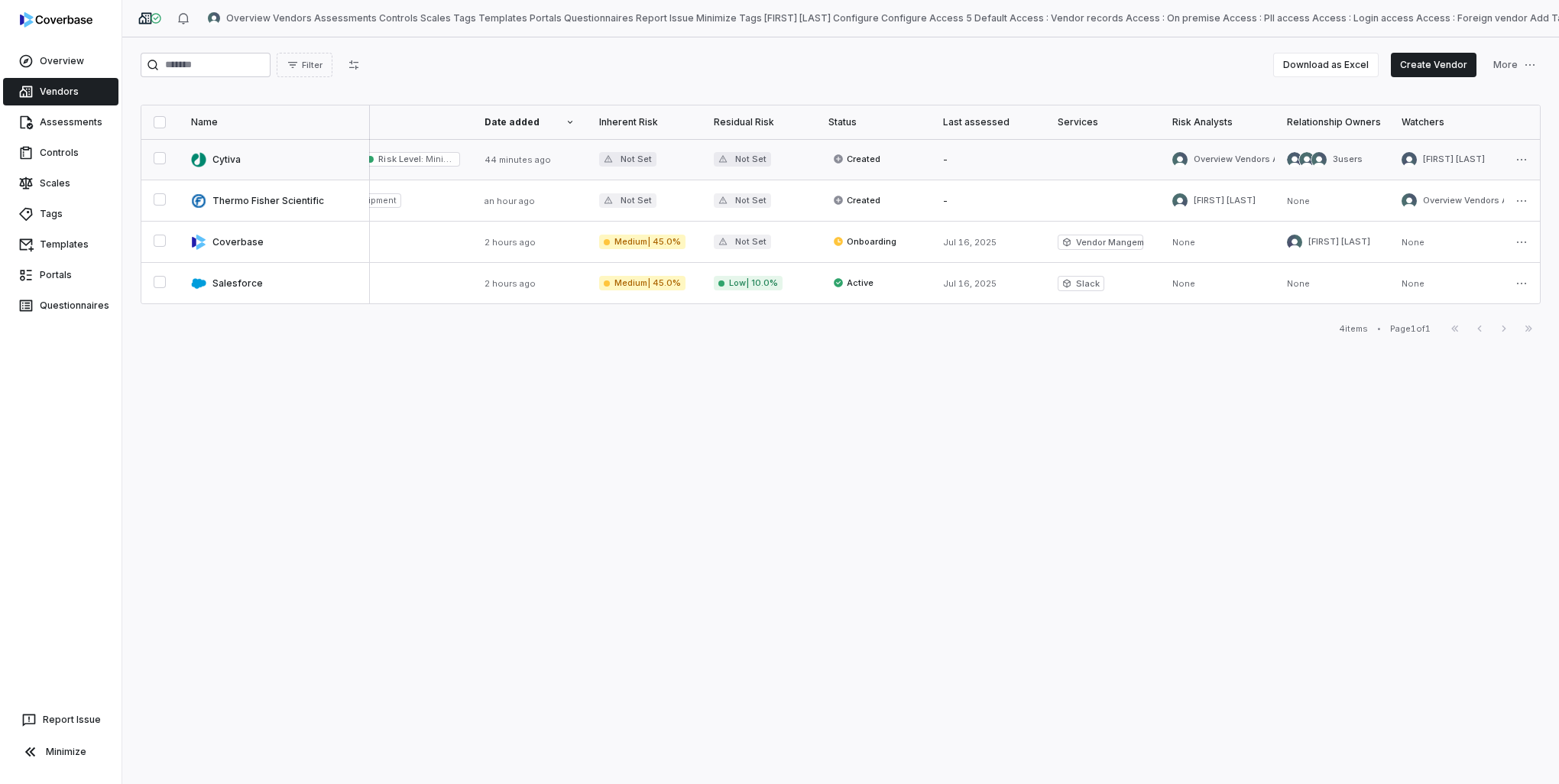 click at bounding box center (274, 159) 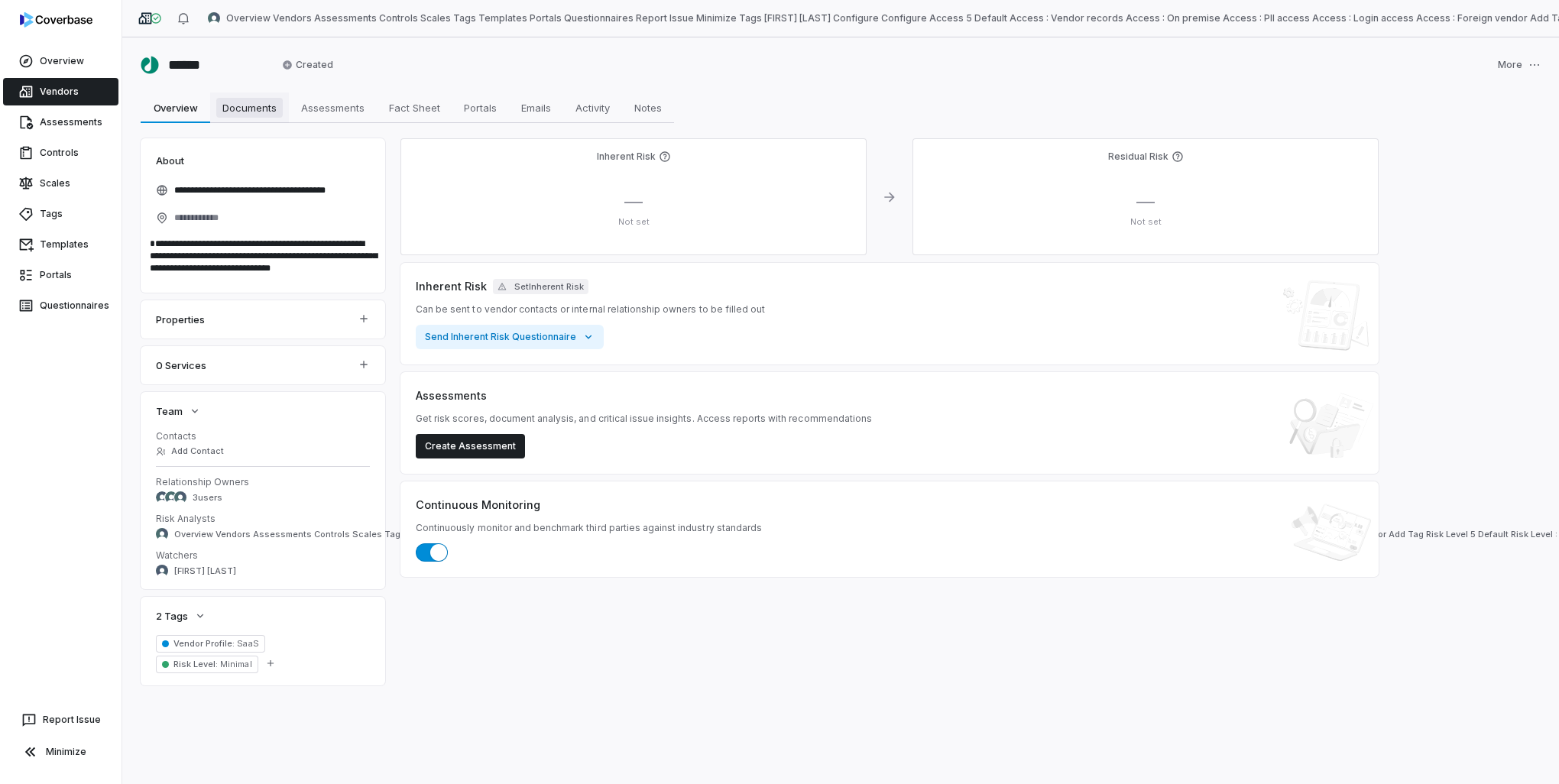 click on "Documents Documents" at bounding box center [249, 108] 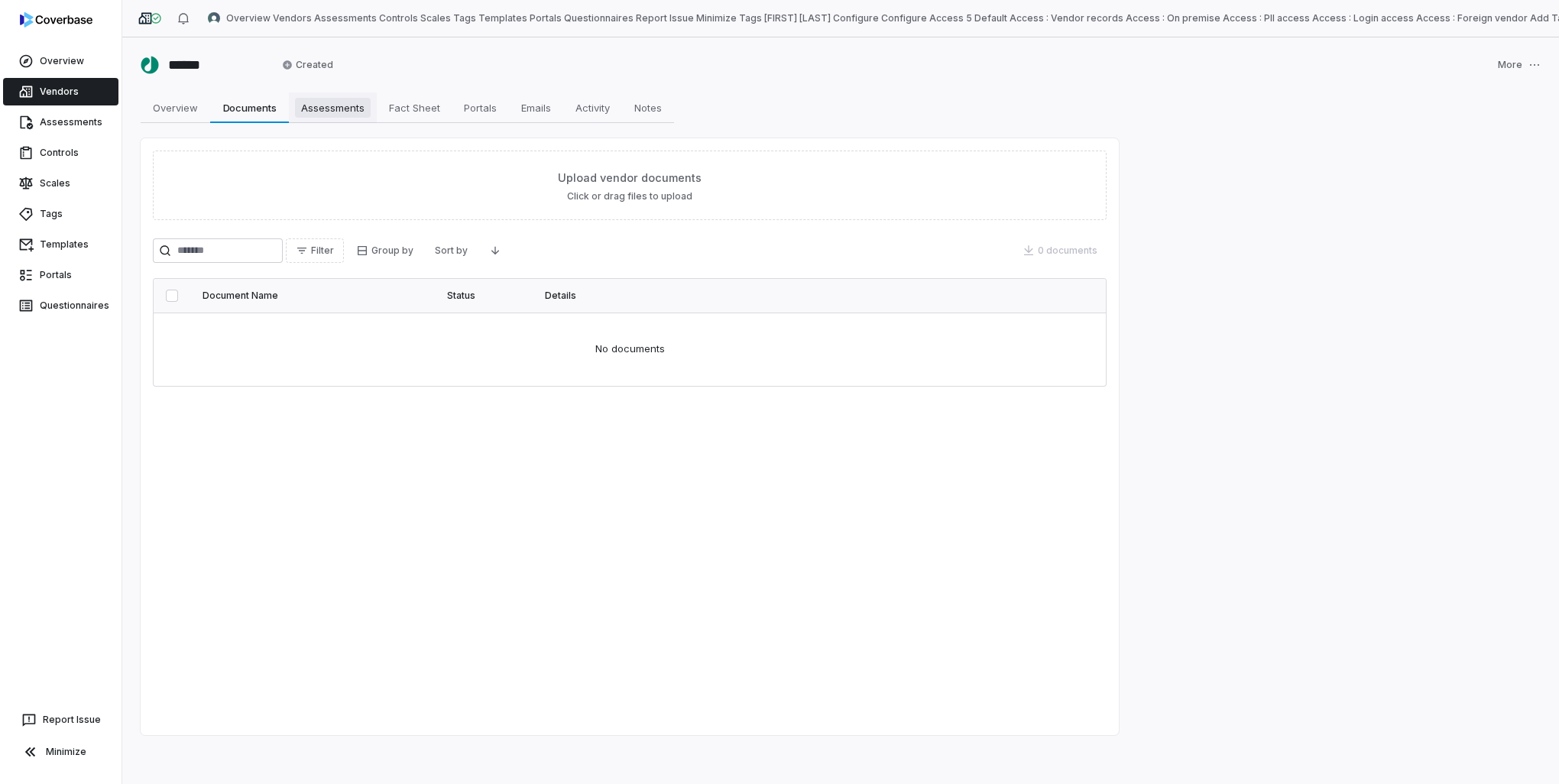 click on "Assessments" at bounding box center (332, 108) 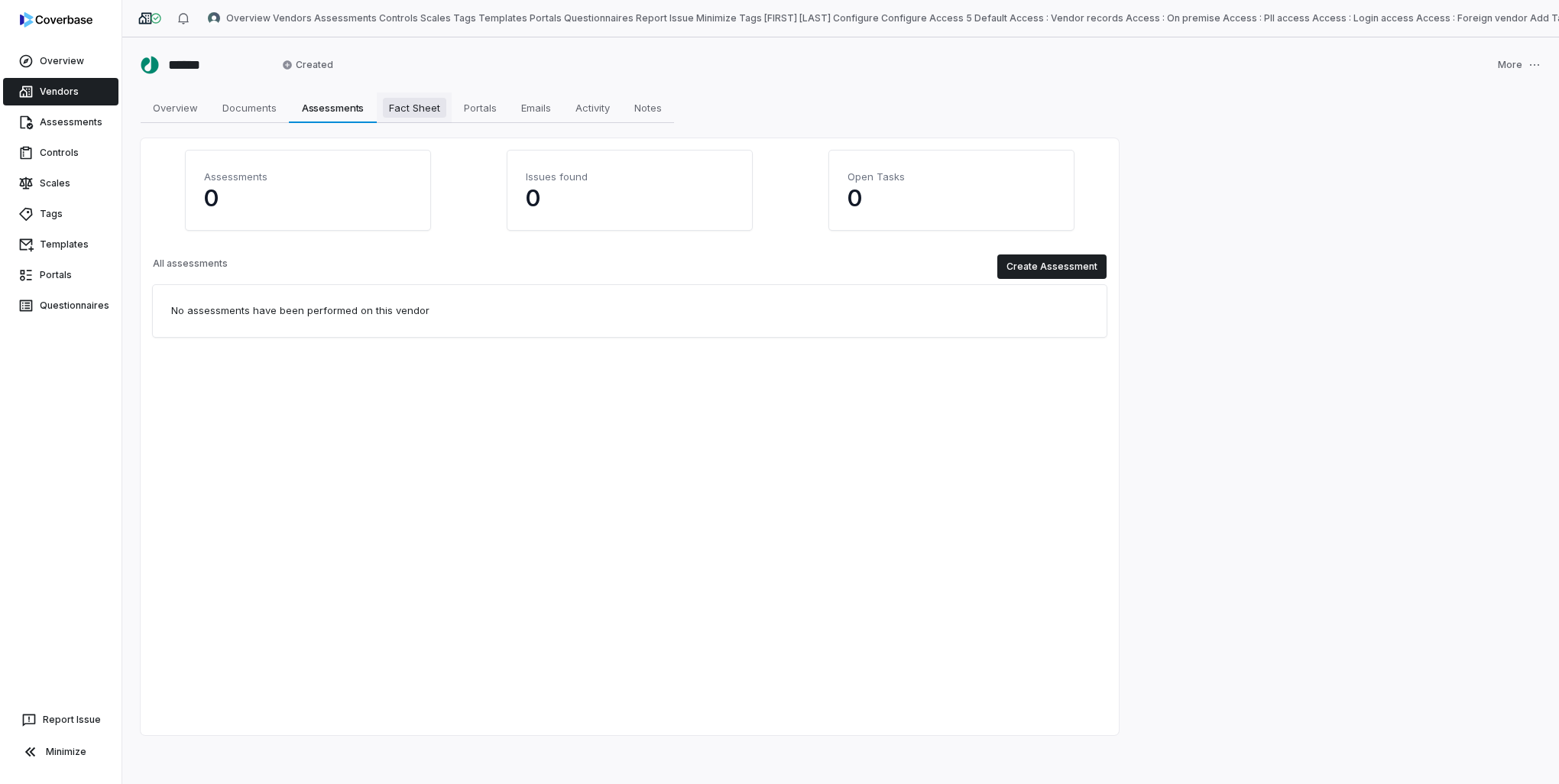 click on "Fact Sheet" at bounding box center [414, 108] 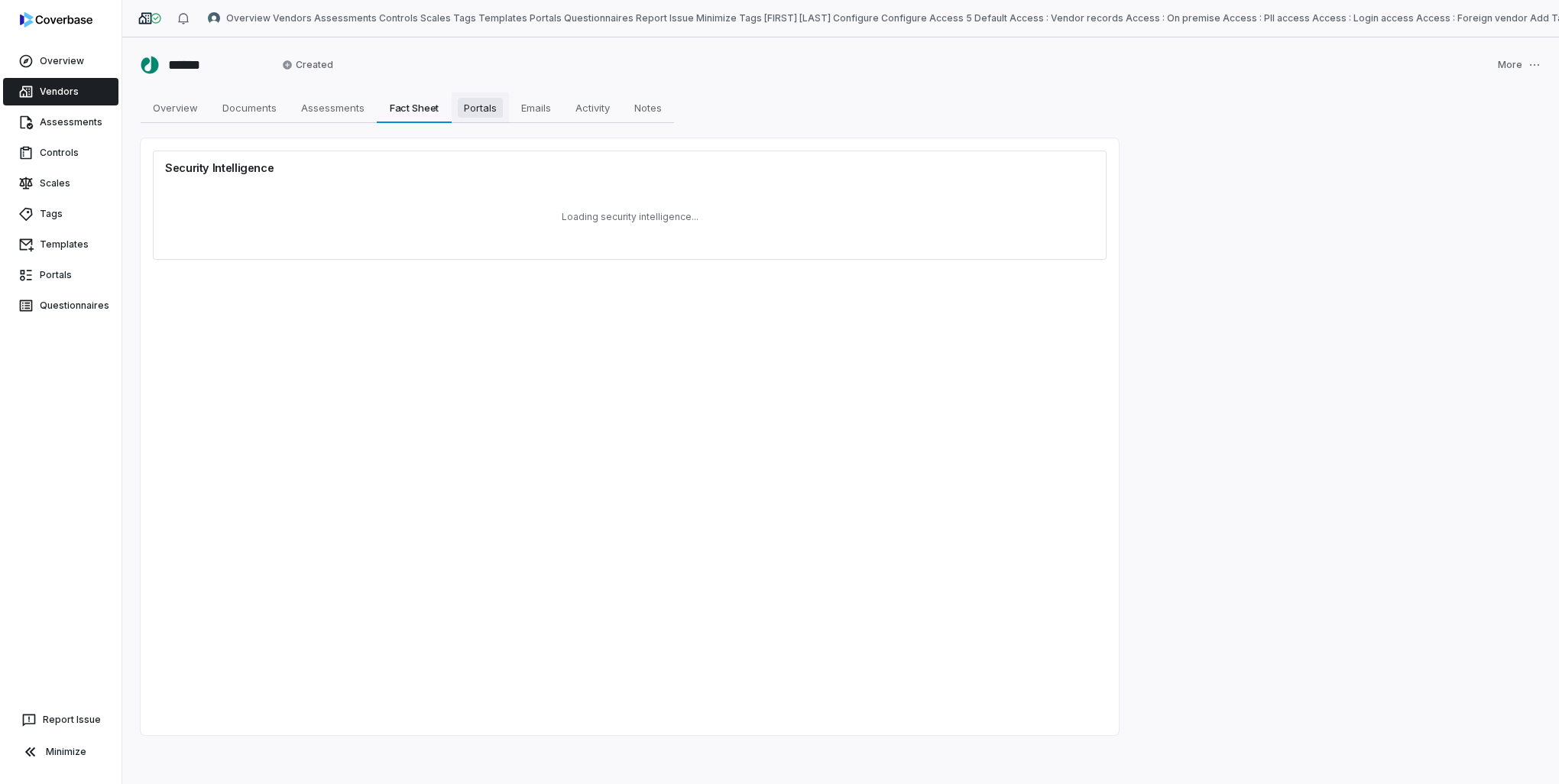 click on "Portals" at bounding box center (480, 108) 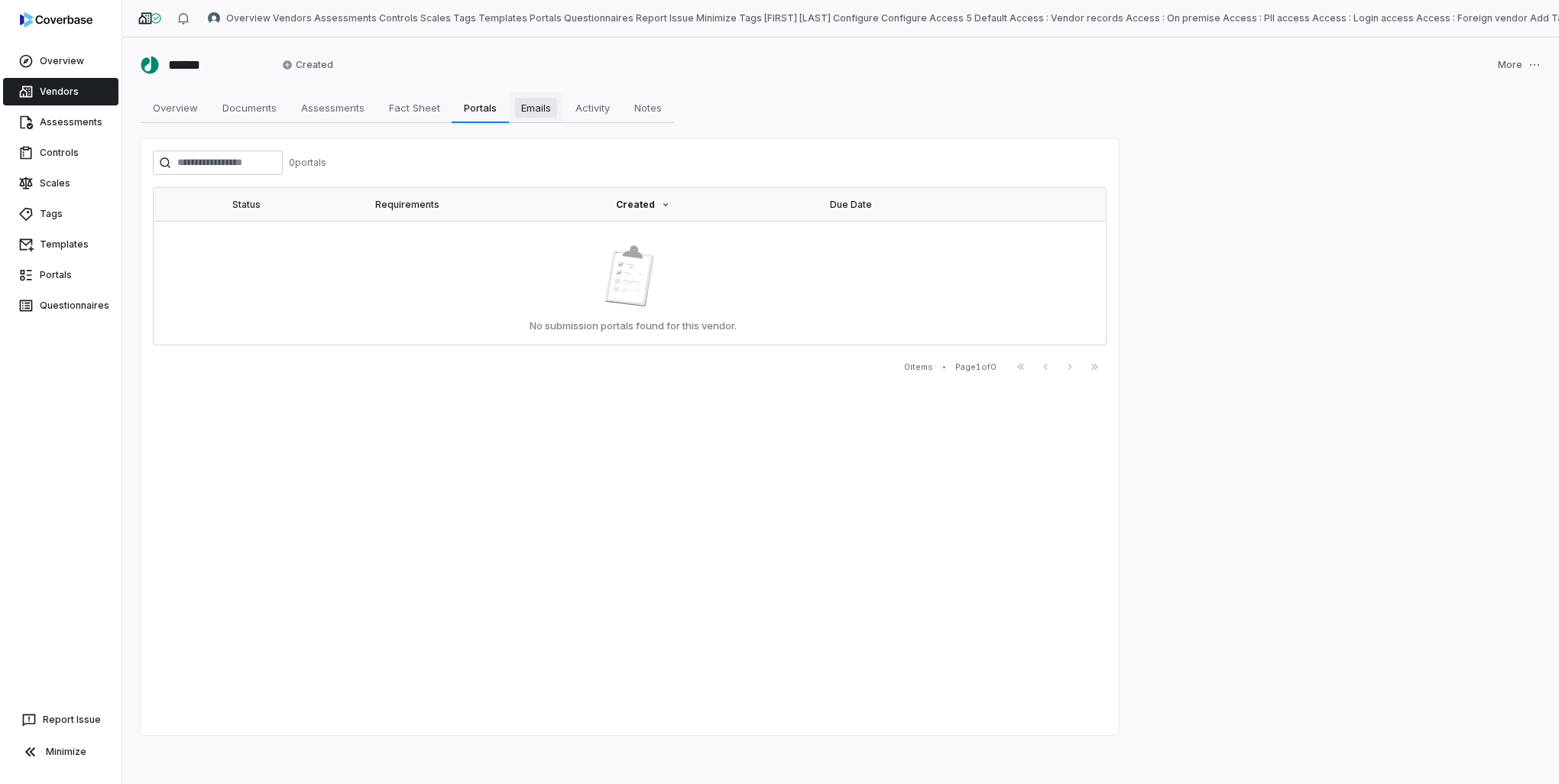 click on "Emails" at bounding box center [536, 108] 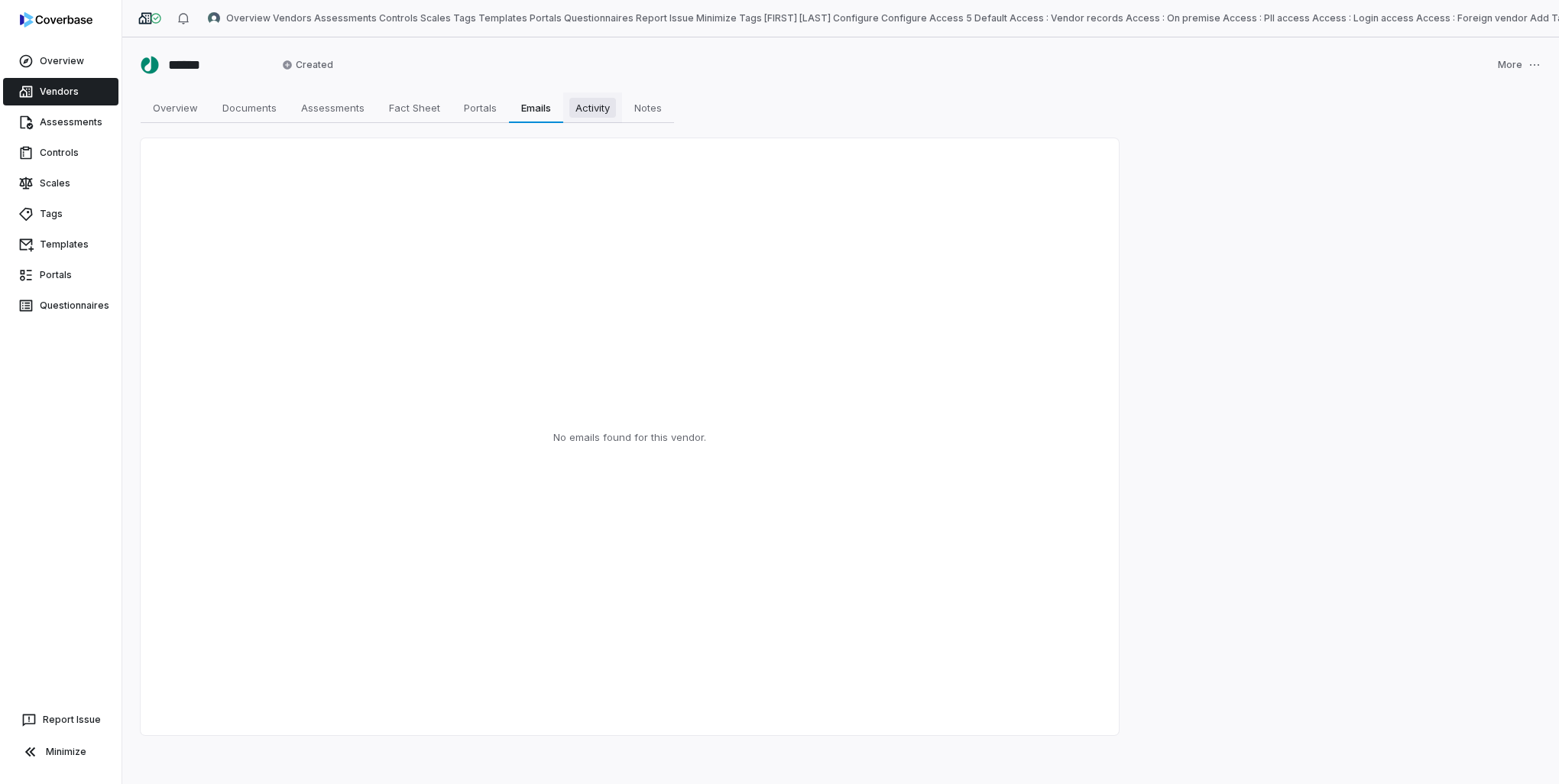 click on "Activity" at bounding box center (592, 108) 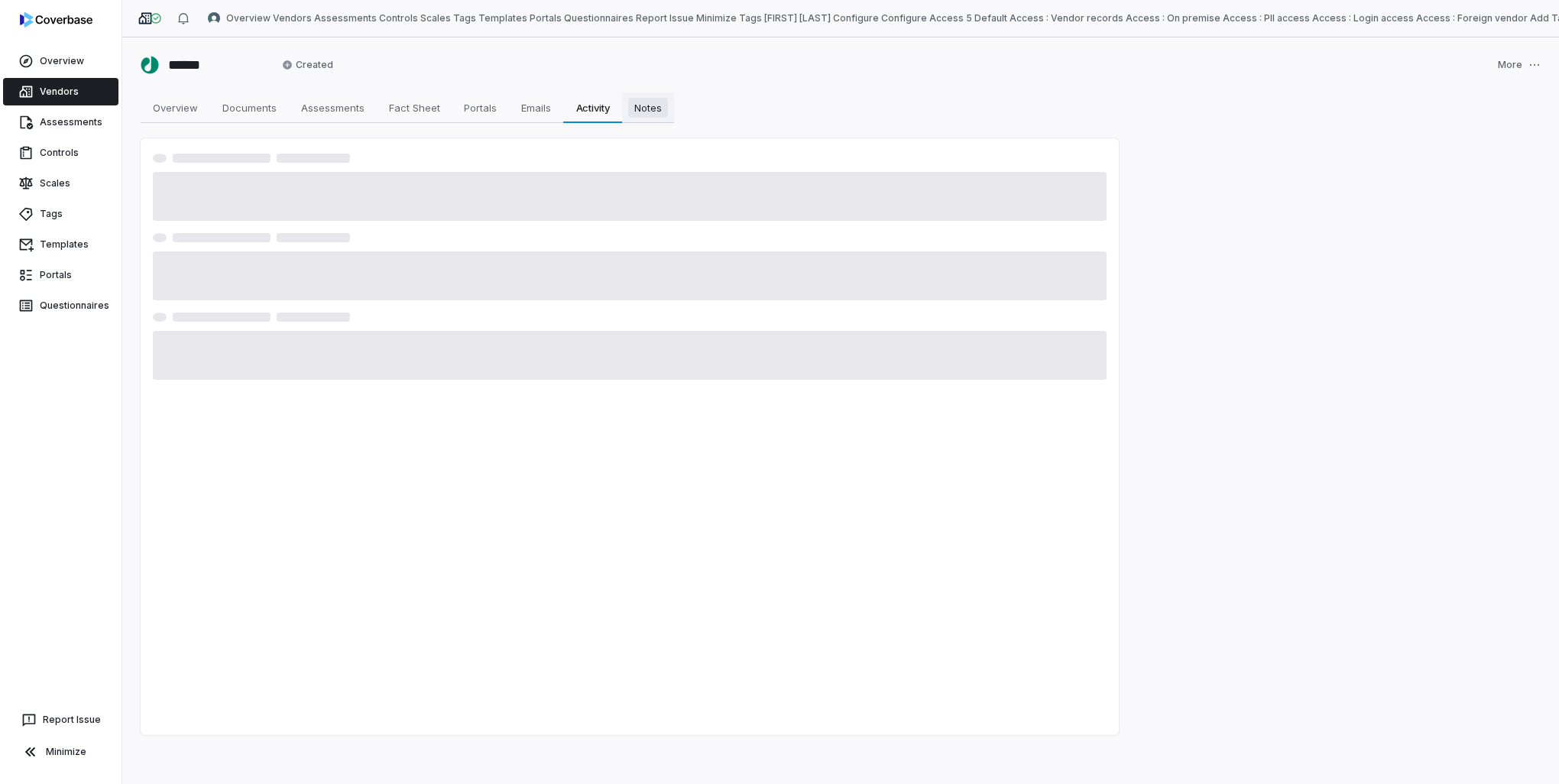 click on "Notes" at bounding box center [648, 108] 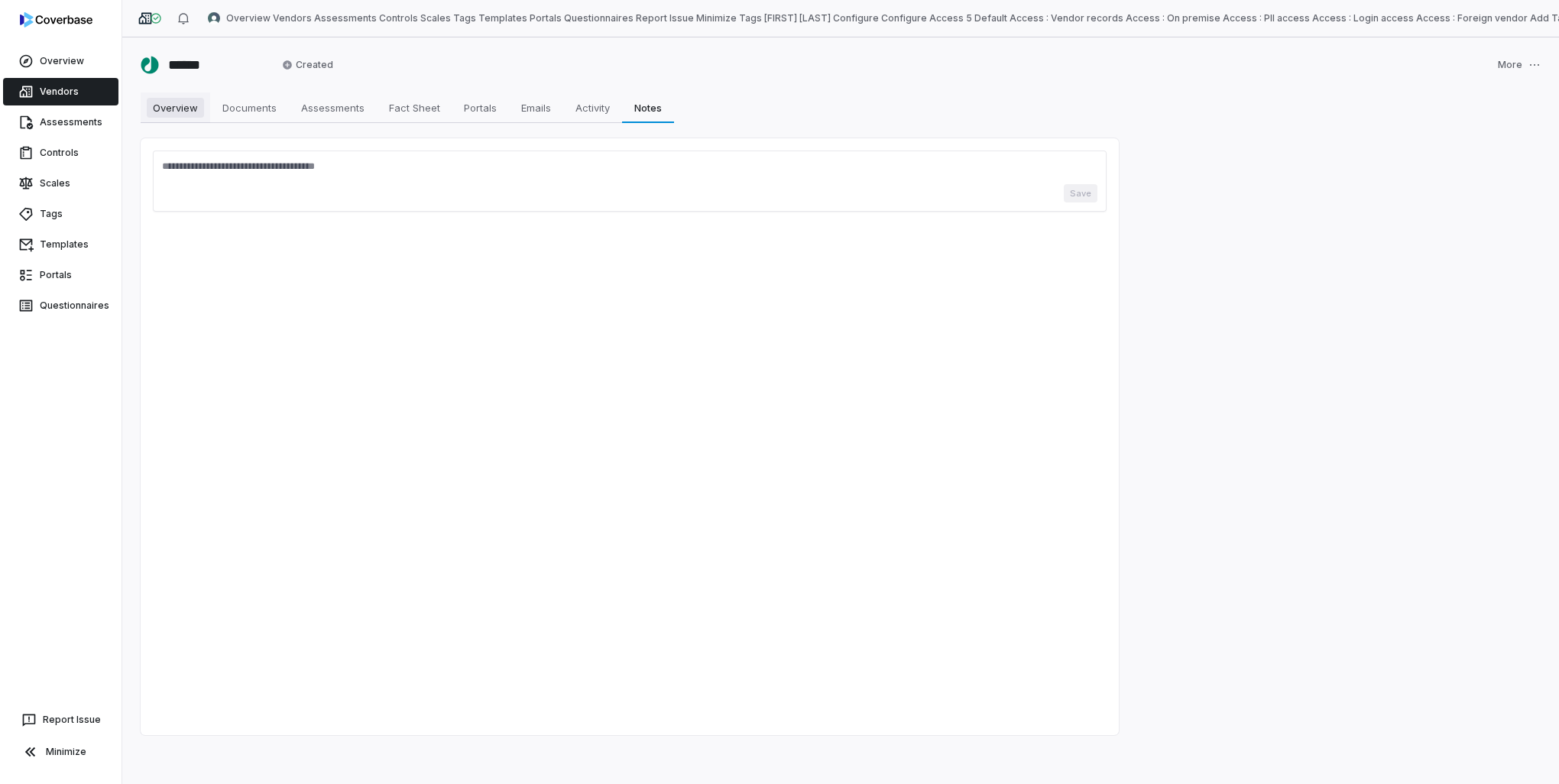 click on "Overview" at bounding box center [175, 108] 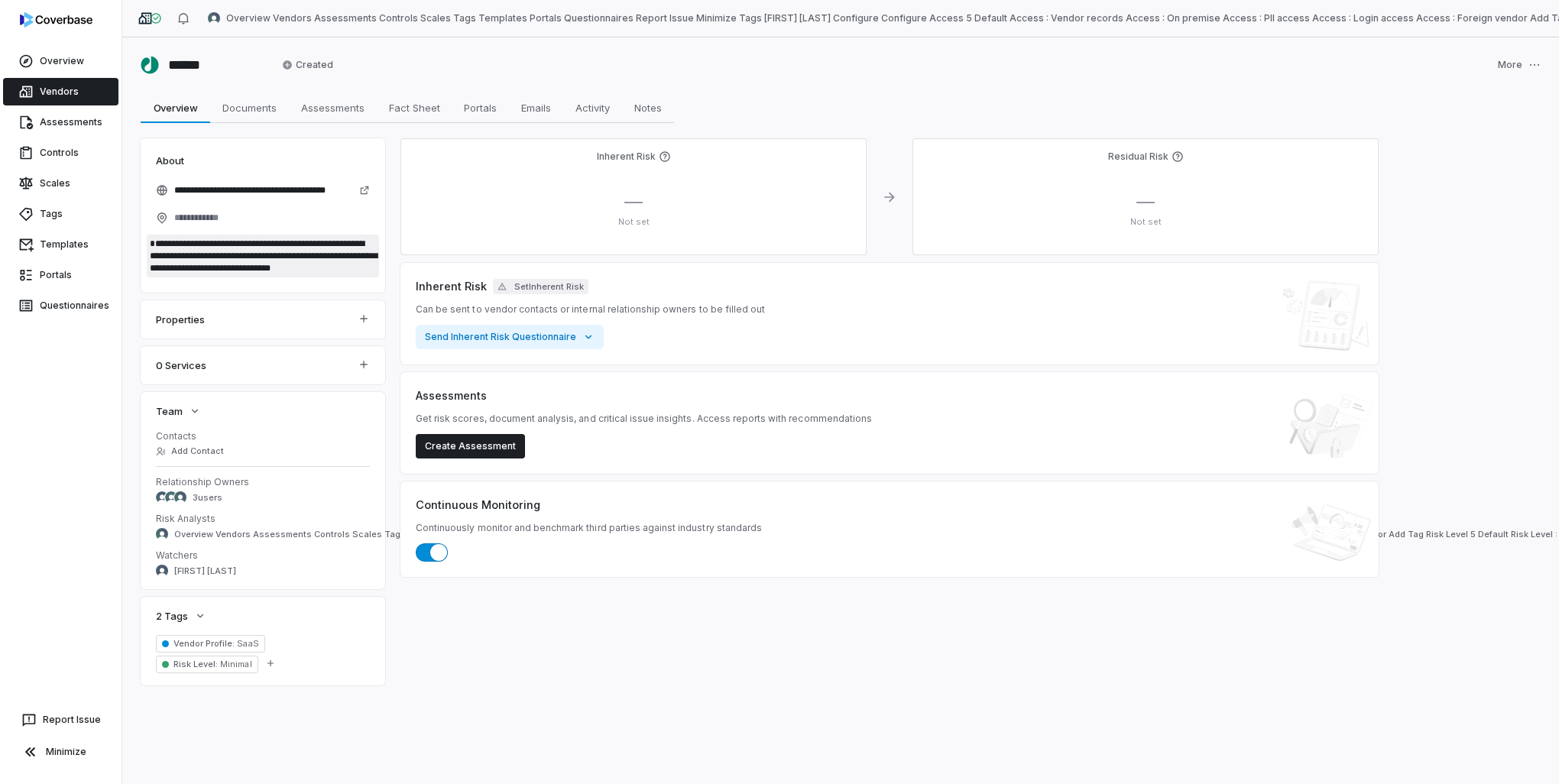 click on "**********" at bounding box center [263, 256] 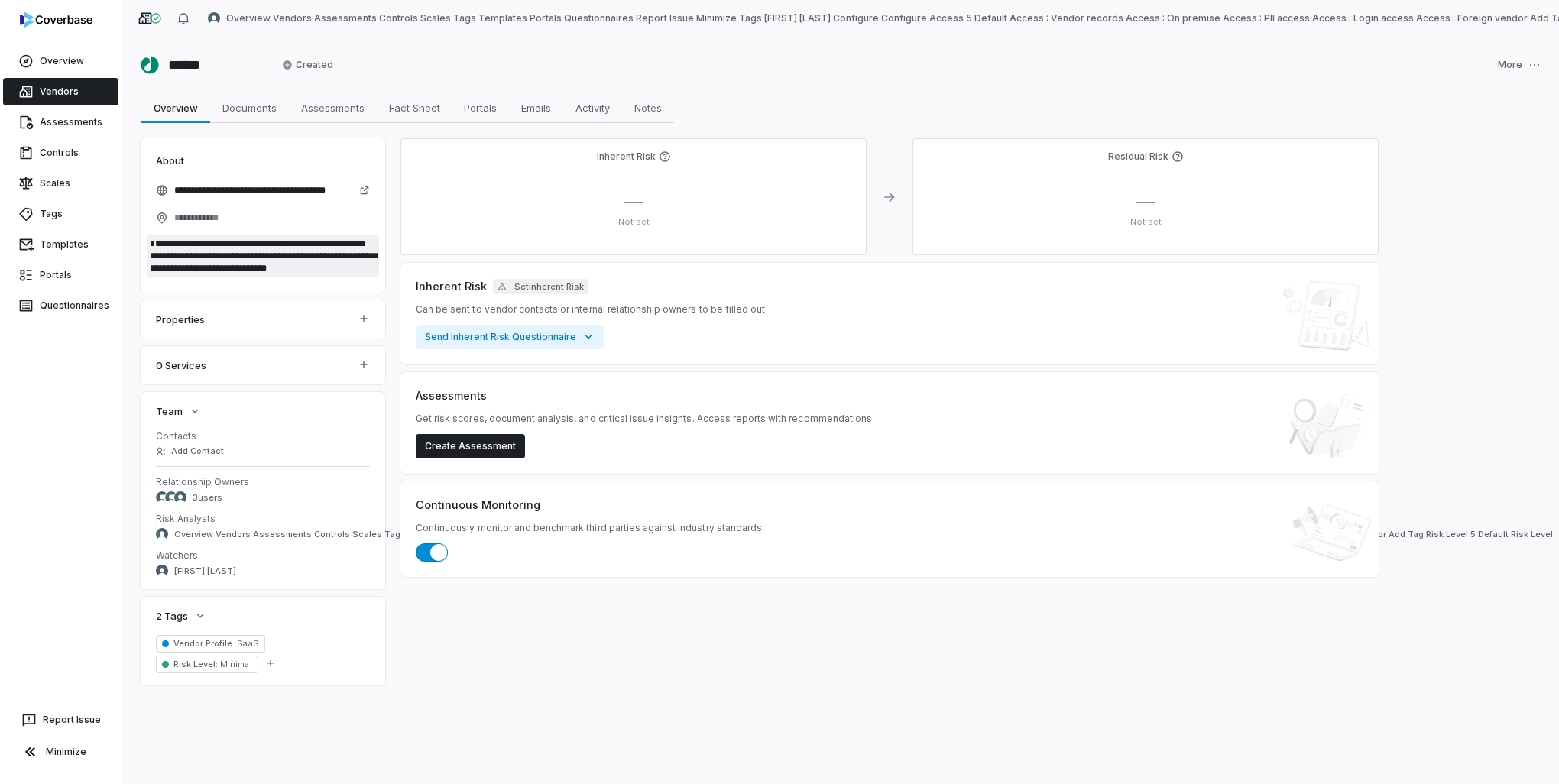 type on "*" 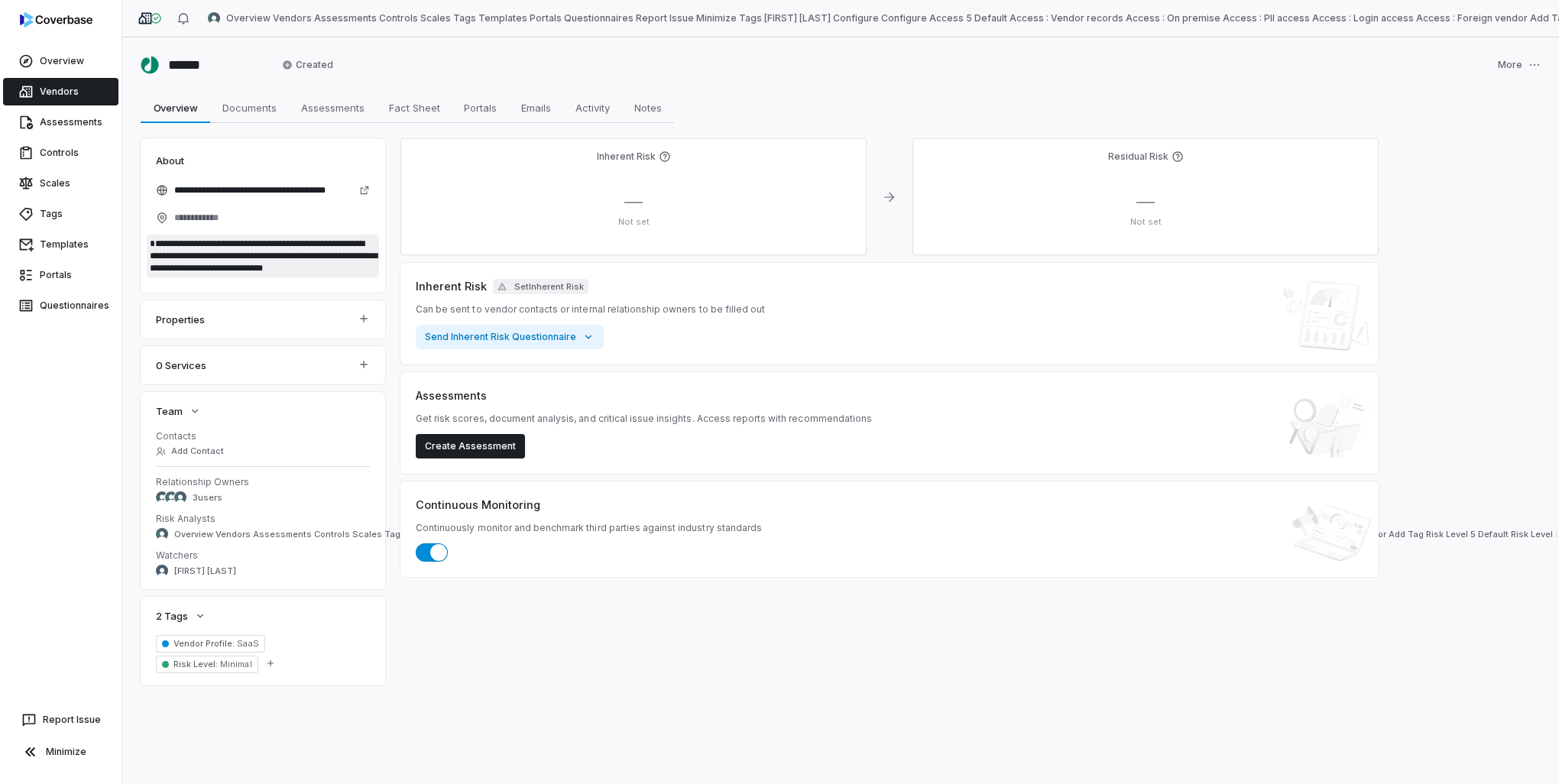type on "*" 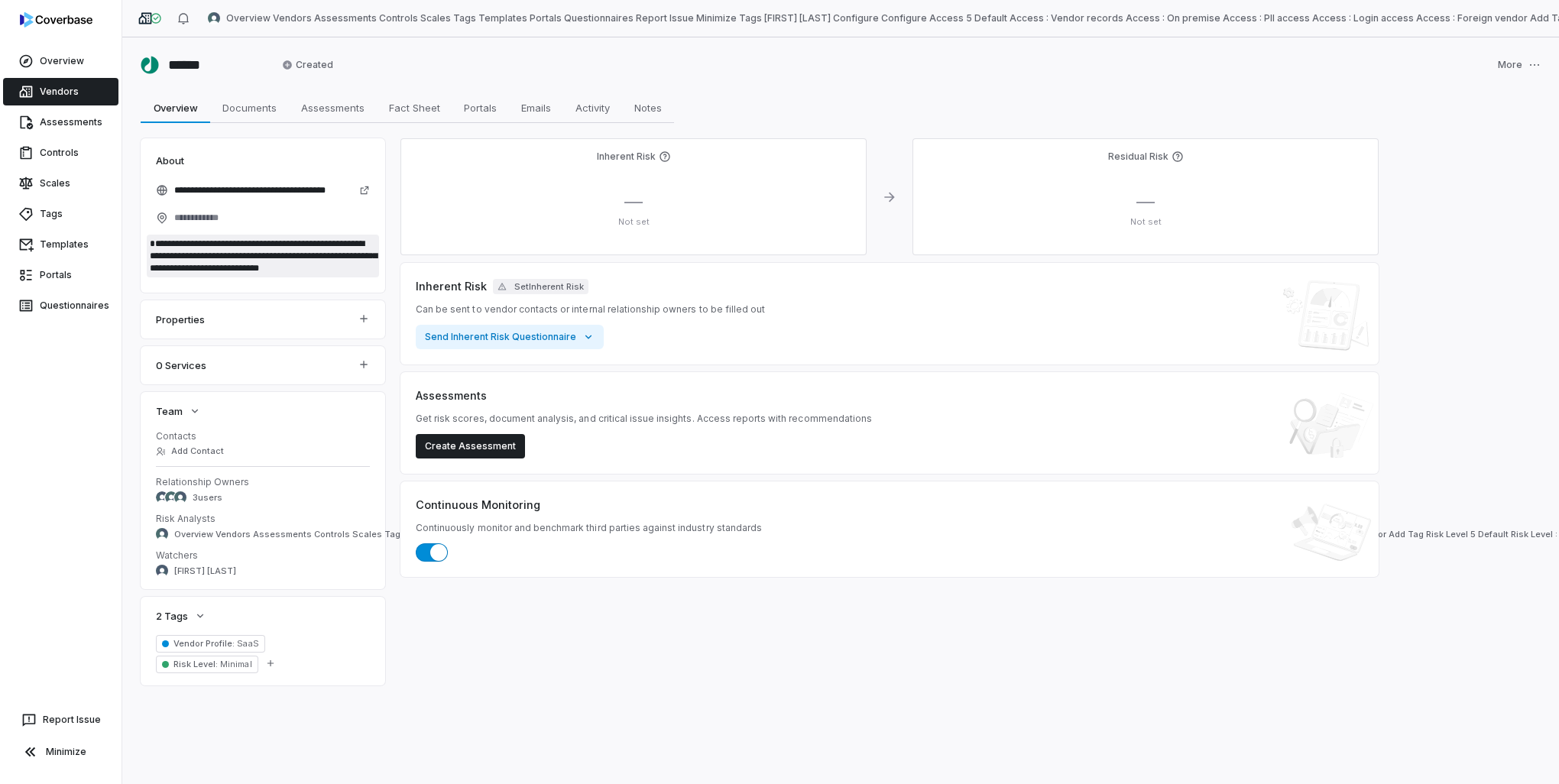 drag, startPoint x: 269, startPoint y: 250, endPoint x: 275, endPoint y: 241, distance: 10.816654 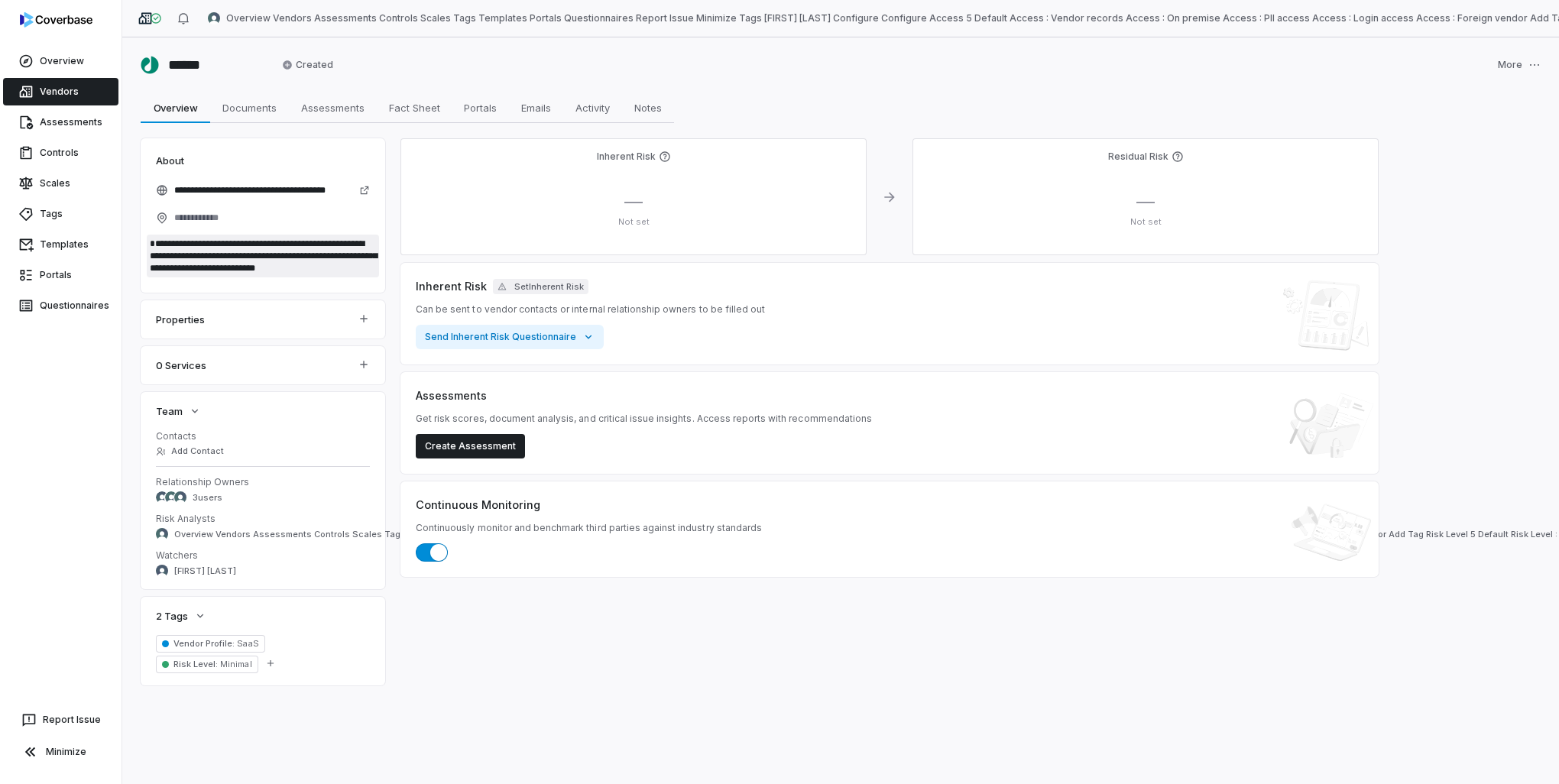 type on "*" 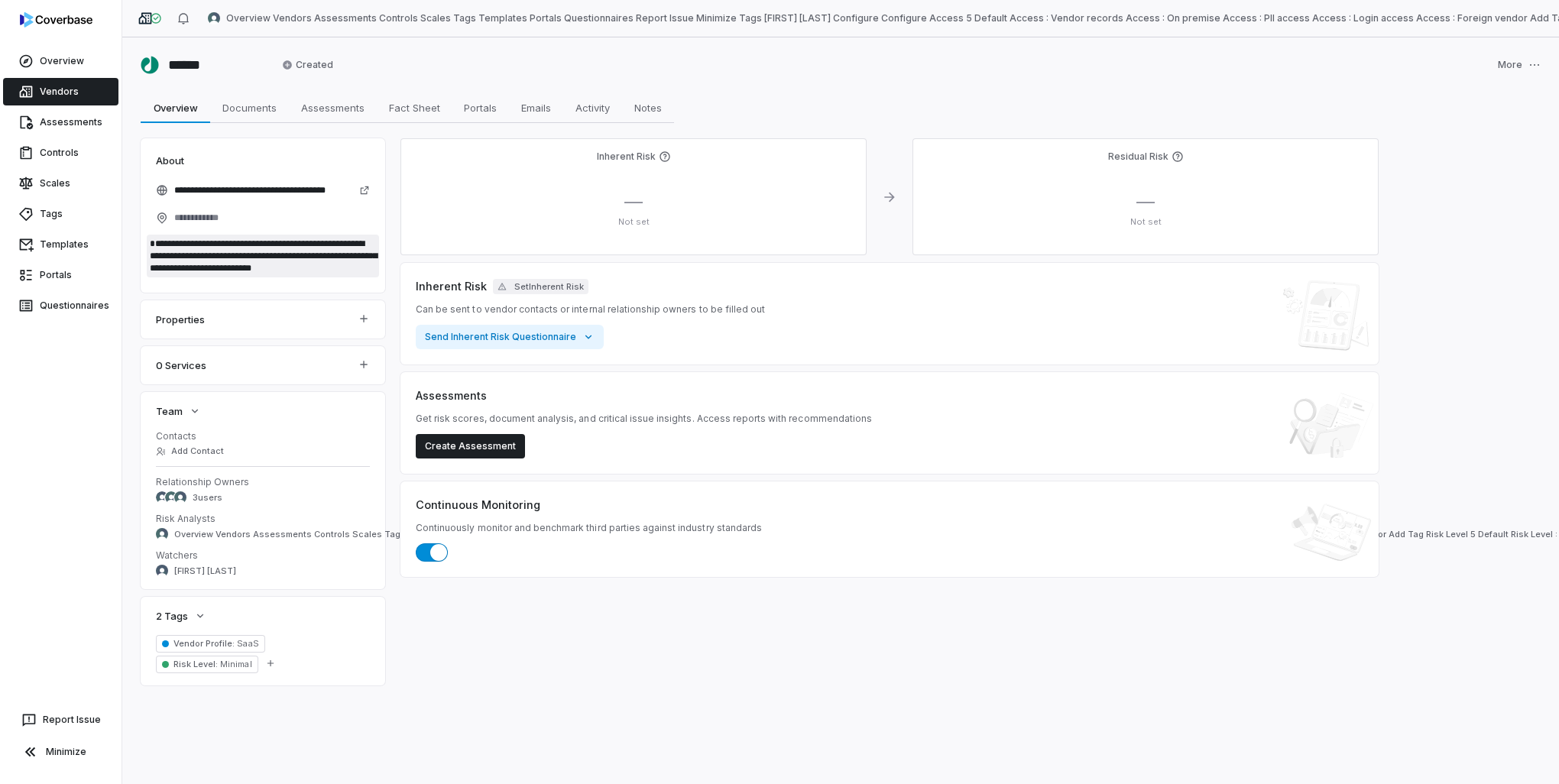 type on "*" 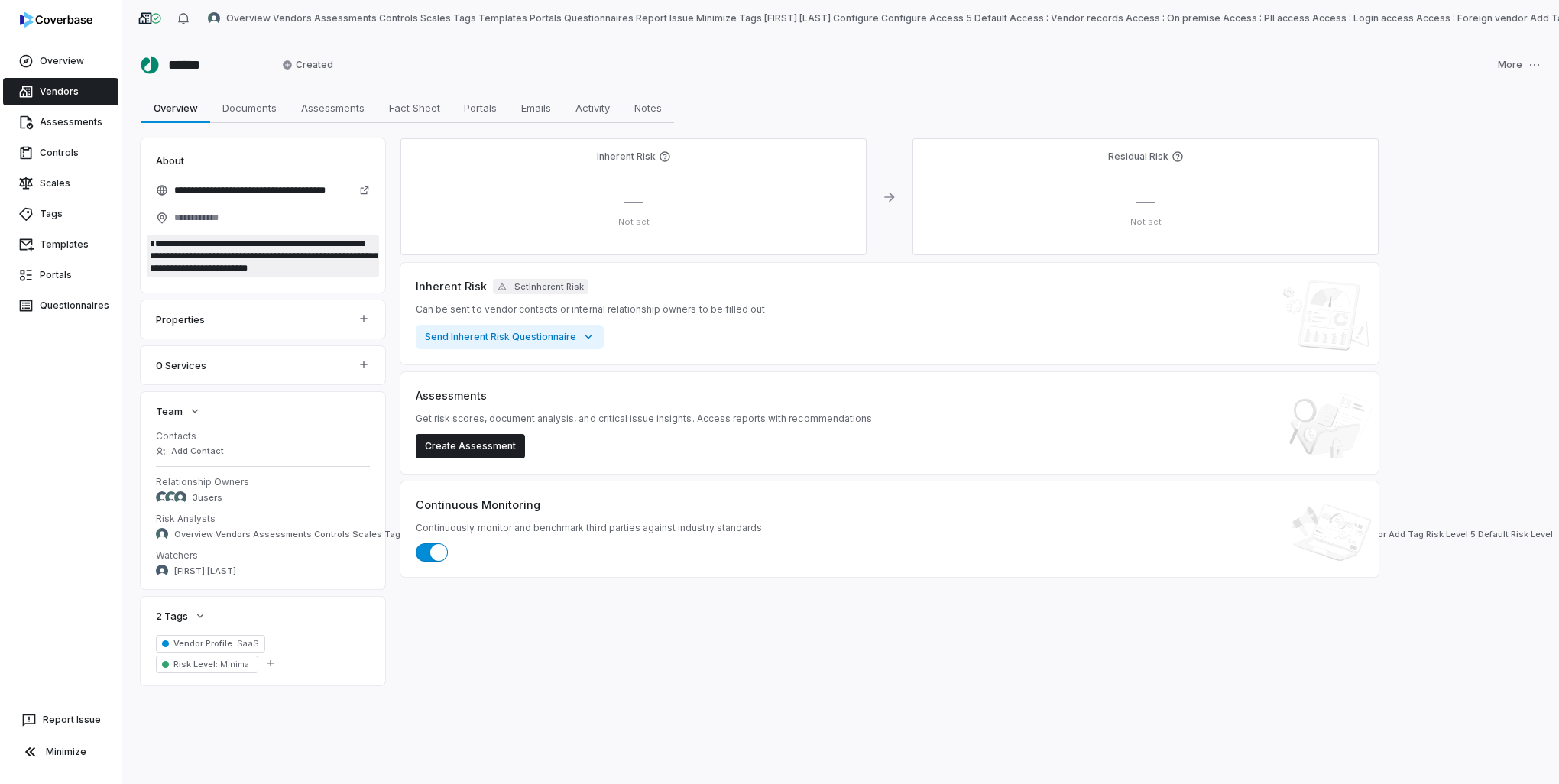 type on "*" 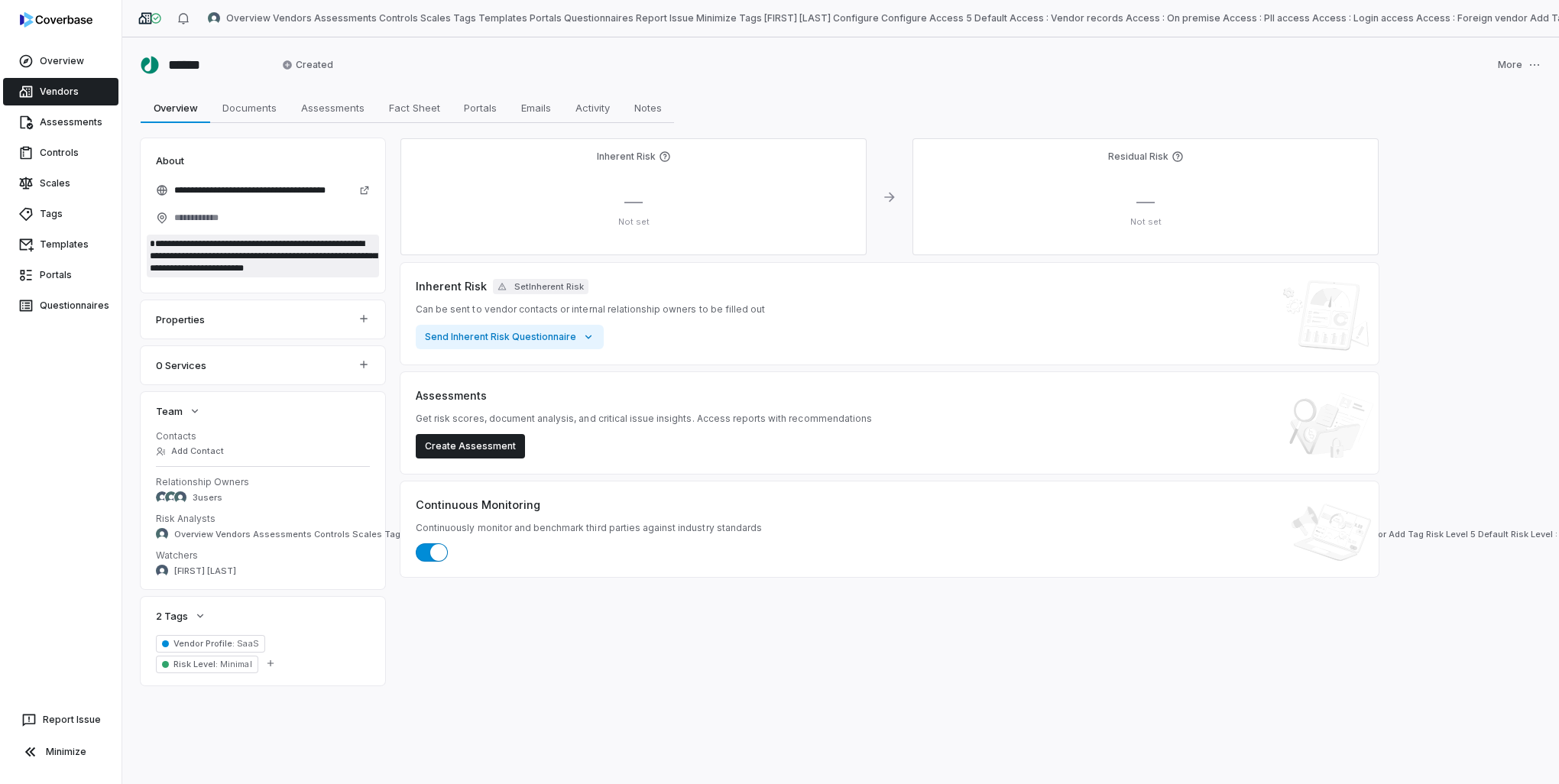 type on "*" 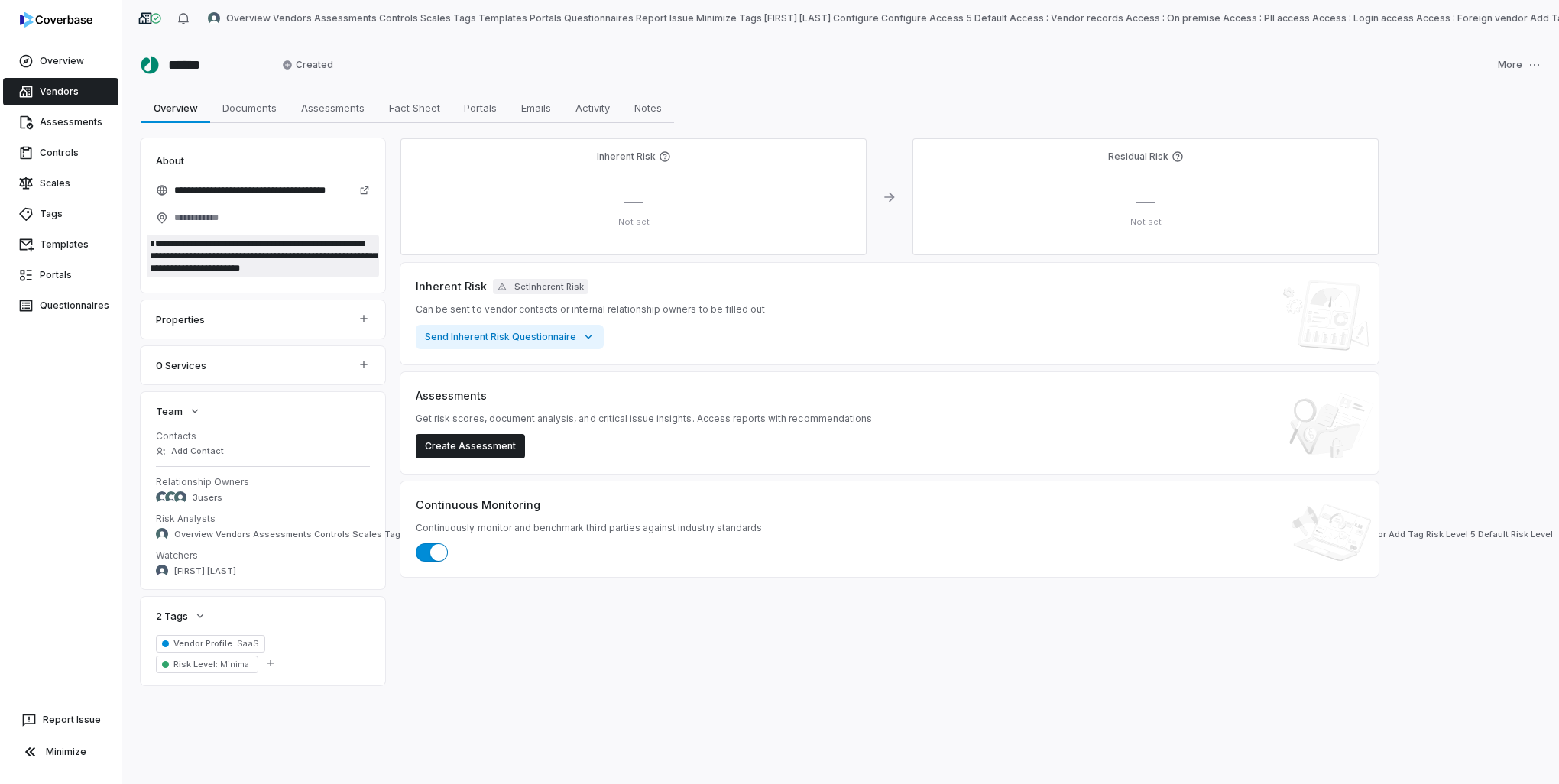 type on "*" 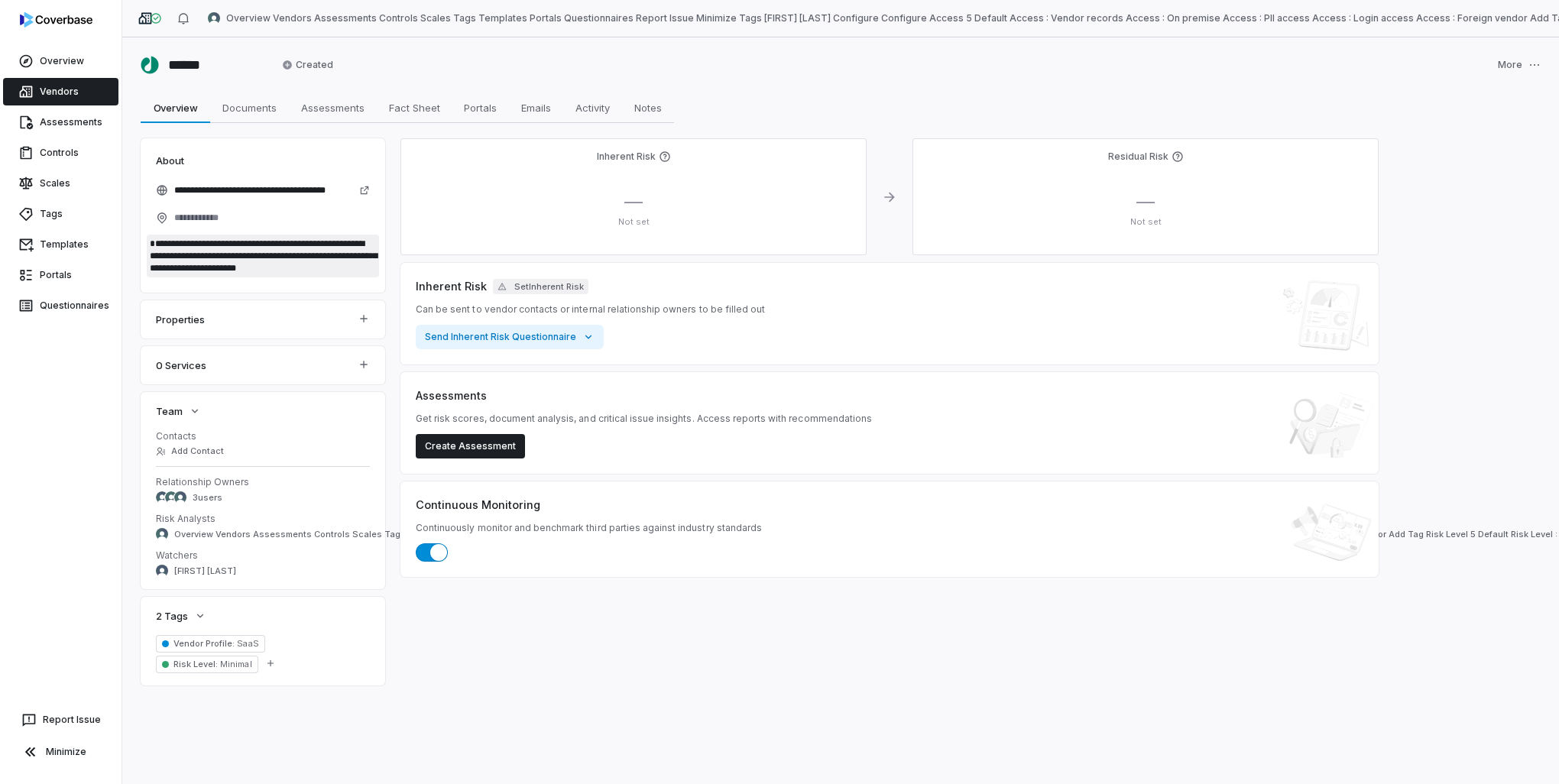 type on "*" 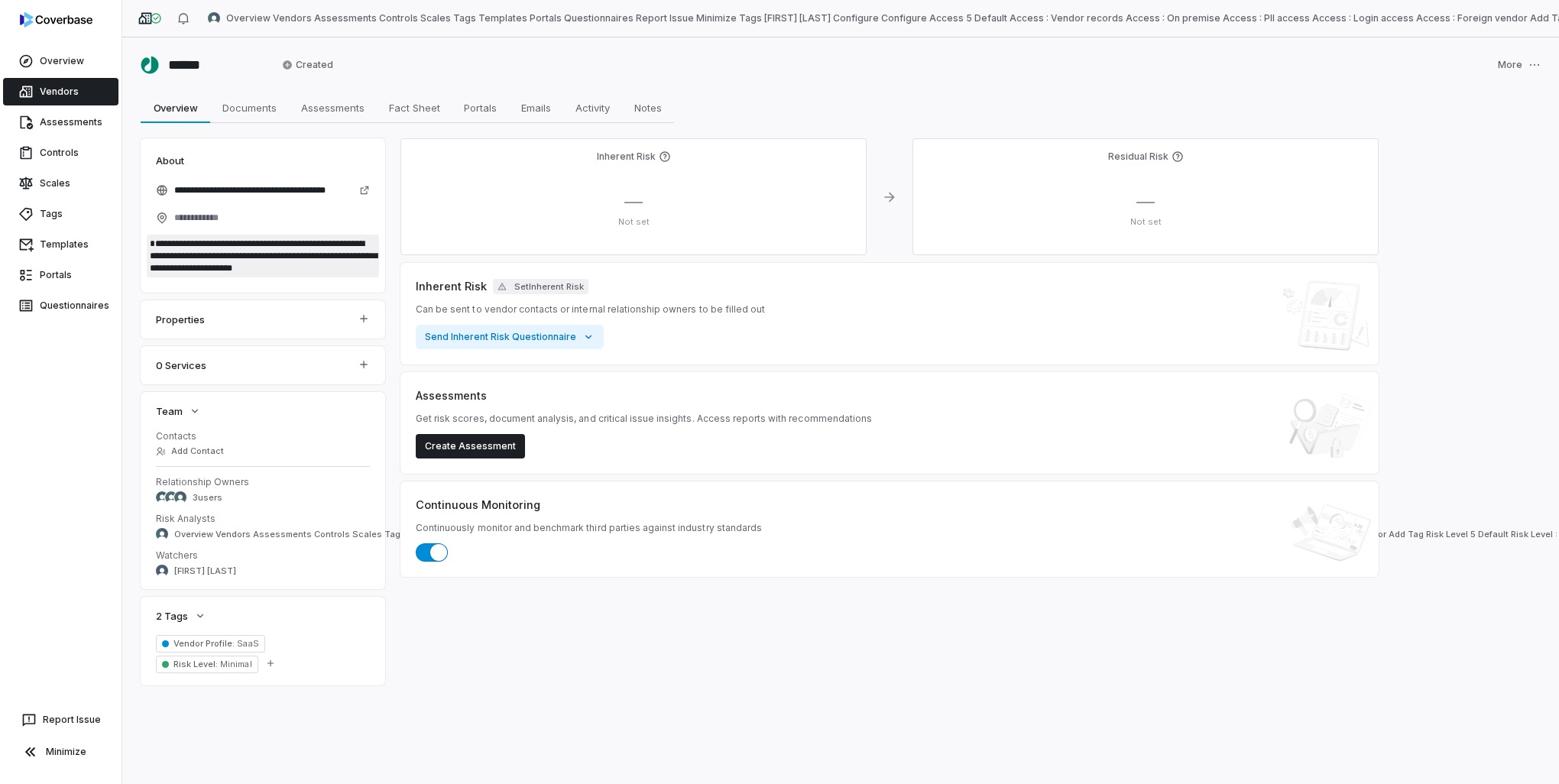 type on "*" 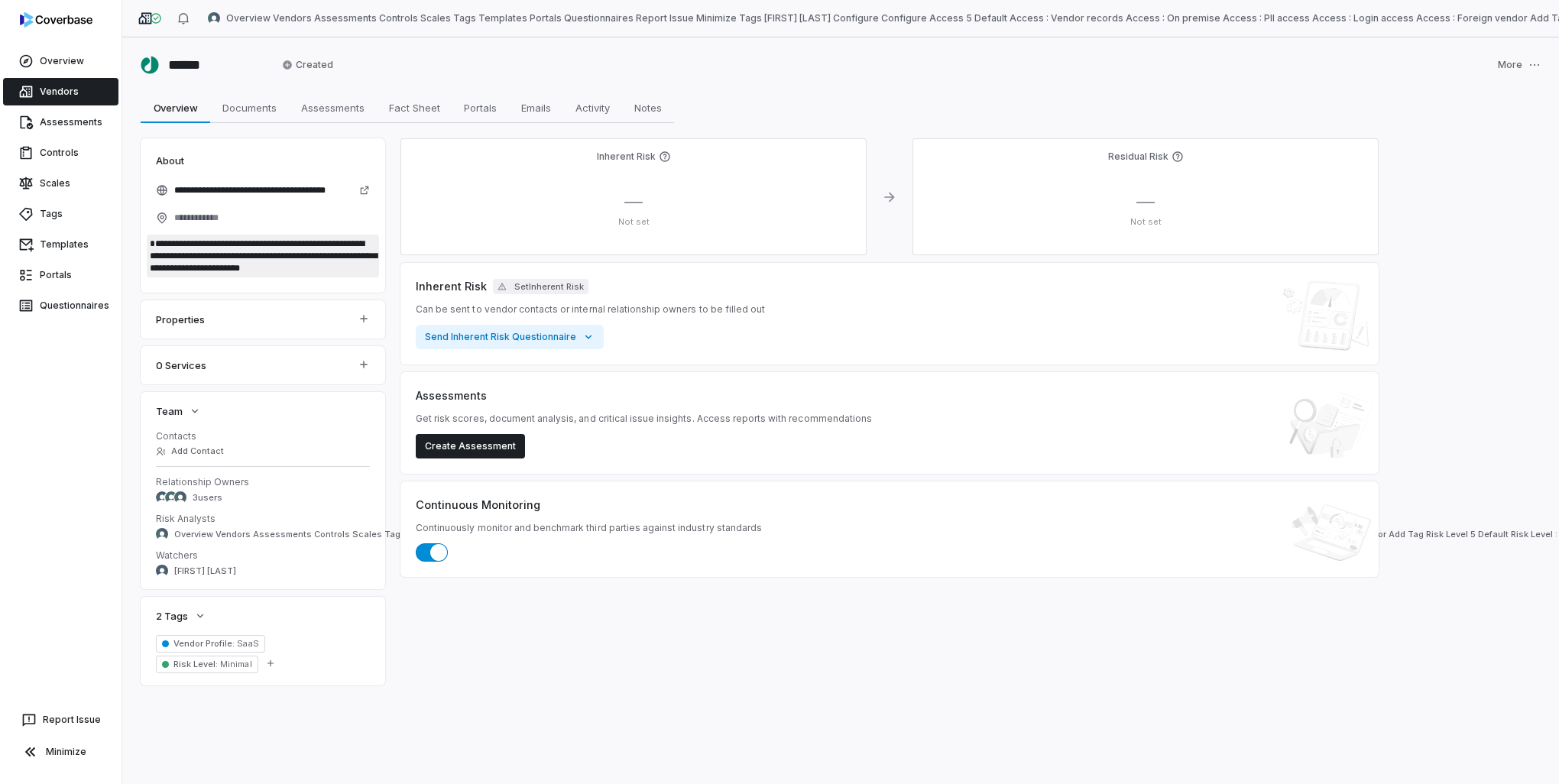 type on "*" 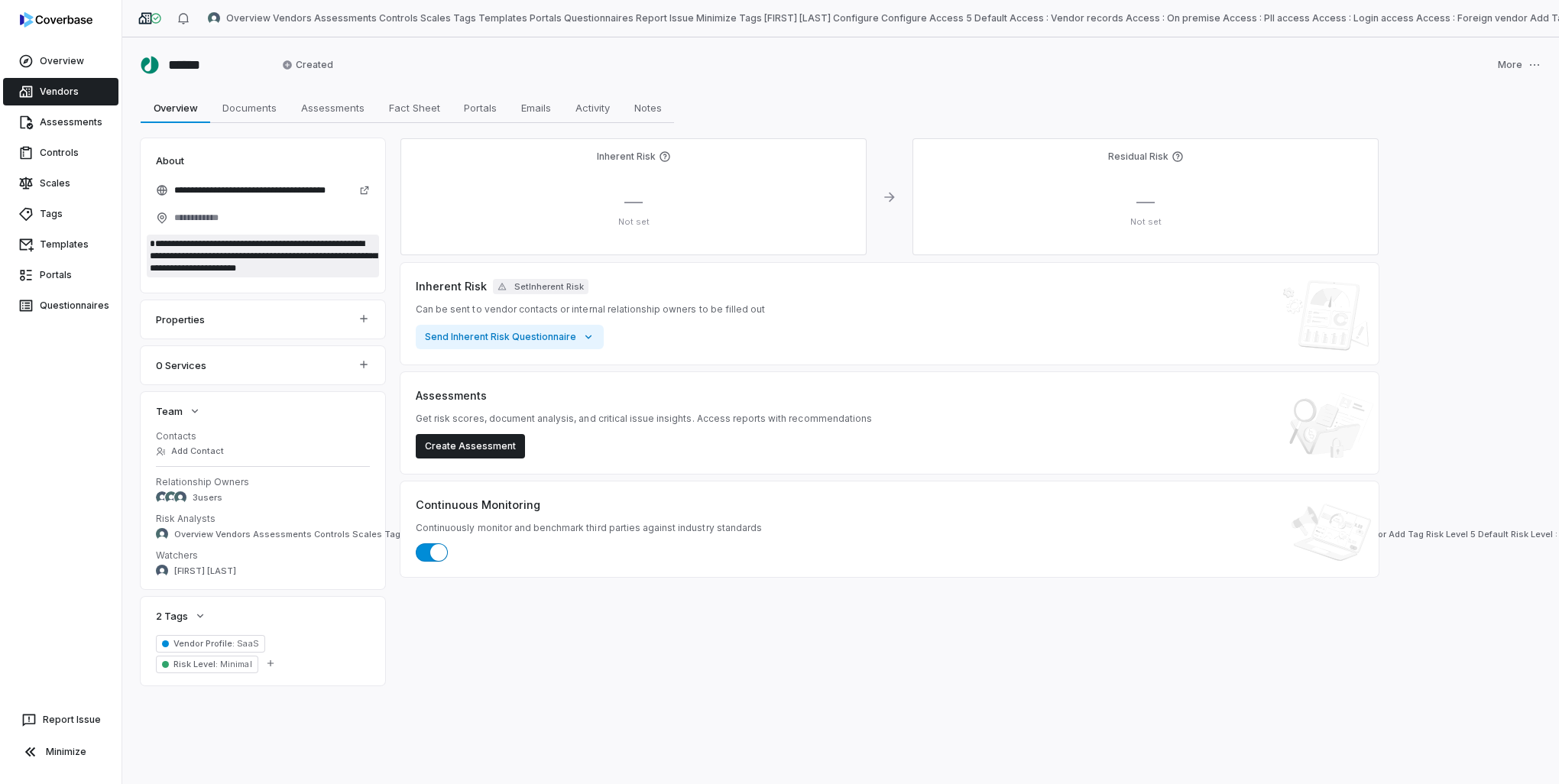 type on "*" 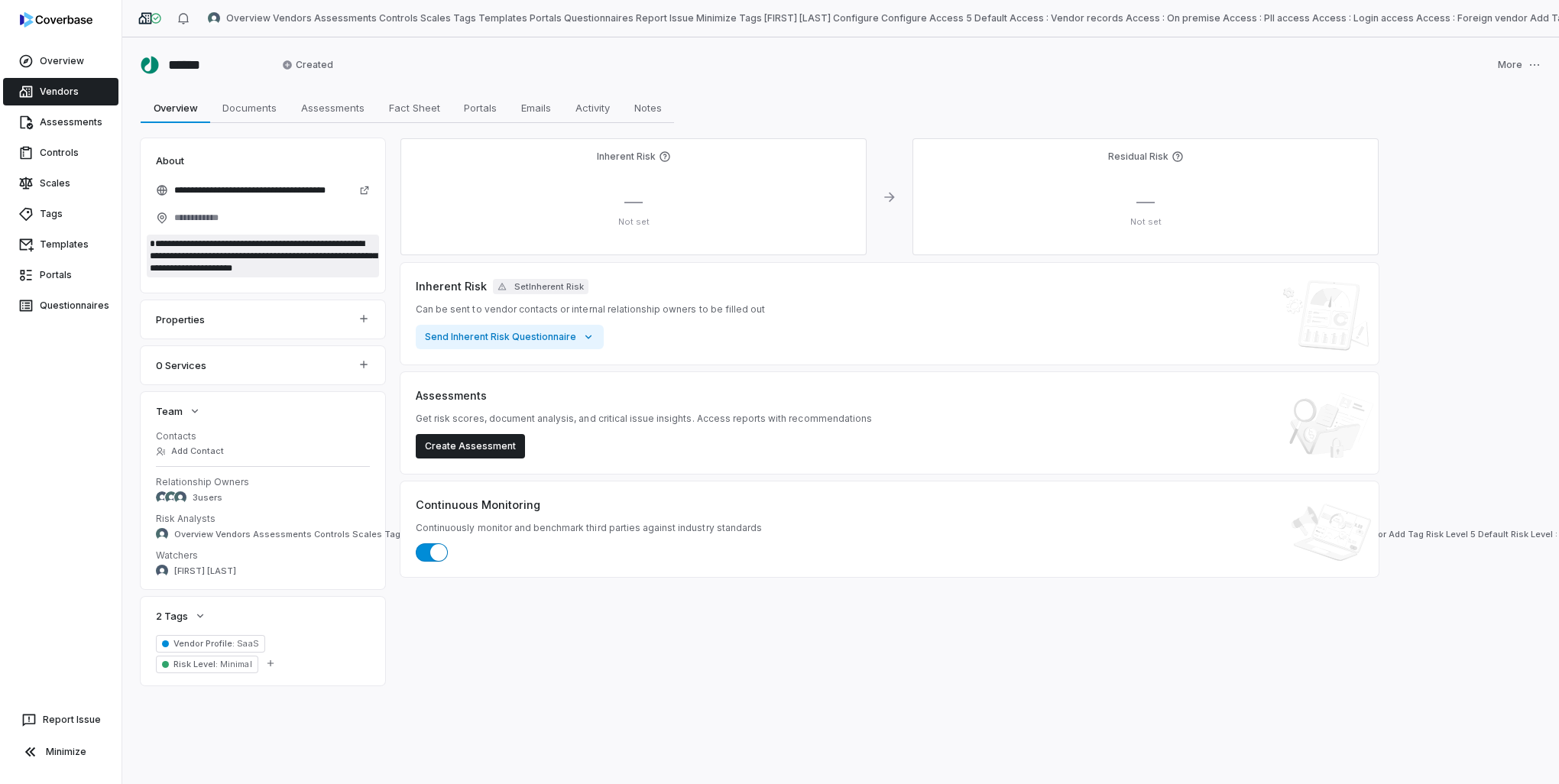 type on "*" 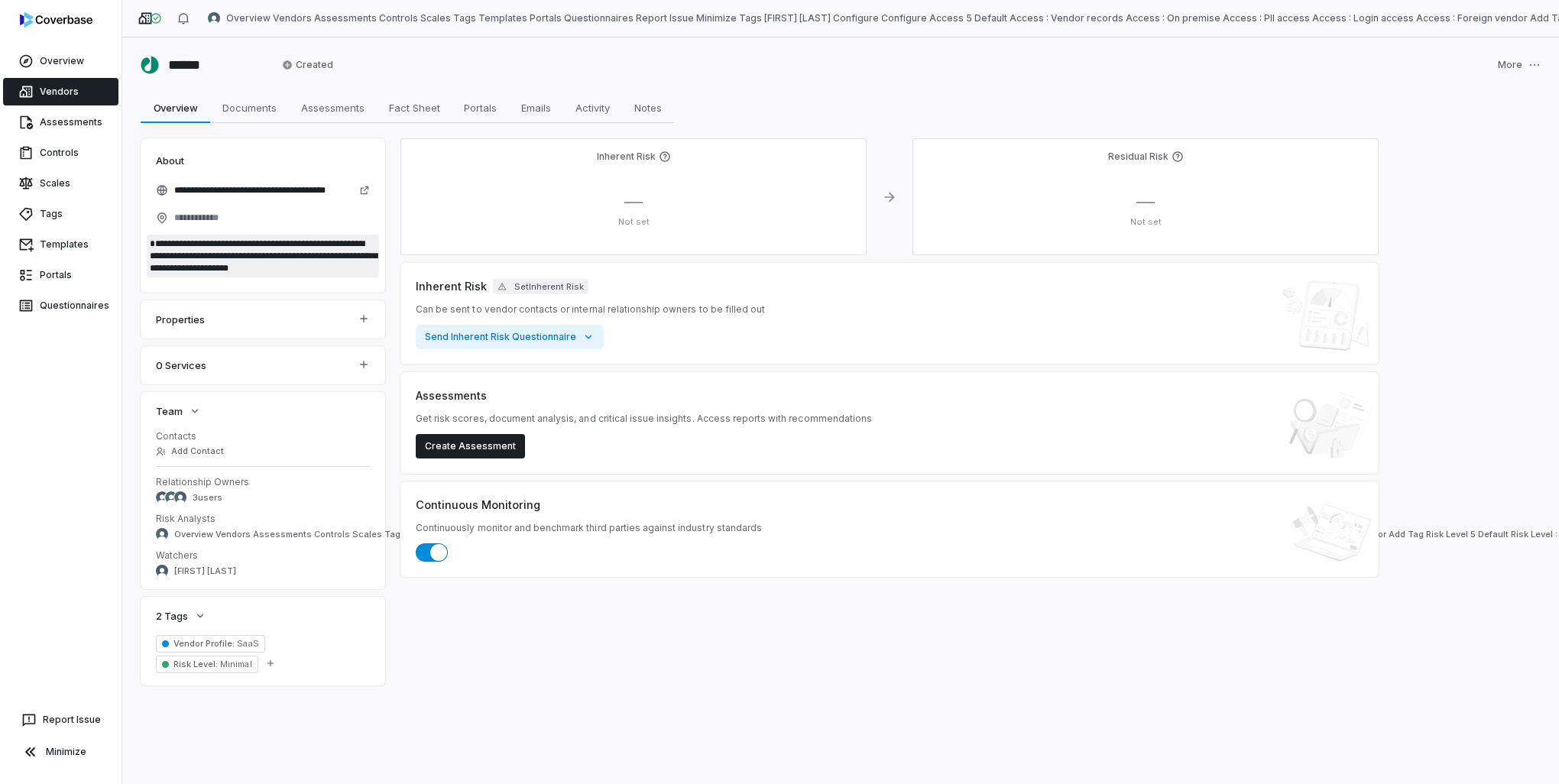 type on "*" 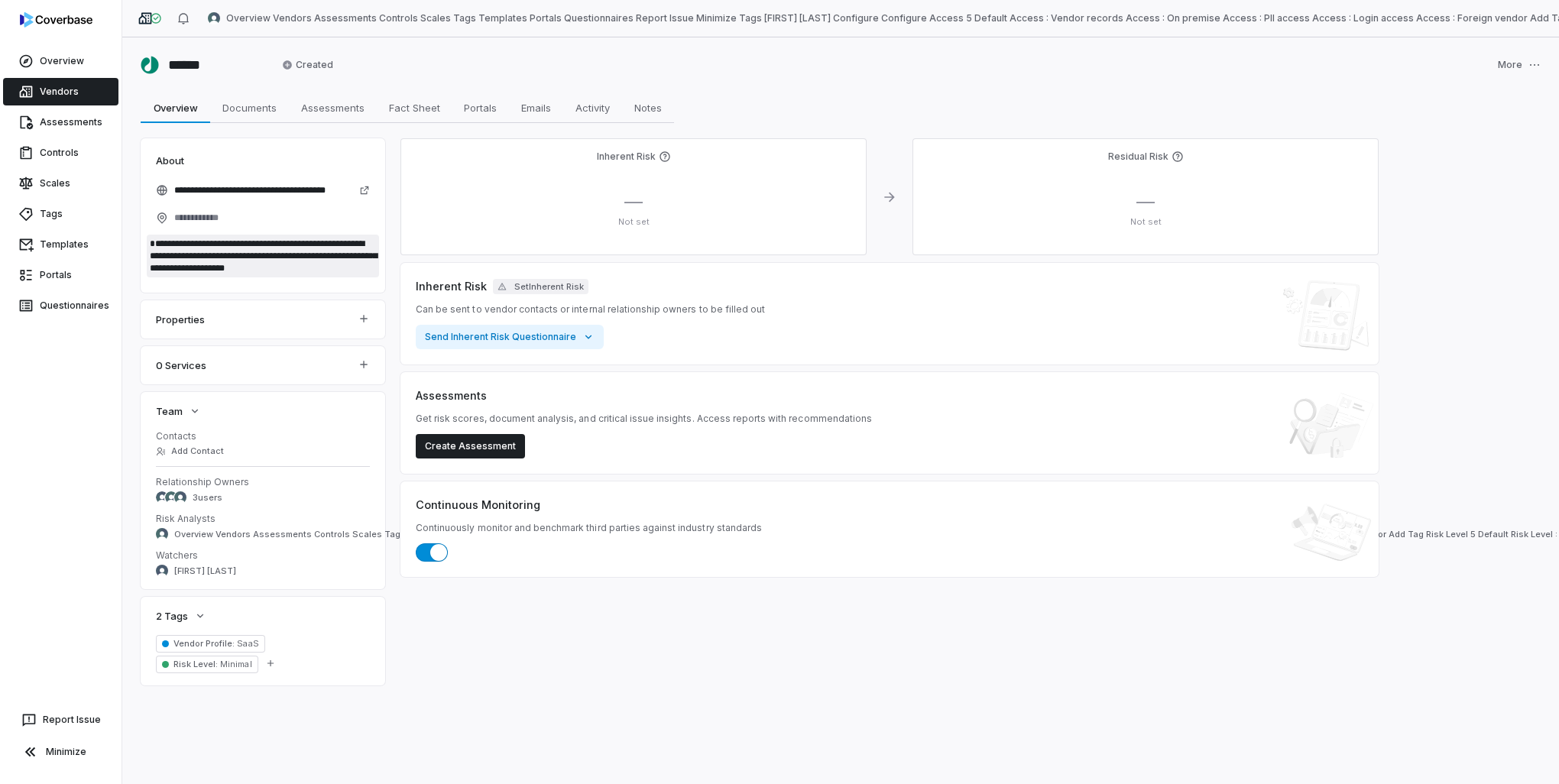 type on "*" 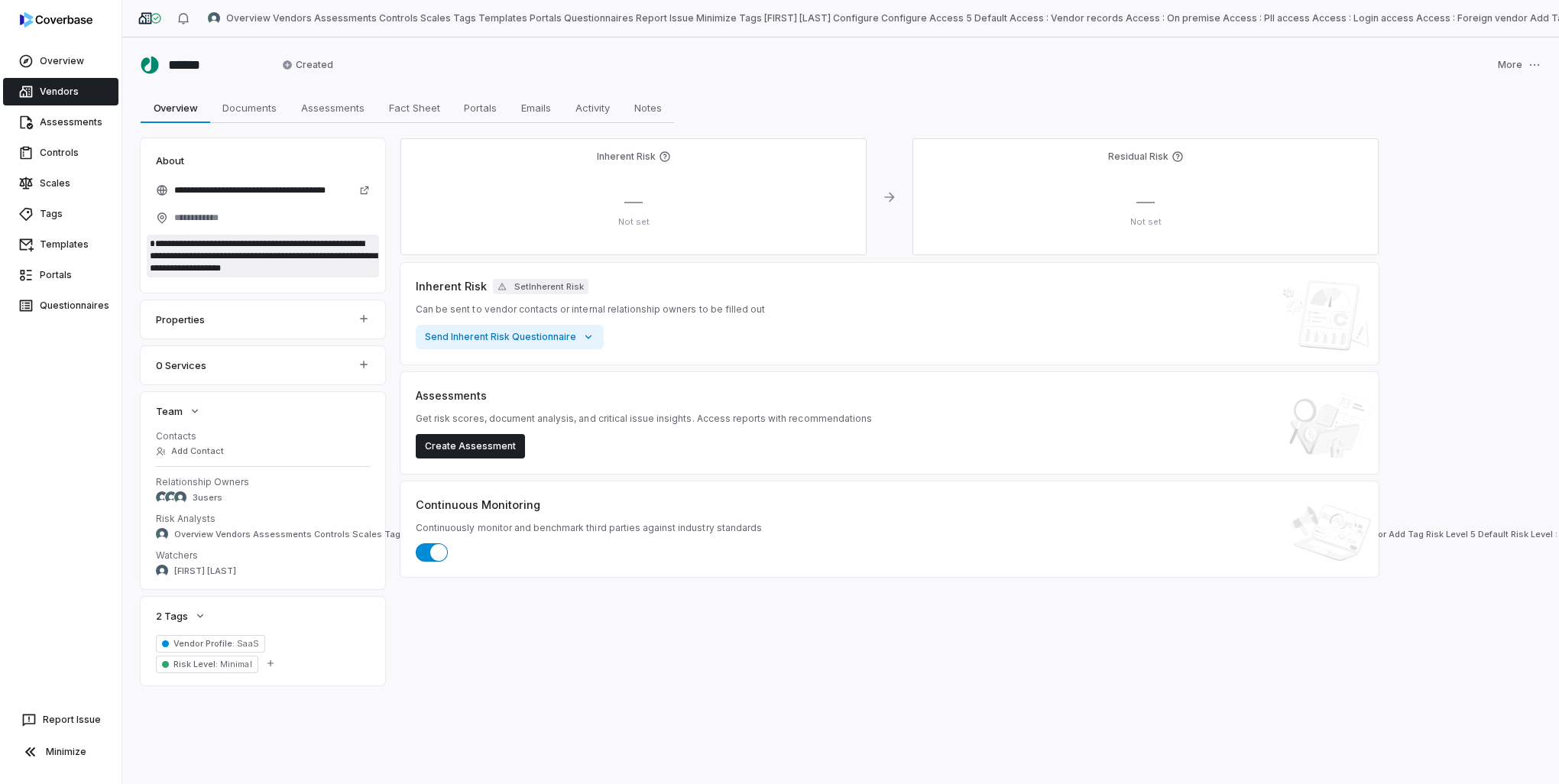 type on "*" 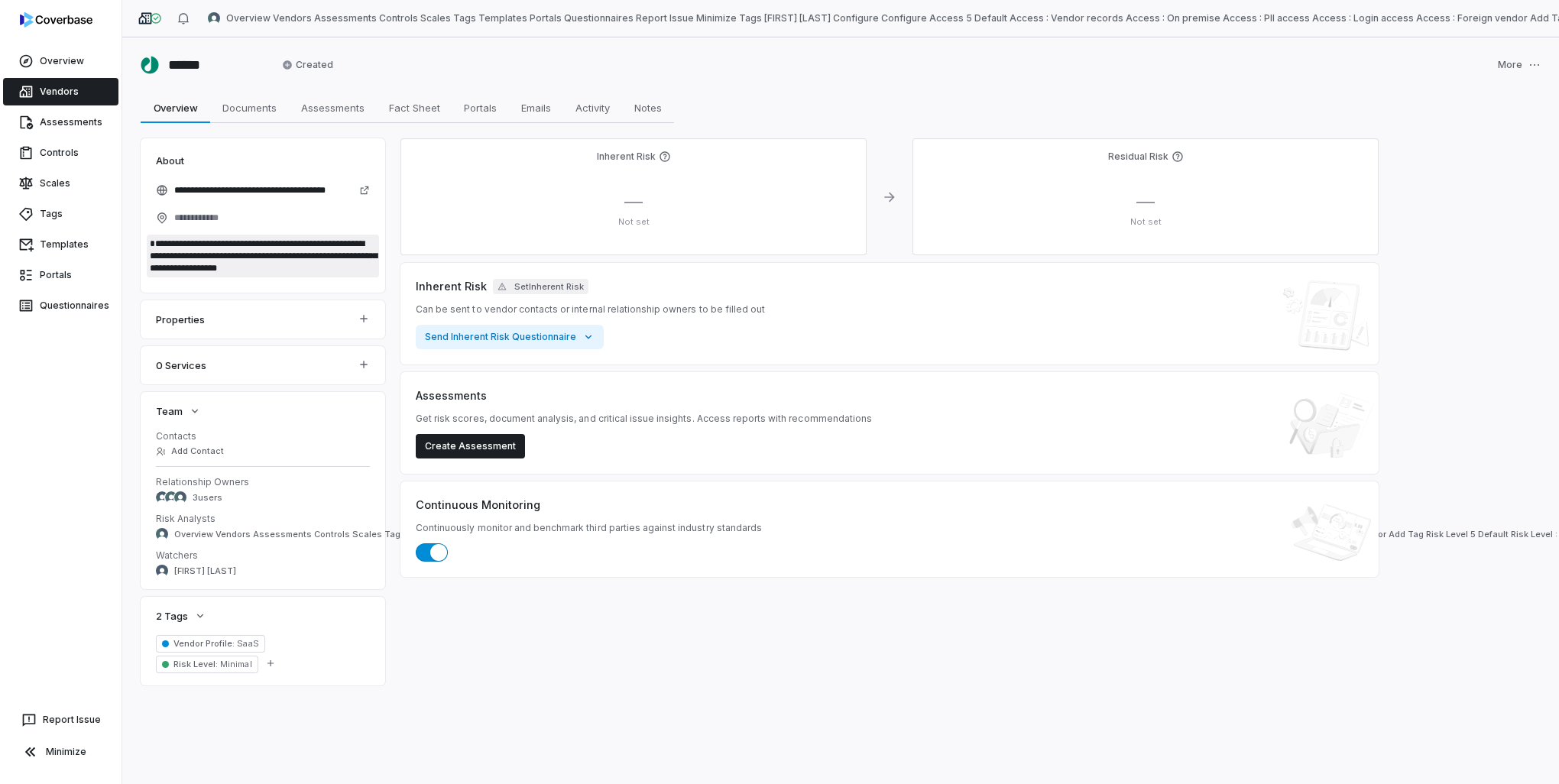 type on "*" 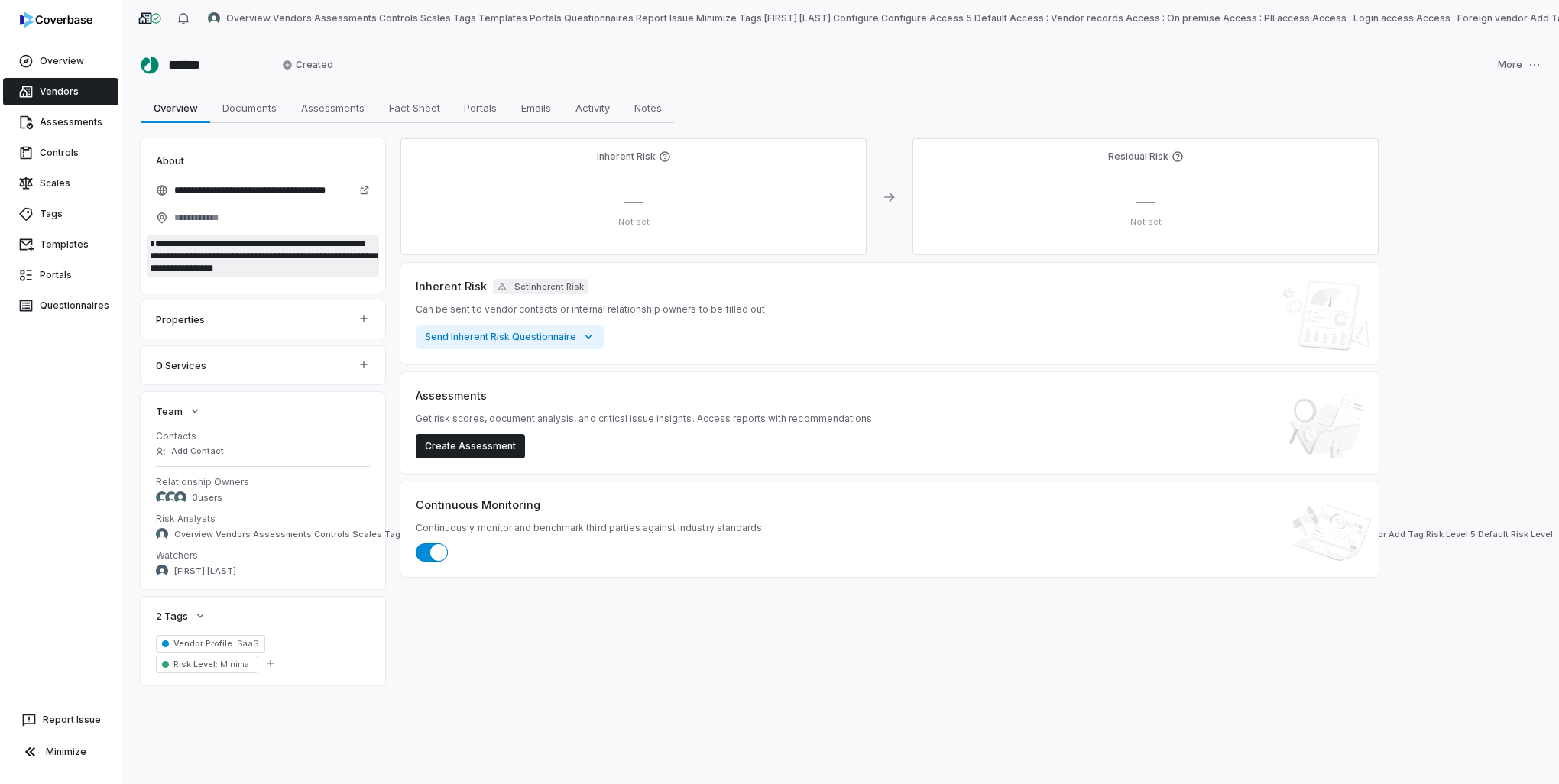 type on "*" 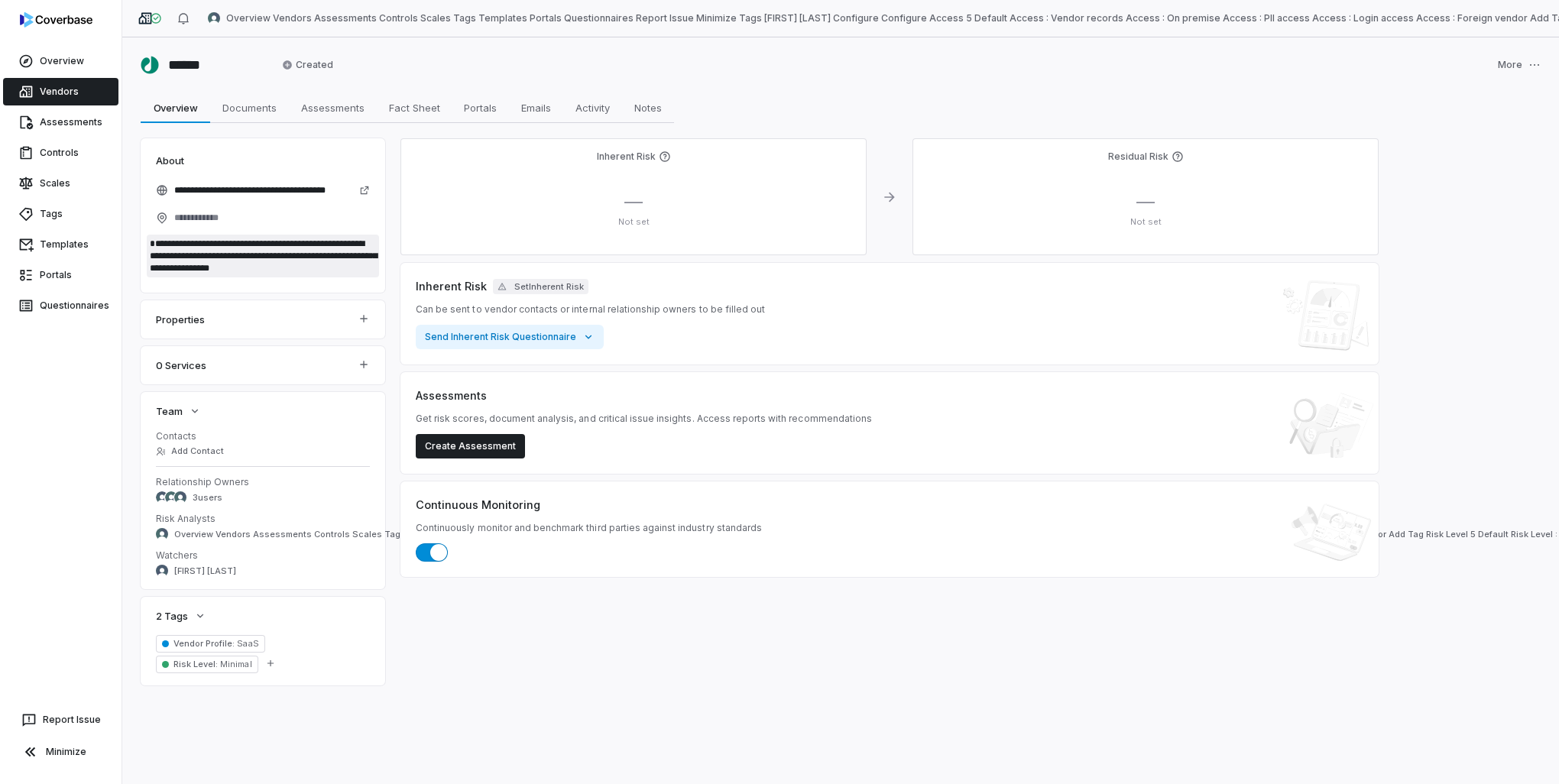 type on "*" 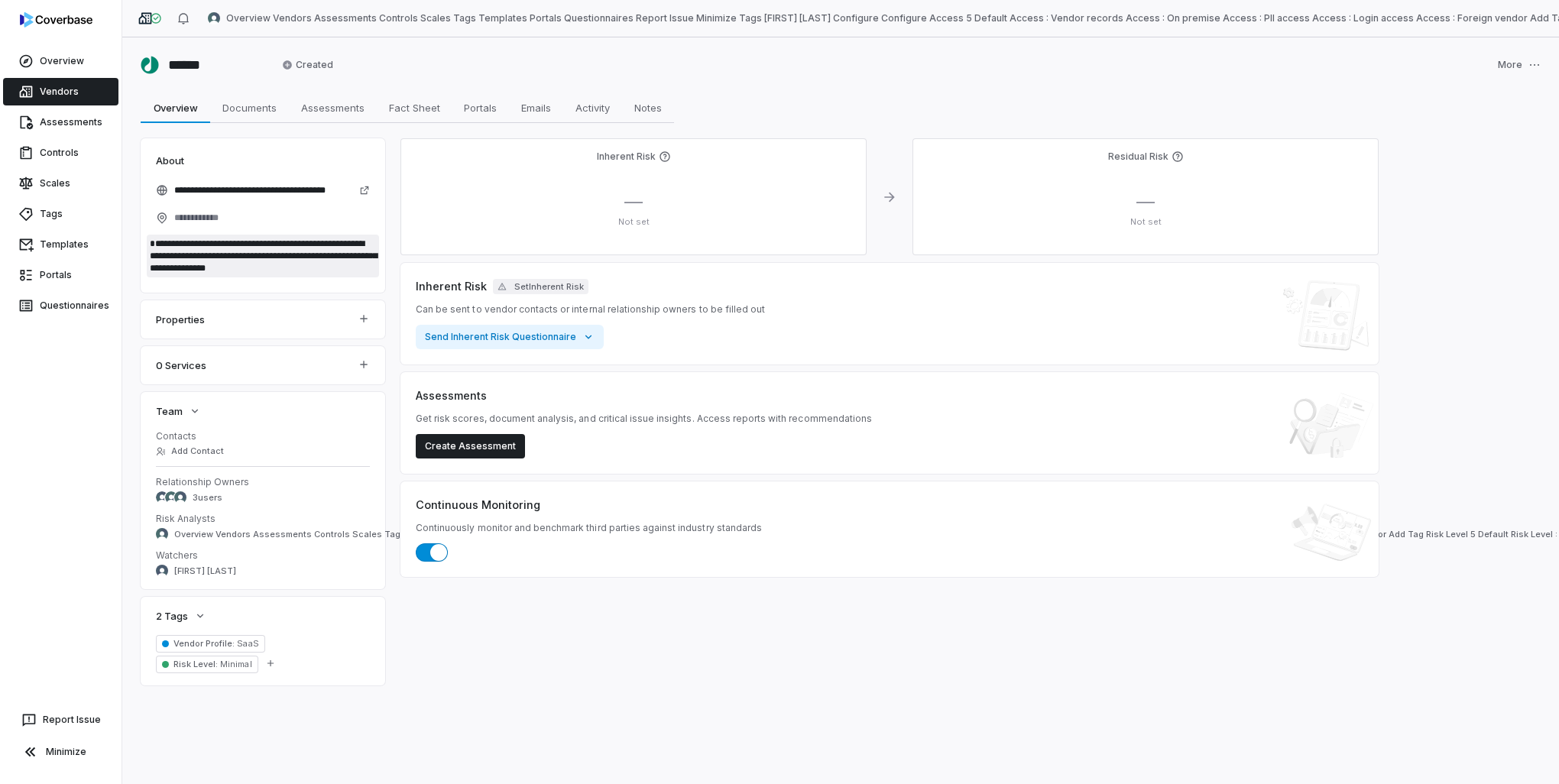 type on "*" 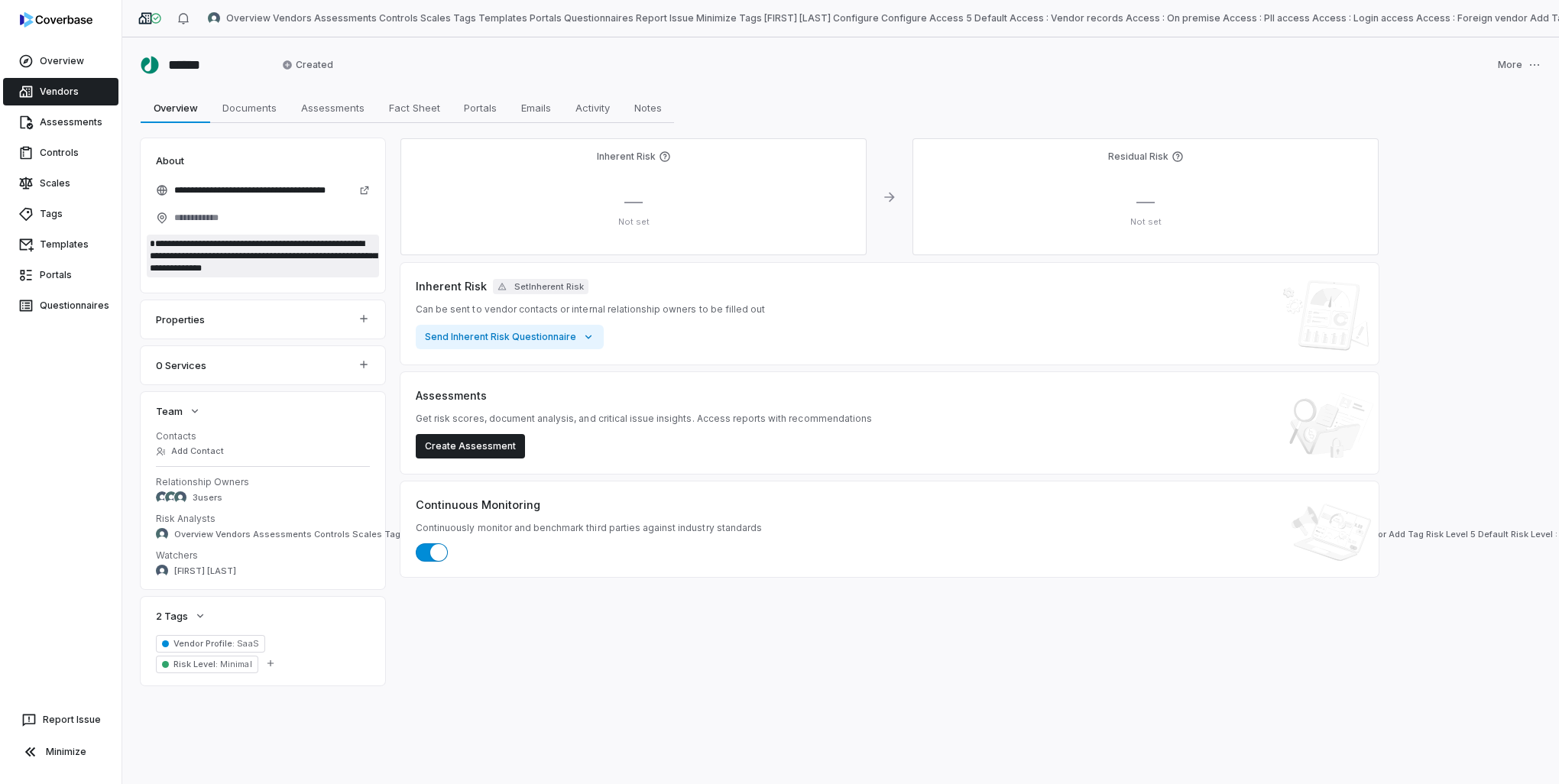 type on "**********" 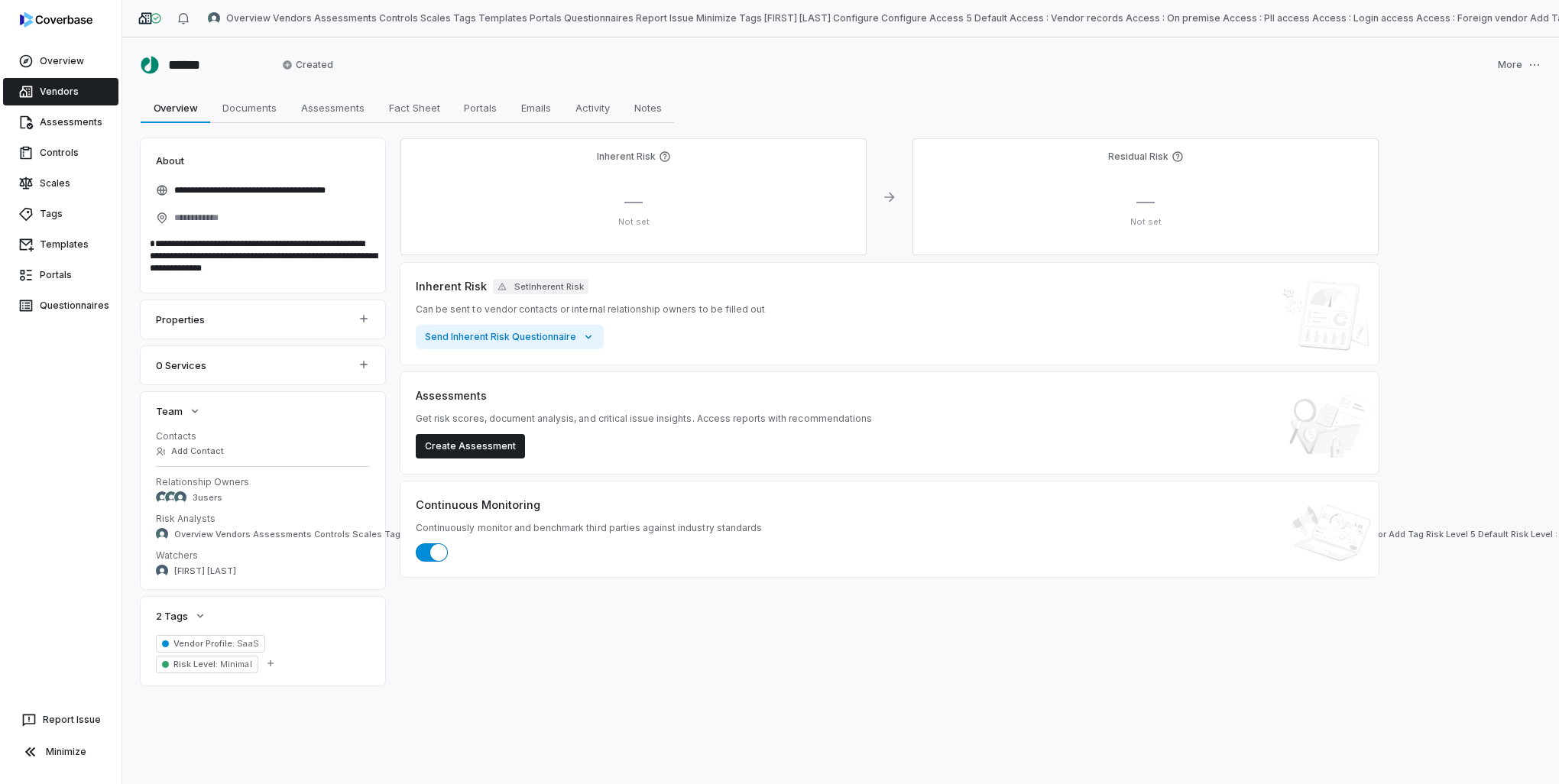 click on "Inherent Risk — Not set" at bounding box center [634, 196] 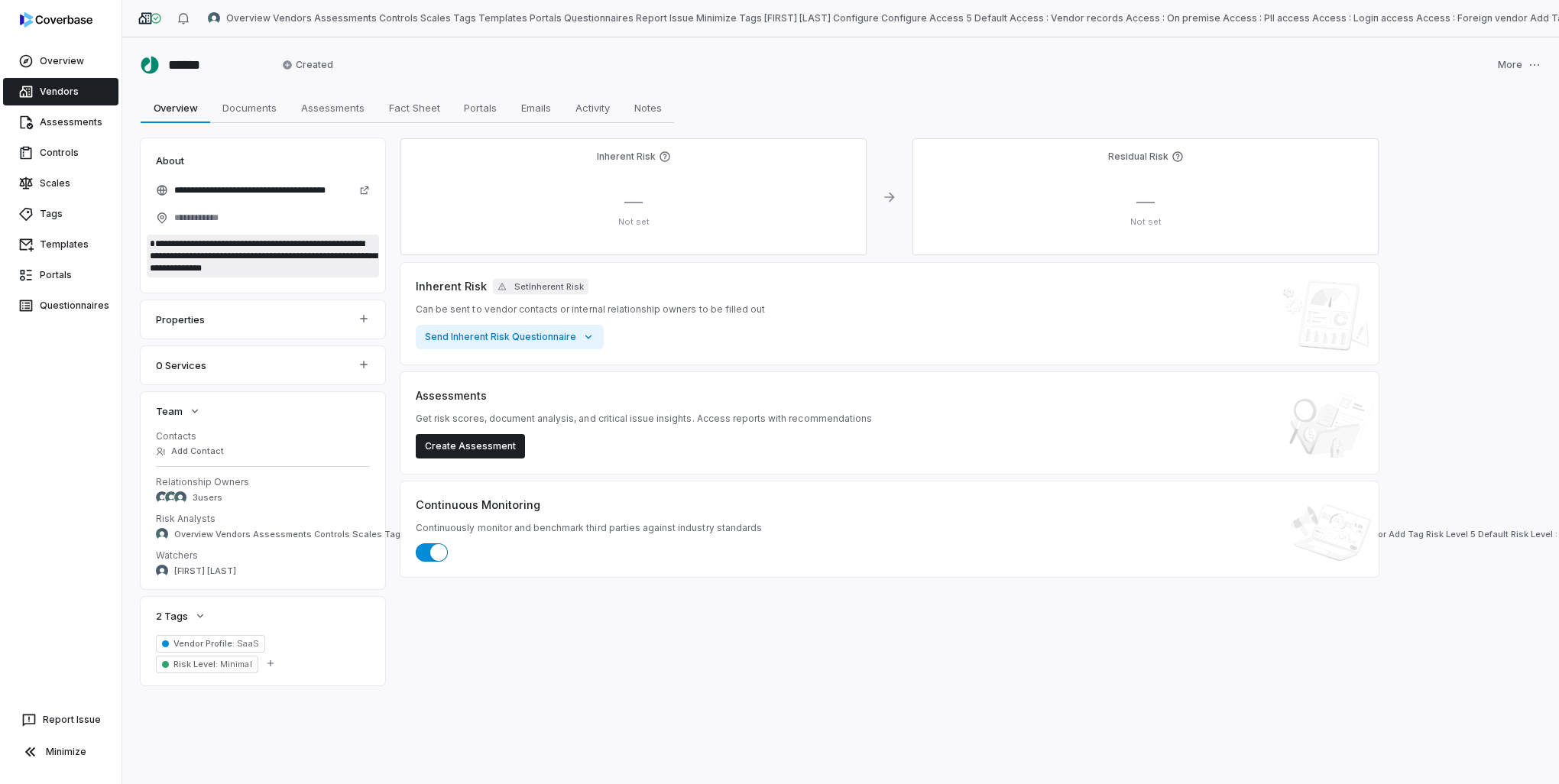 type on "*" 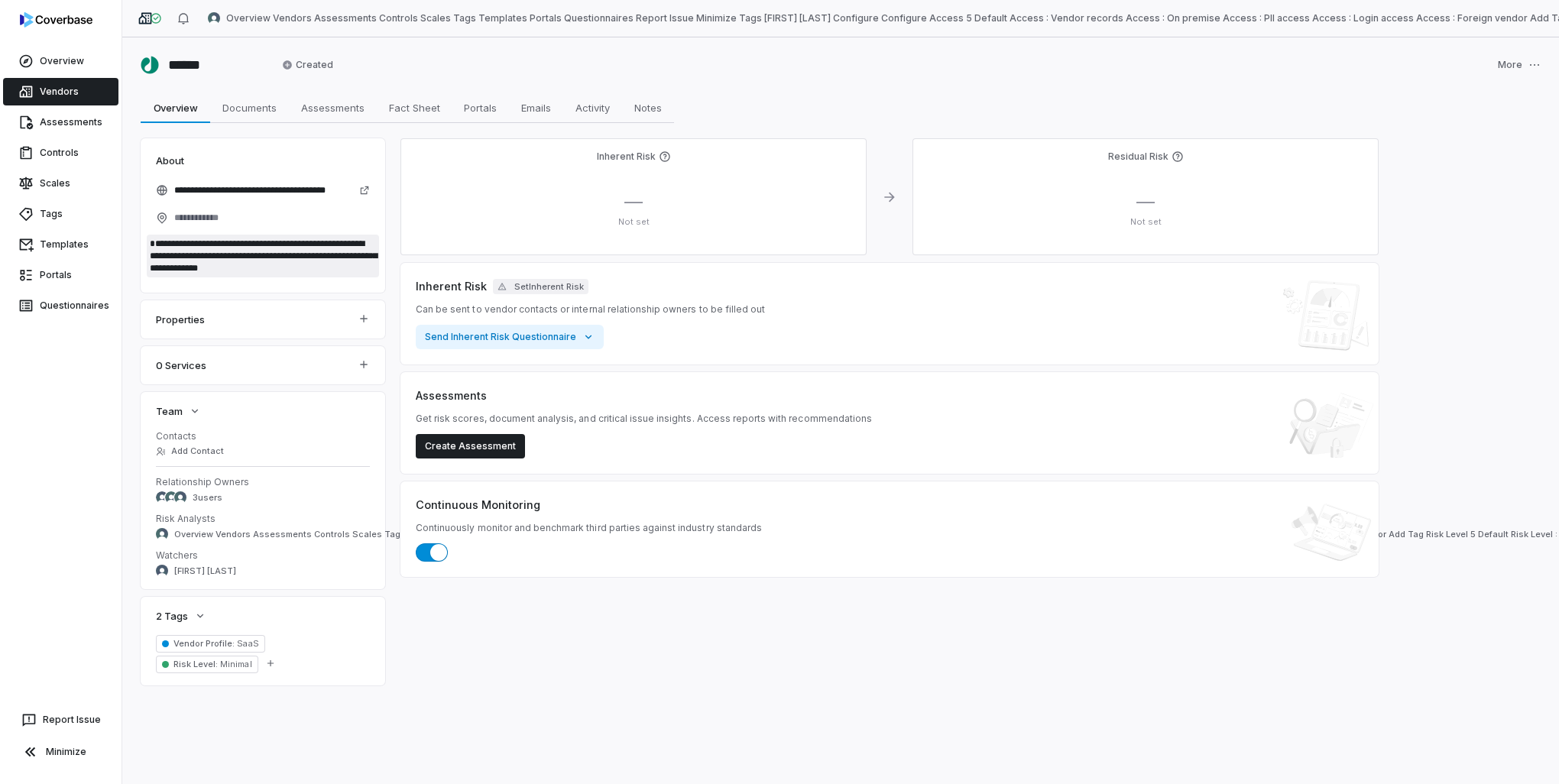 type on "**********" 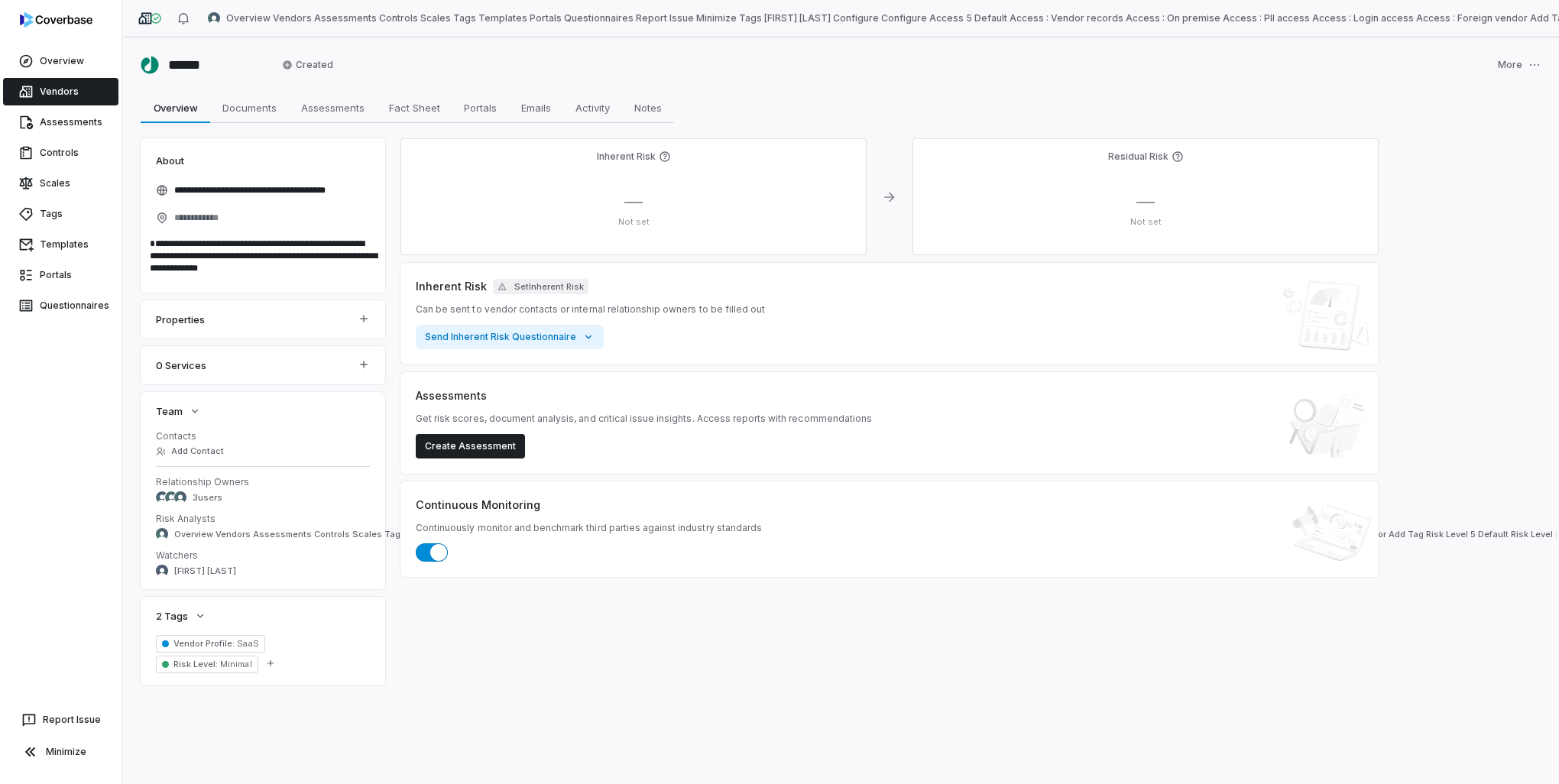 click on "Inherent Risk — Not set Residual Risk — Not set Inherent Risk Set  Inherent Risk Can be sent to vendor contacts or internal relationship owners to be filled out Send Inherent Risk Questionnaire Assessments Get risk scores, document analysis, and critical issue insights. Access reports with recommendations Create Assessment Assessments No next assessment date Create Assessment View all  assessments Continuous Monitoring Continuously monitor and benchmark third parties against industry standards" at bounding box center [890, 412] 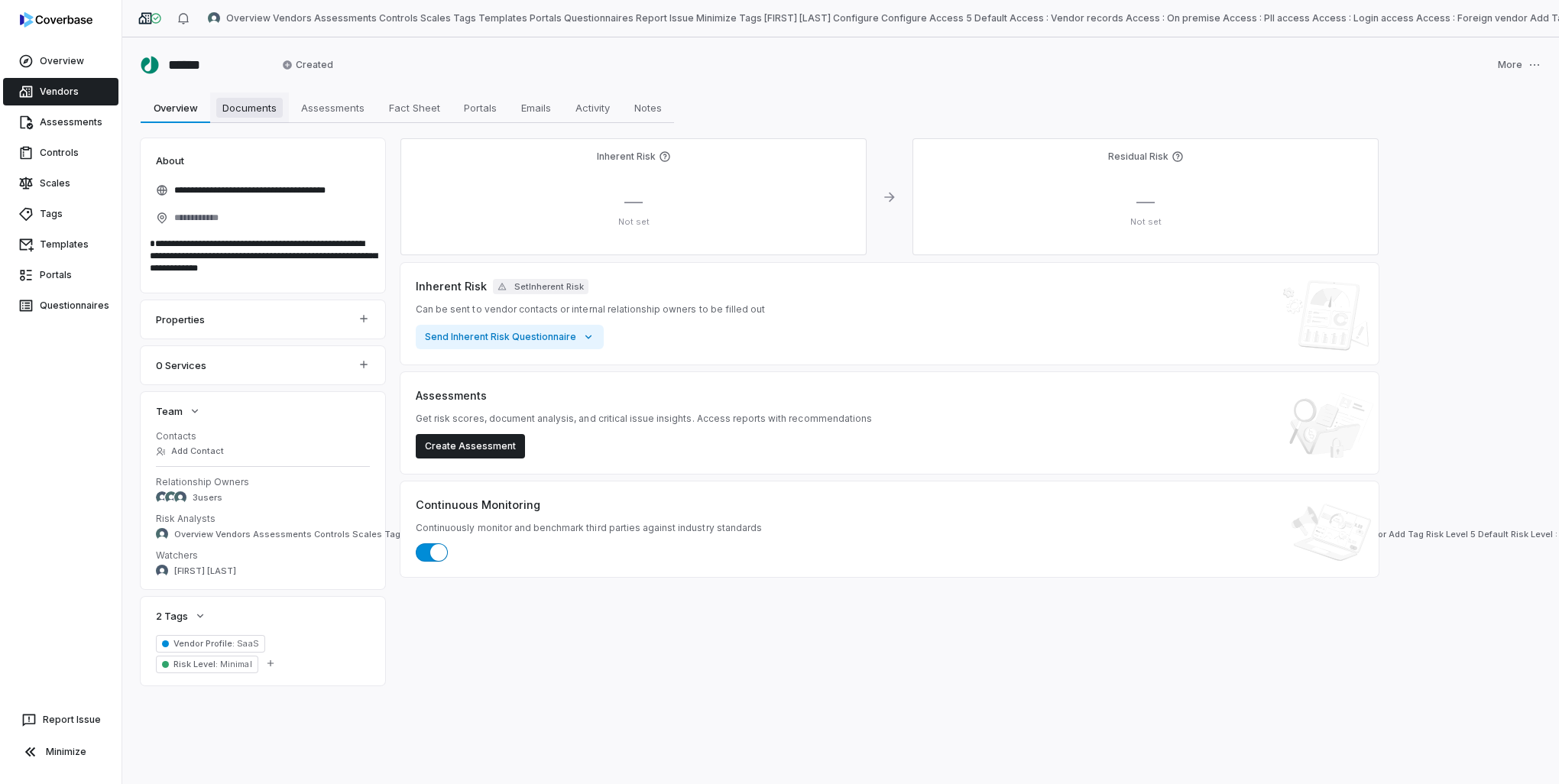 click on "Documents" at bounding box center [249, 108] 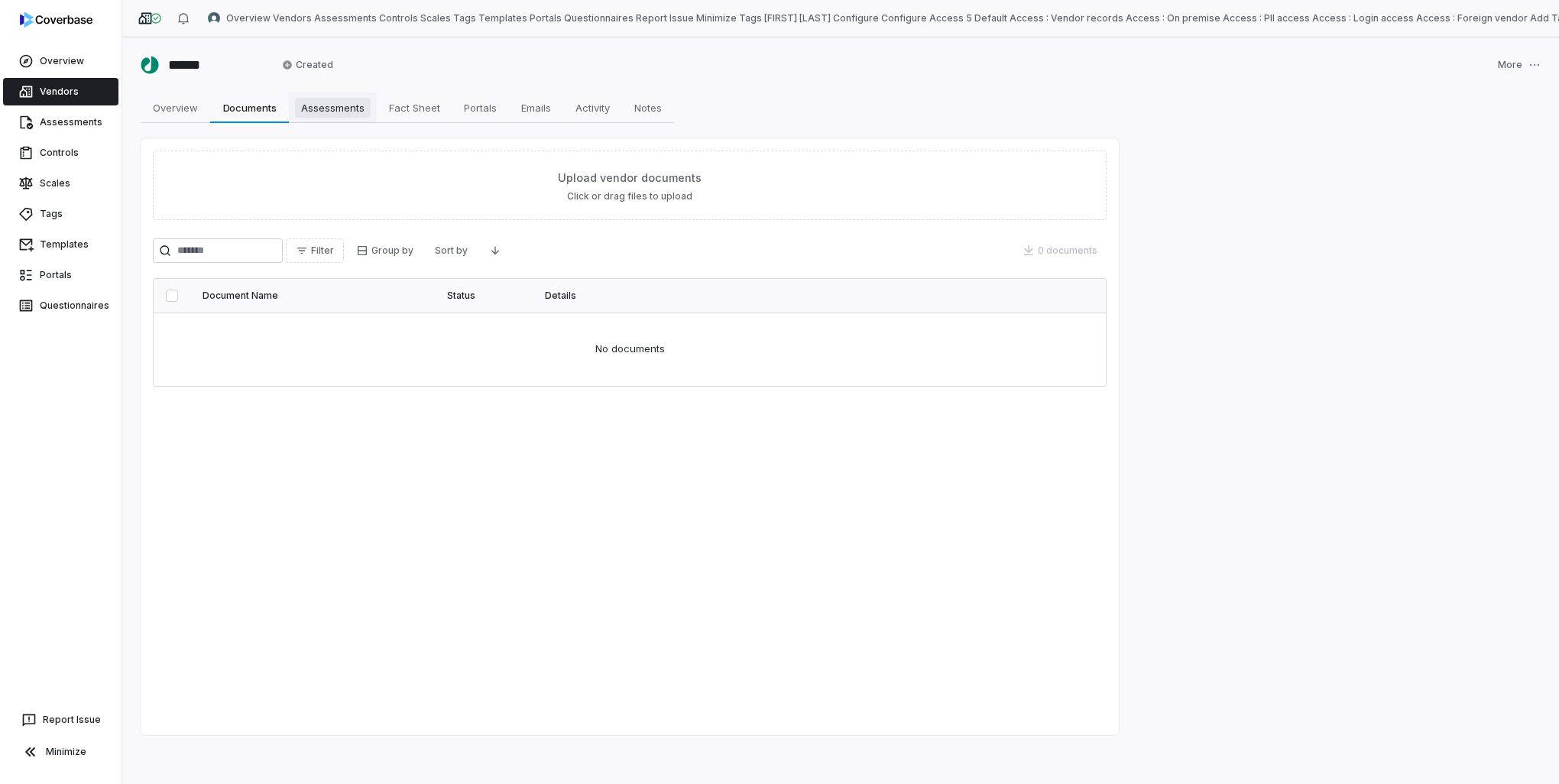 click on "Assessments" at bounding box center [332, 108] 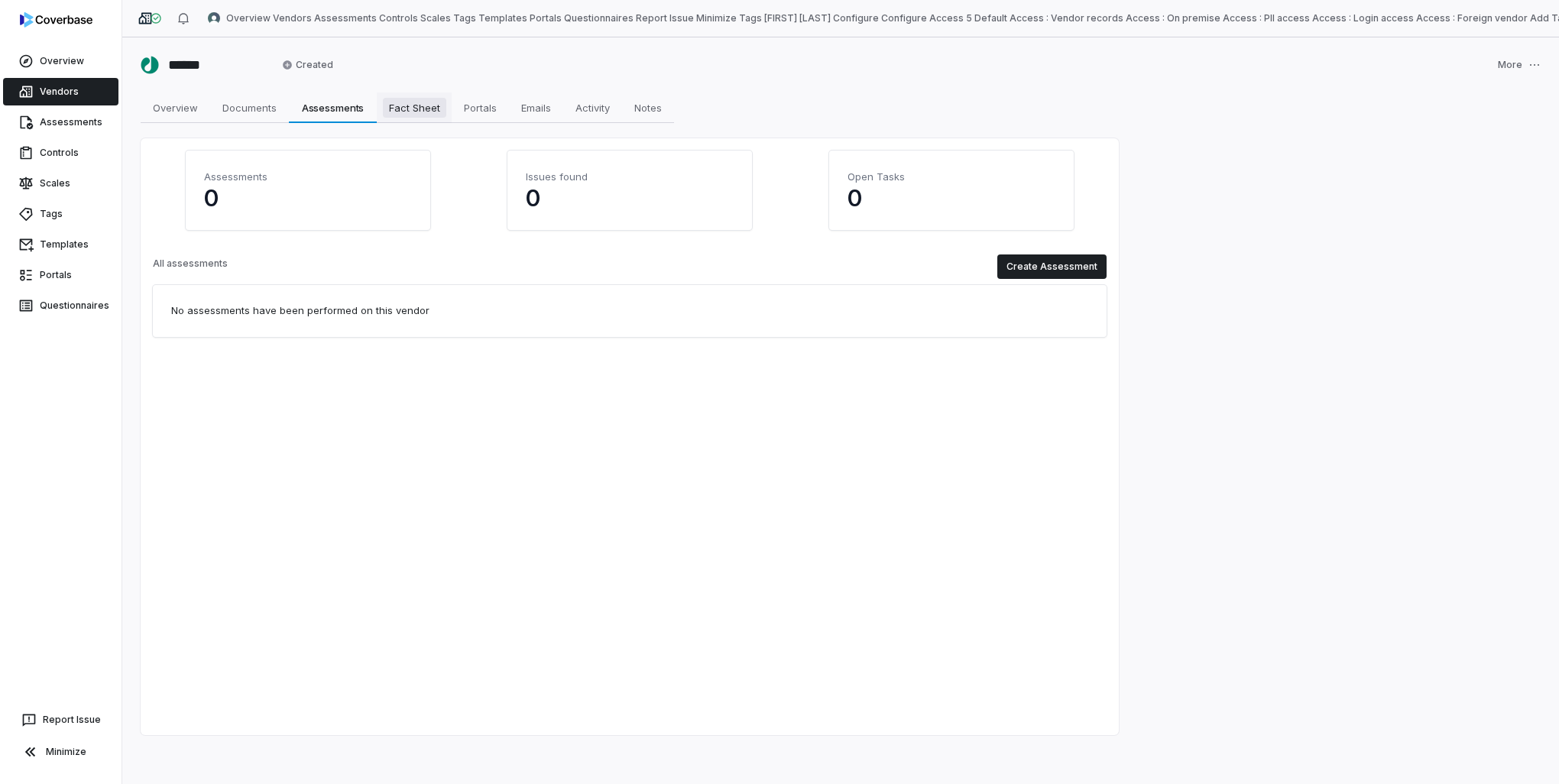 click on "Fact Sheet Fact Sheet" at bounding box center [414, 108] 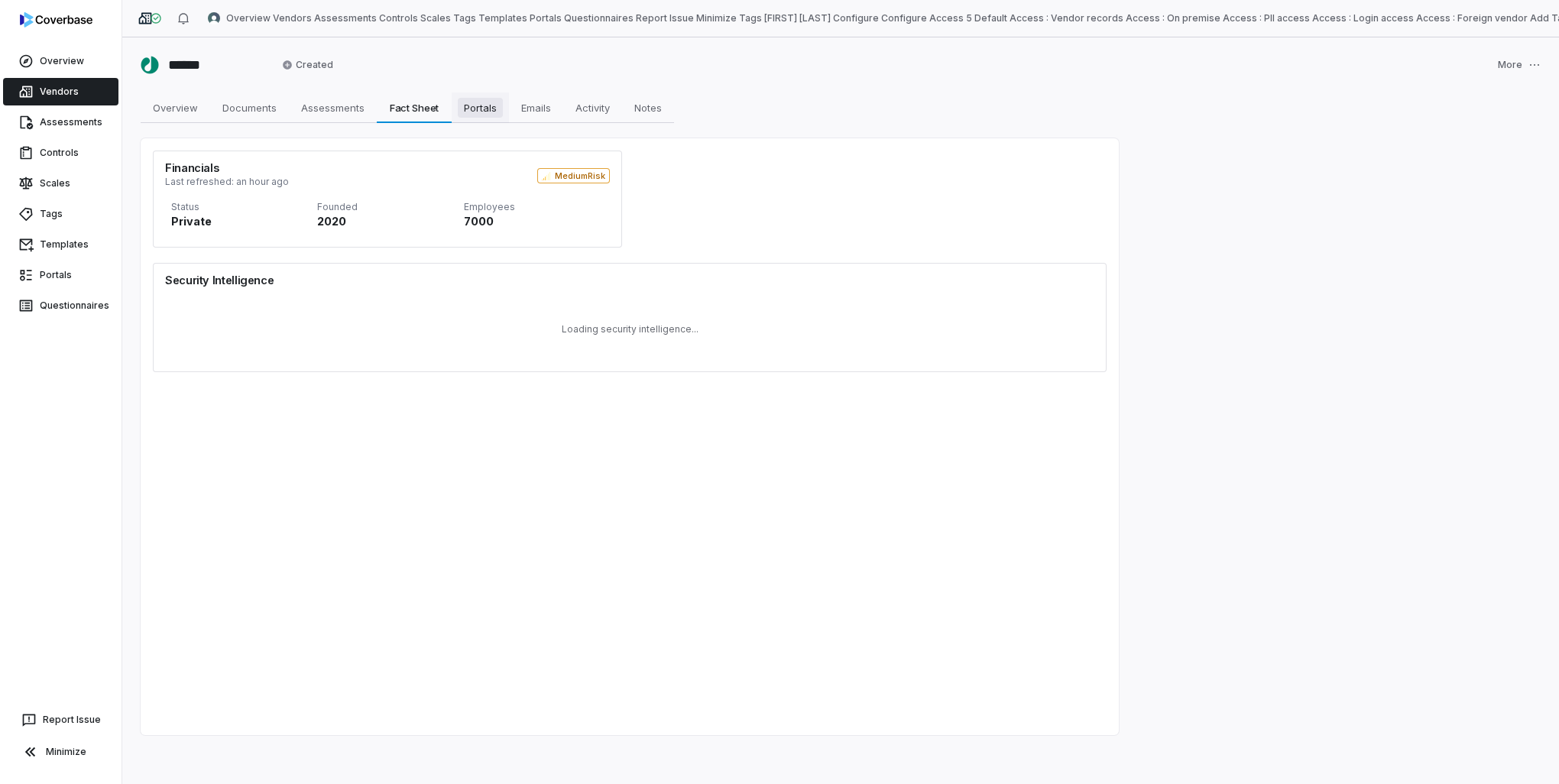 click on "Portals" at bounding box center (480, 108) 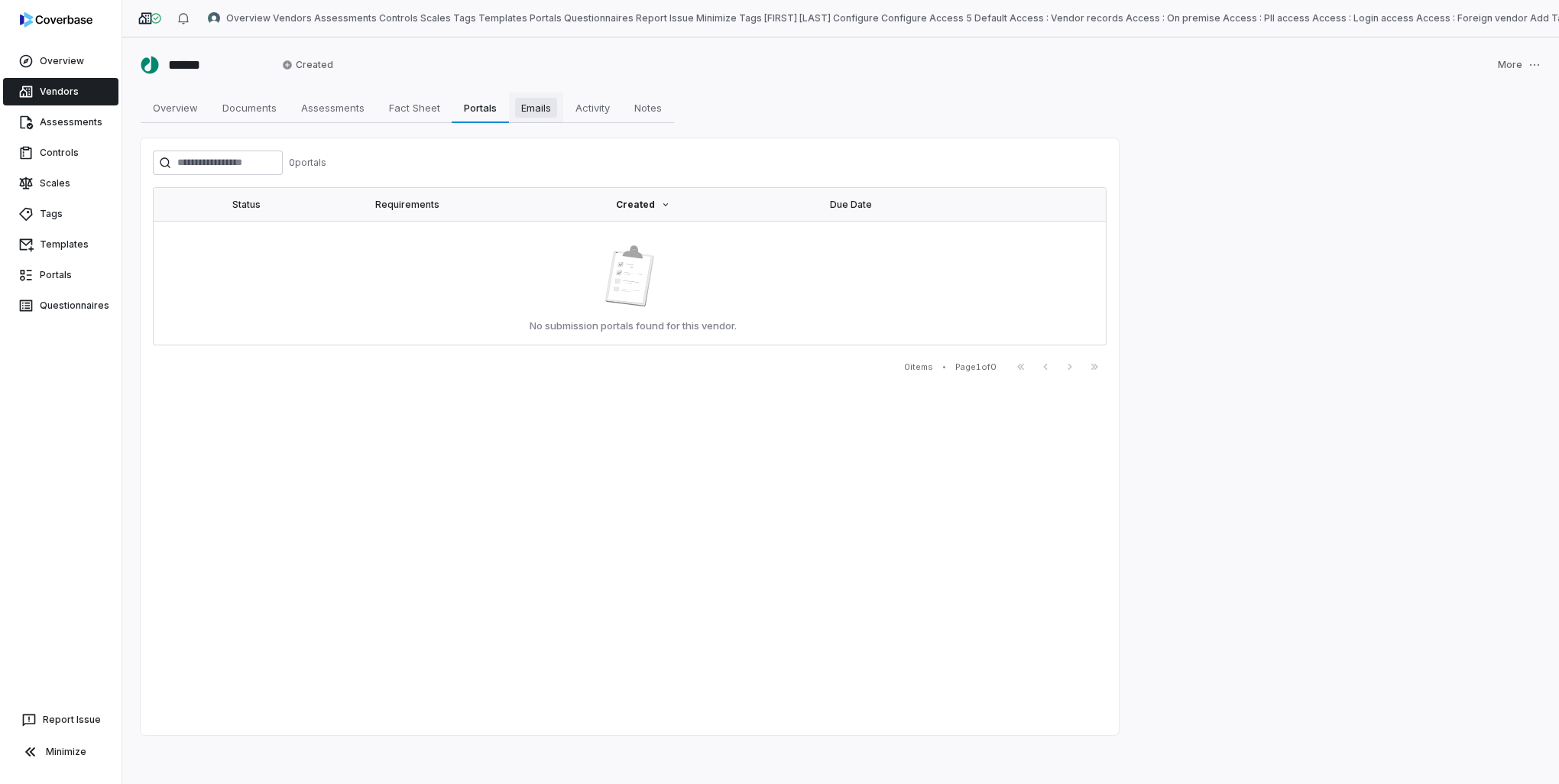 click on "Emails" at bounding box center [536, 108] 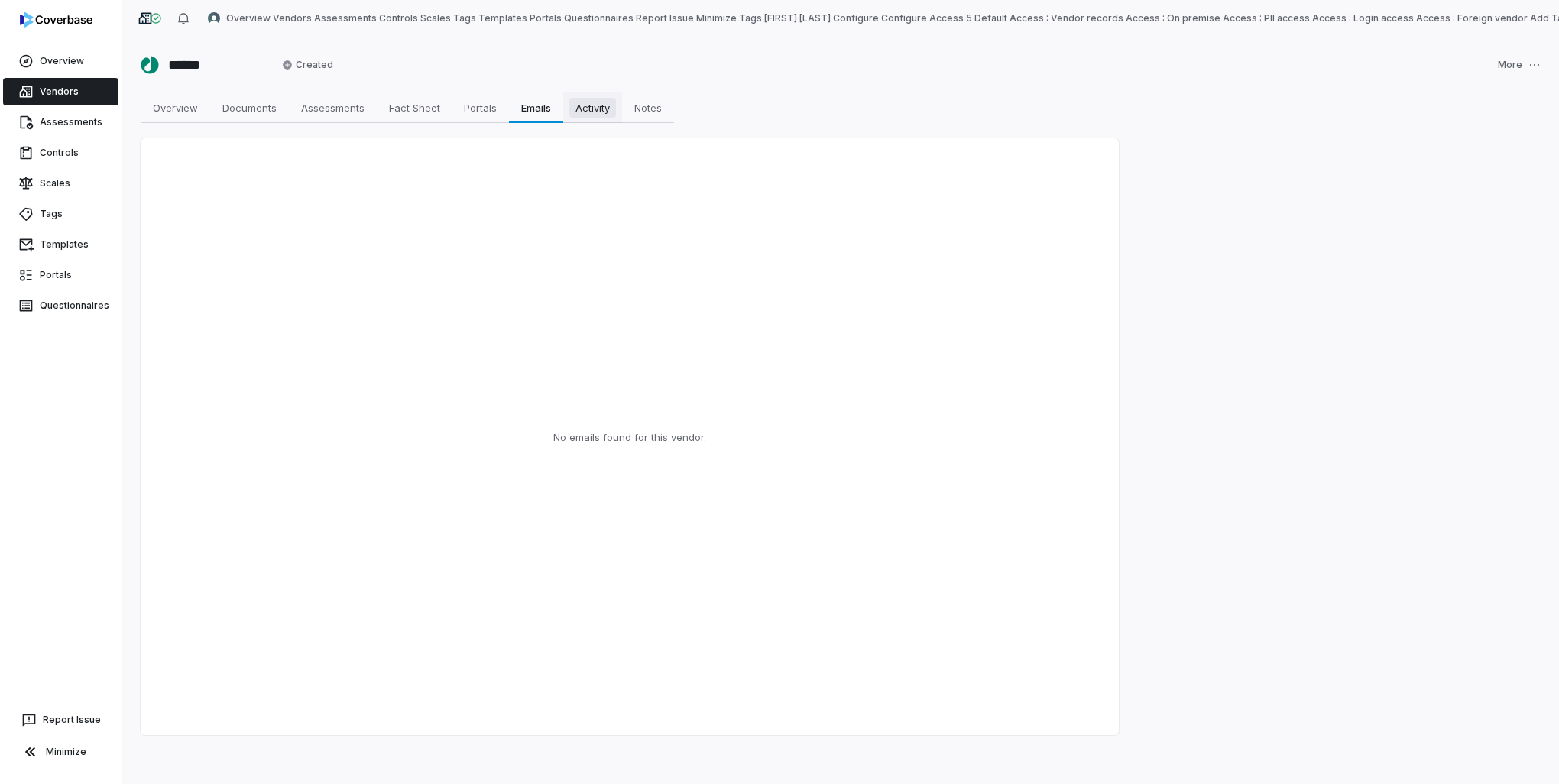 click on "Activity" at bounding box center (592, 108) 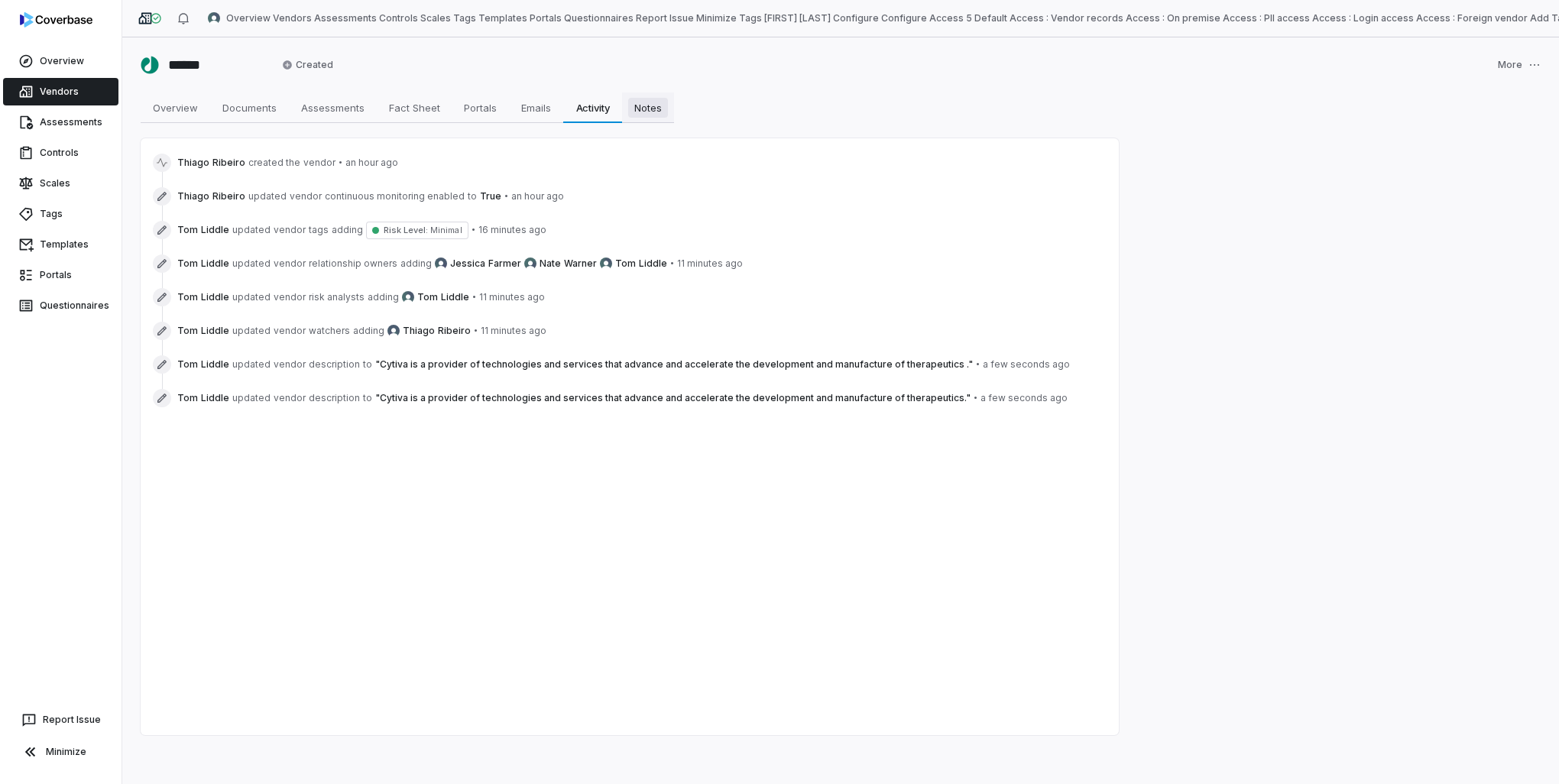 click on "Notes" at bounding box center (648, 108) 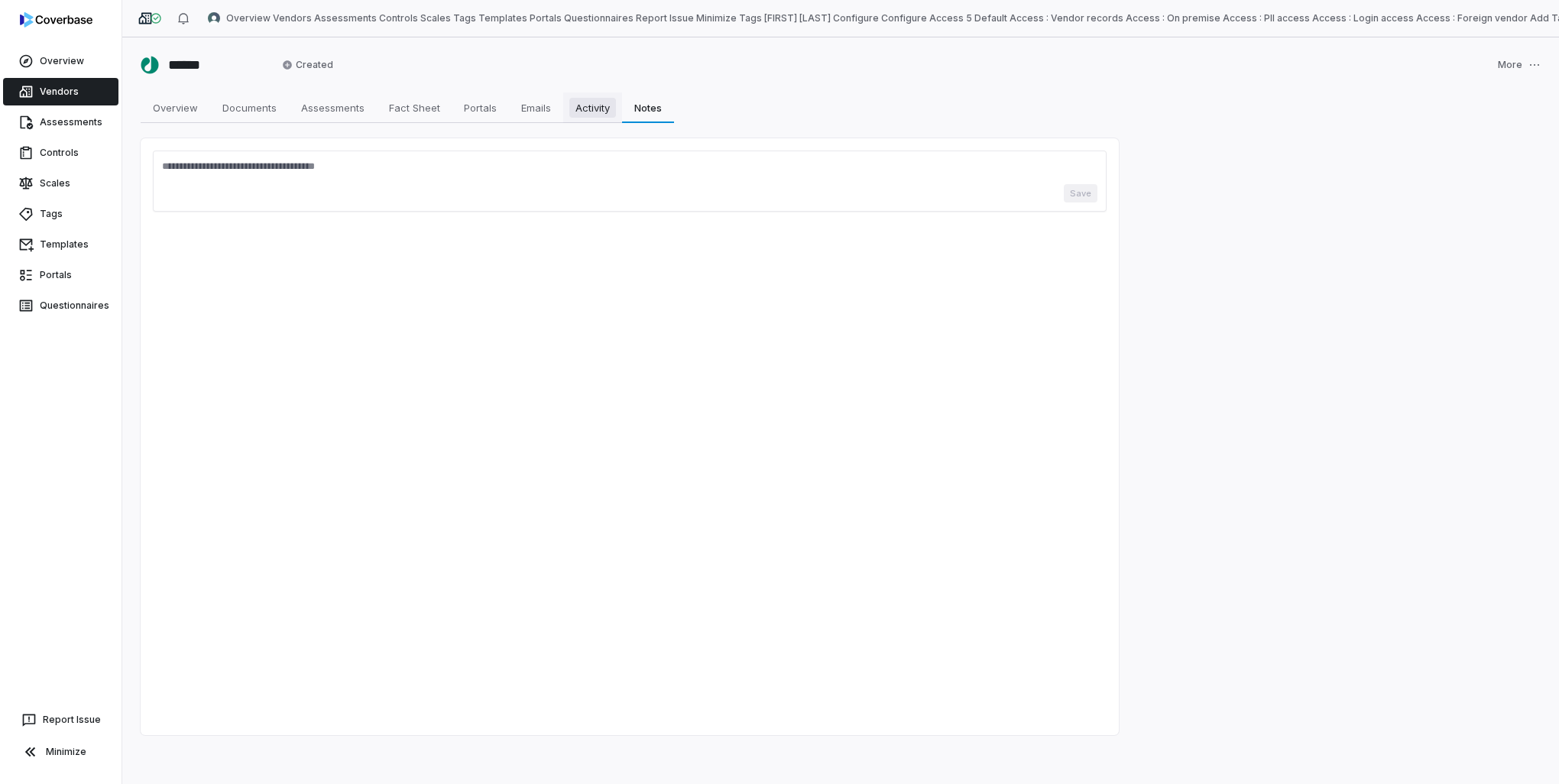 click on "Activity" at bounding box center [592, 108] 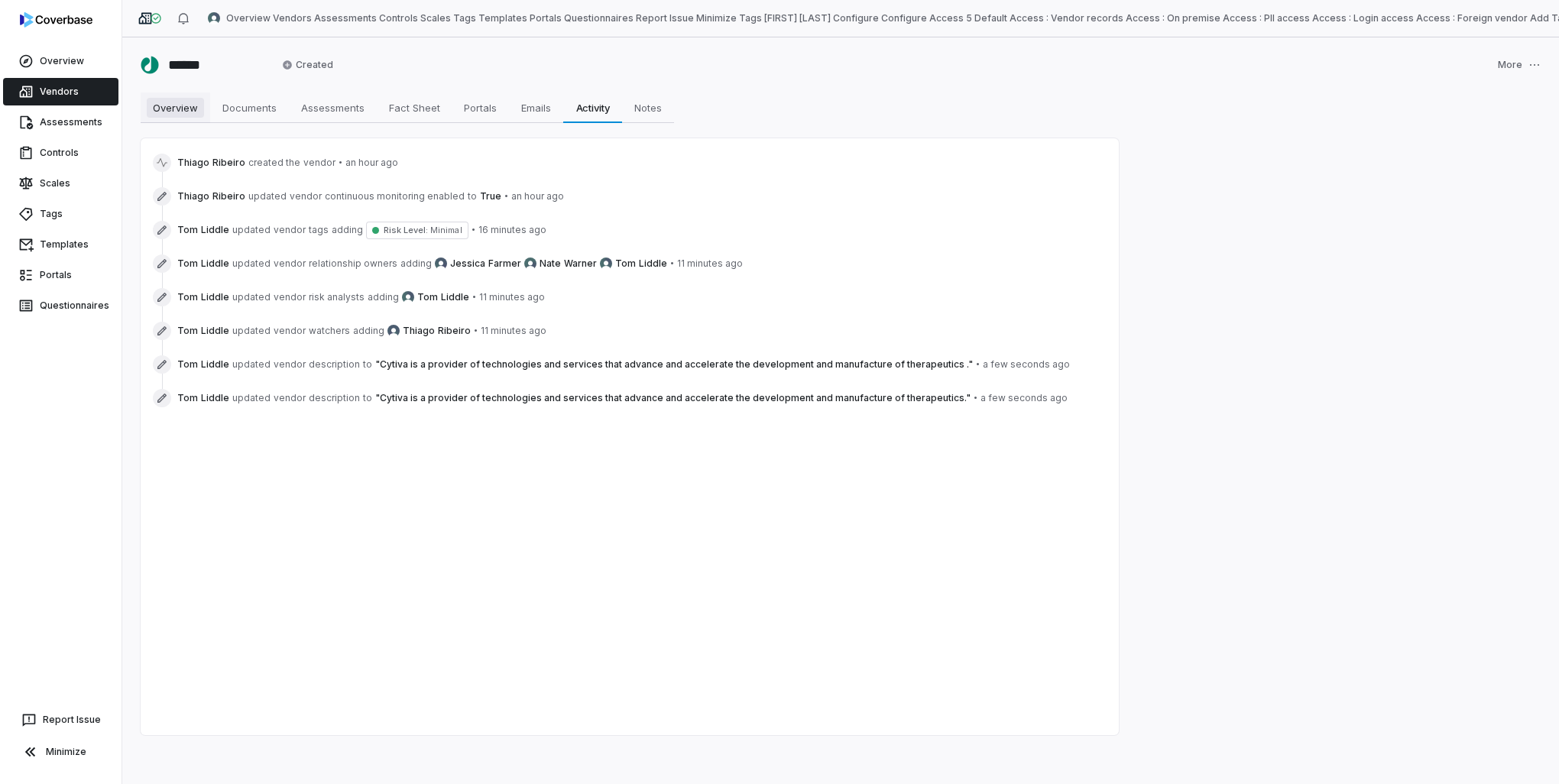 click on "Overview" at bounding box center [175, 108] 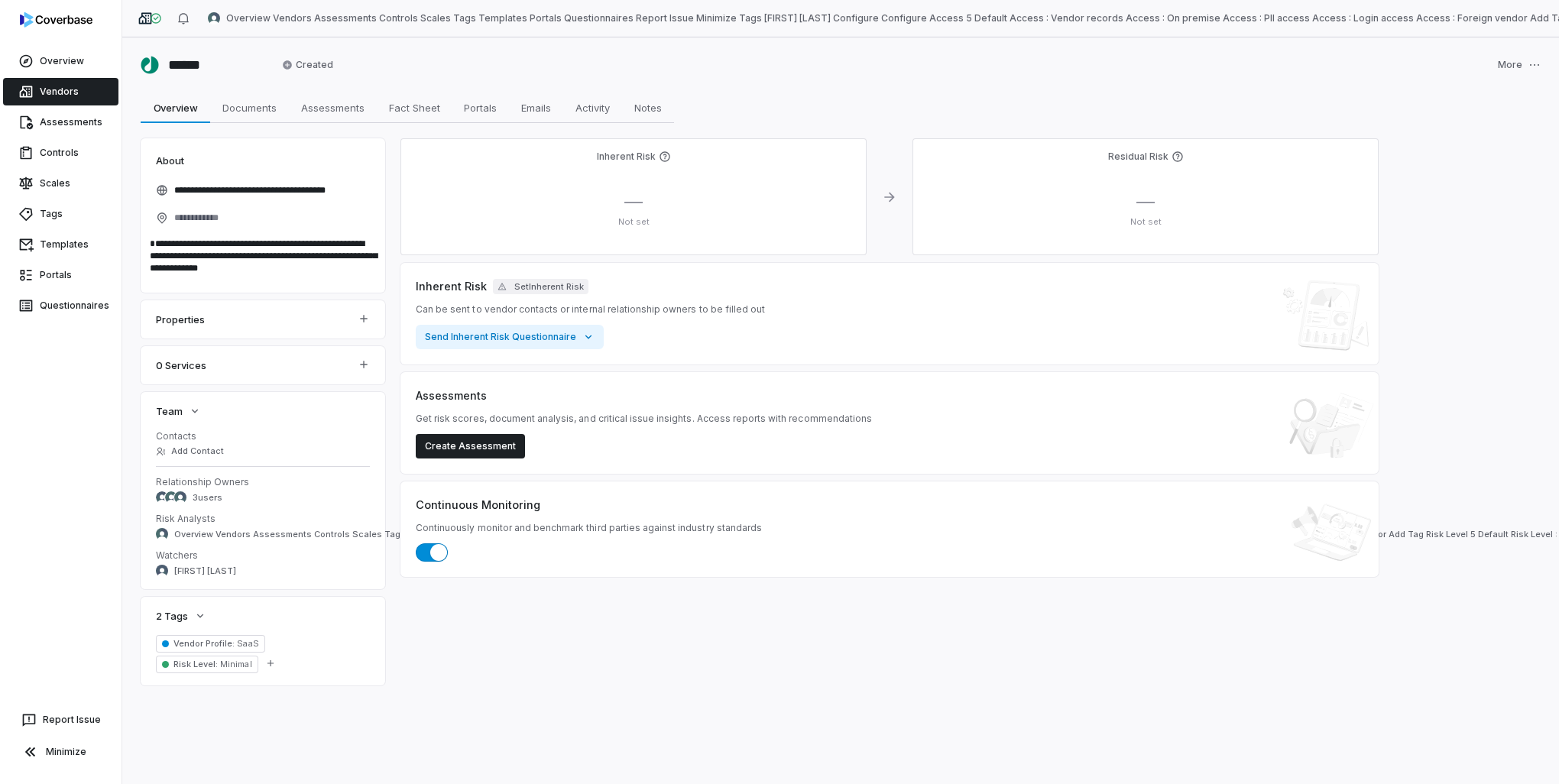 click on "**********" at bounding box center [841, 410] 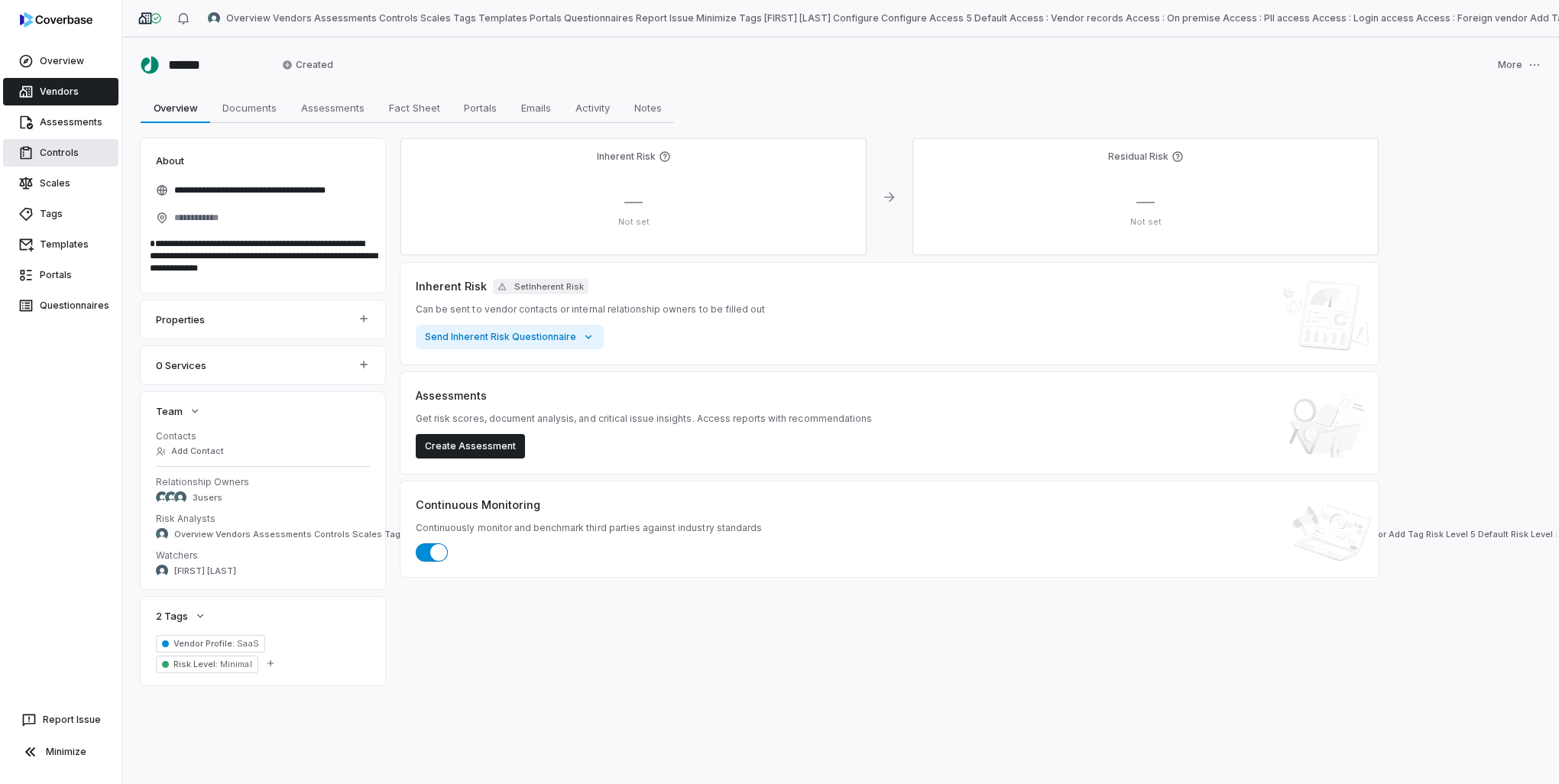 click on "Controls" at bounding box center [60, 153] 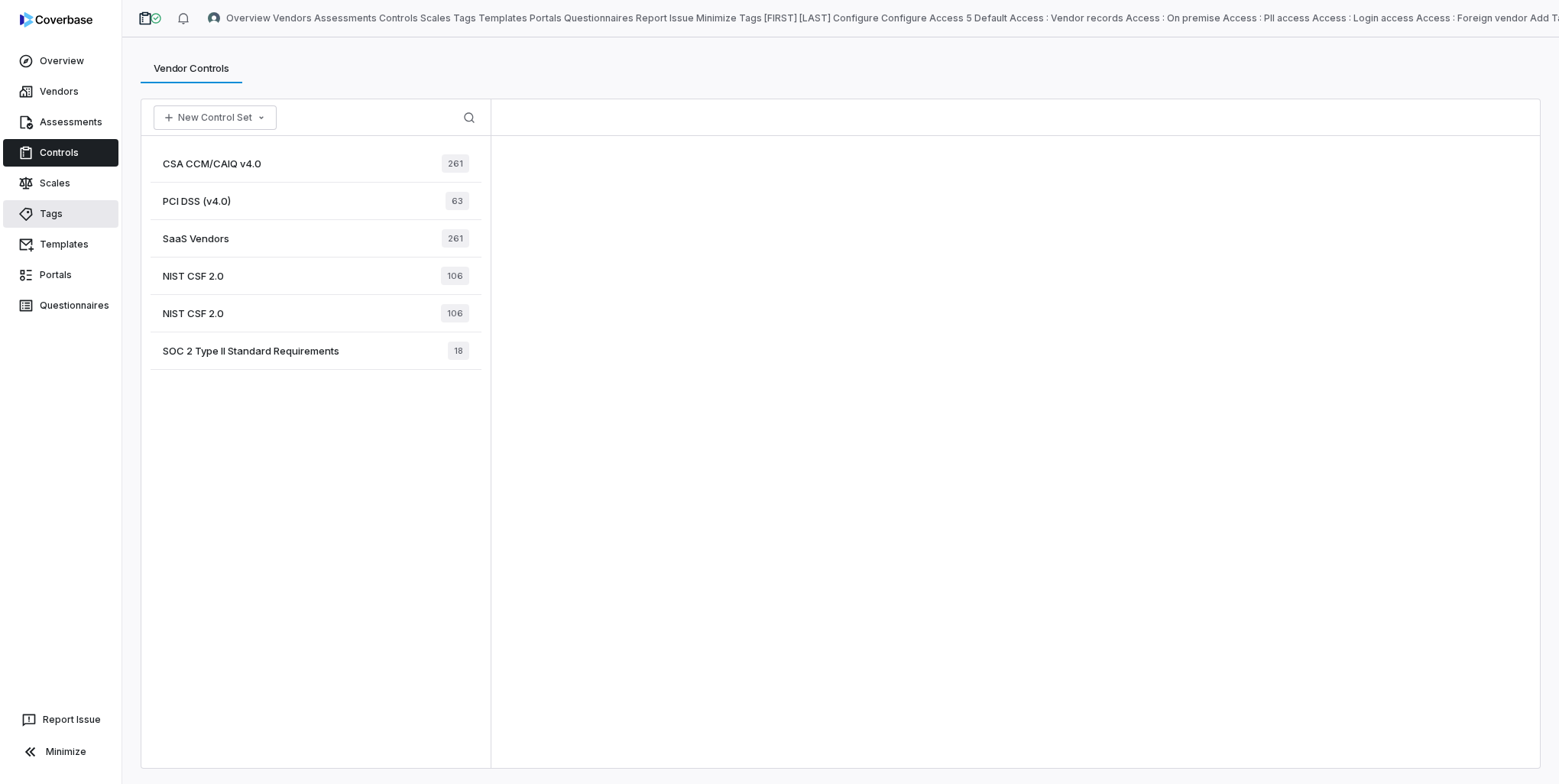 click on "Tags" at bounding box center [60, 214] 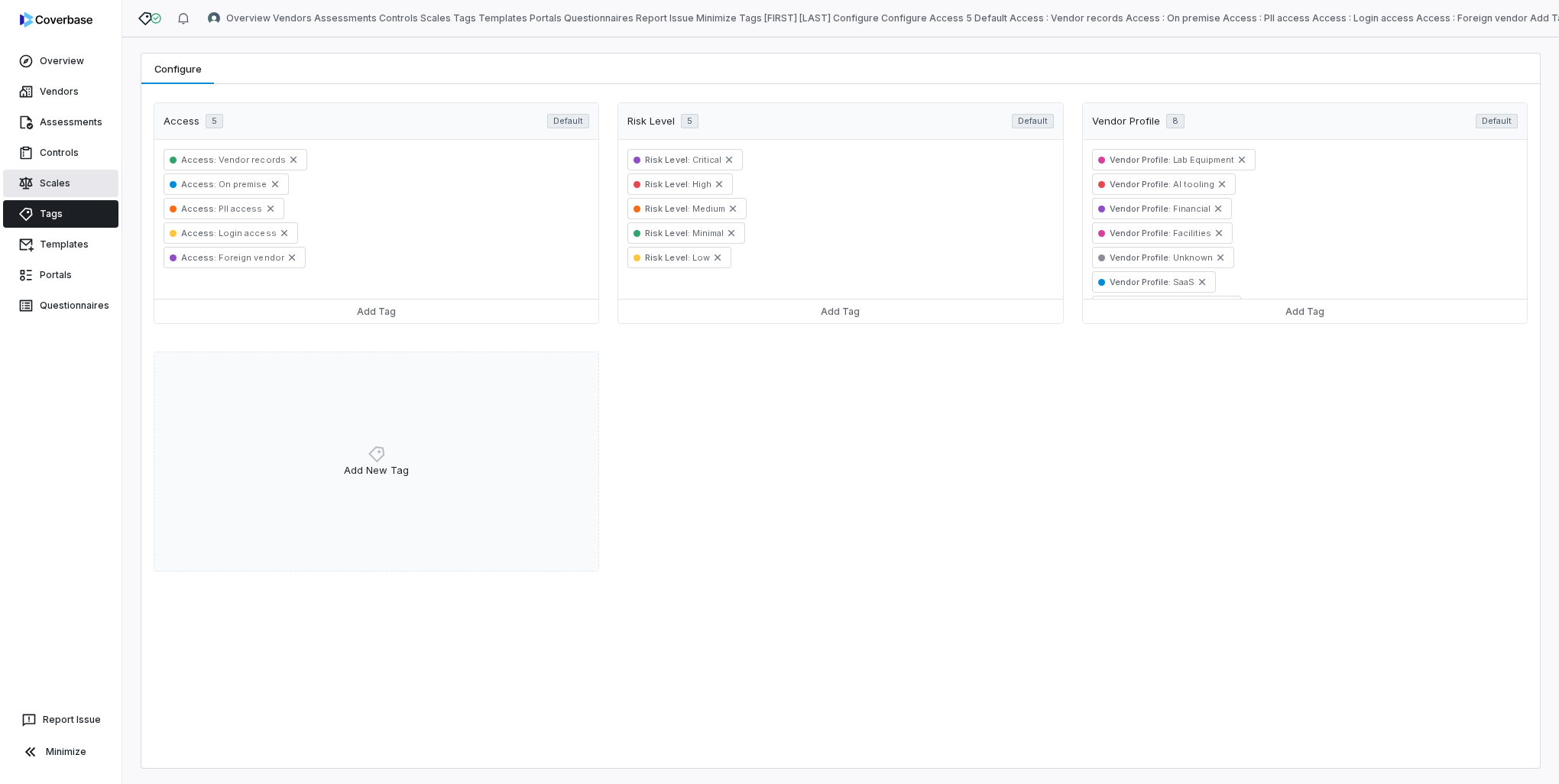click on "Scales" at bounding box center [60, 183] 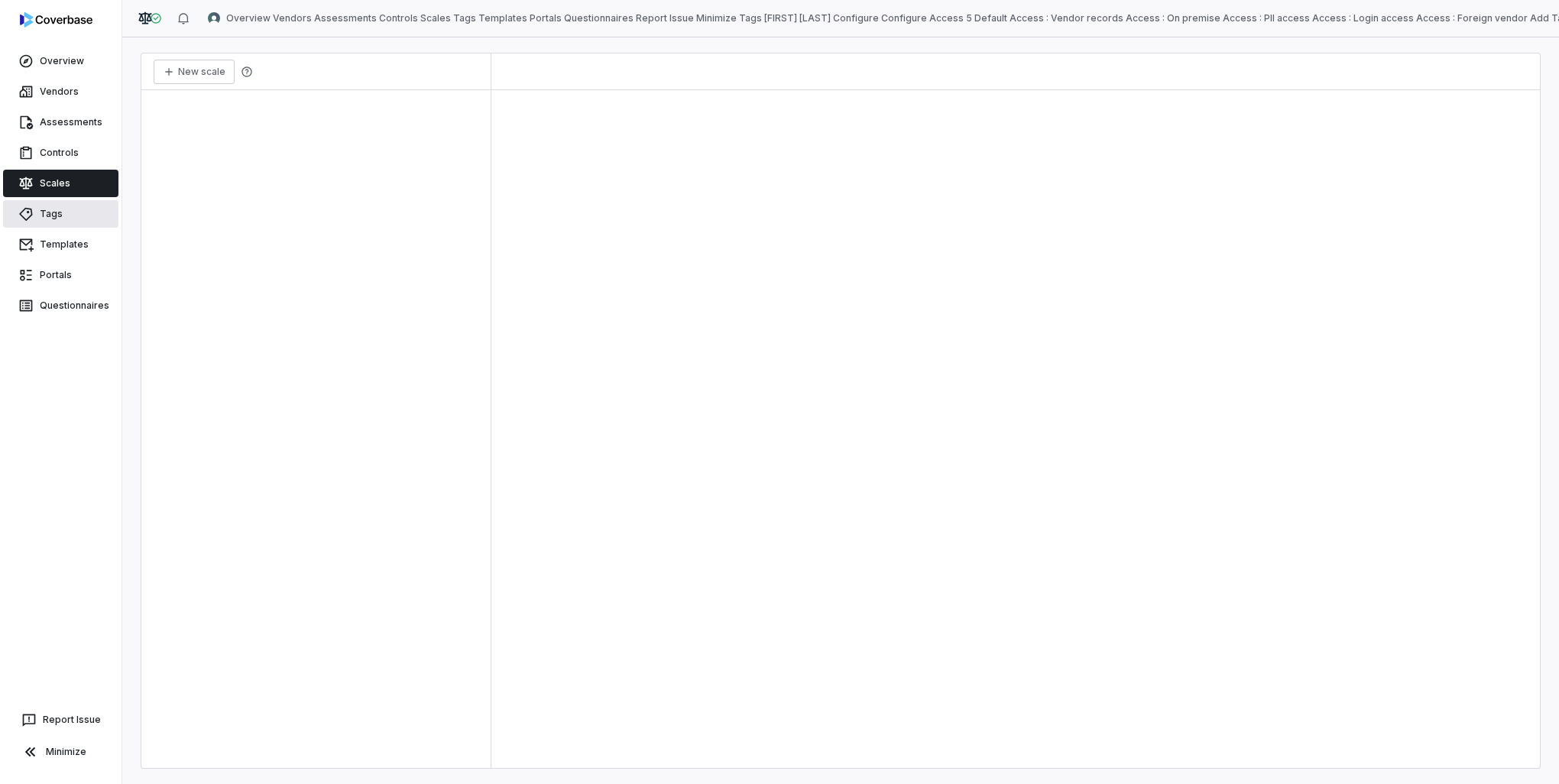 click on "Tags" at bounding box center (60, 214) 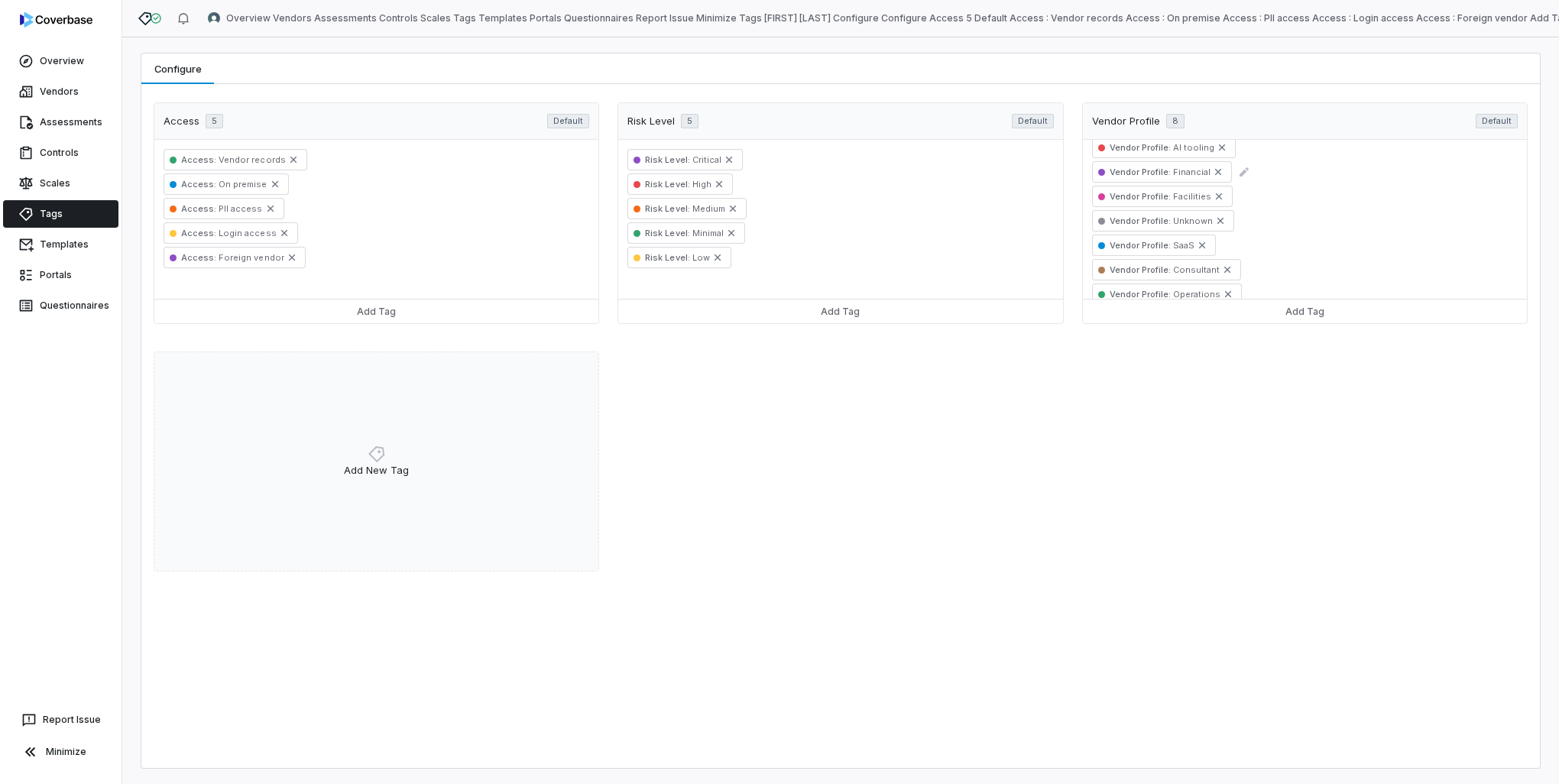 scroll, scrollTop: 52, scrollLeft: 0, axis: vertical 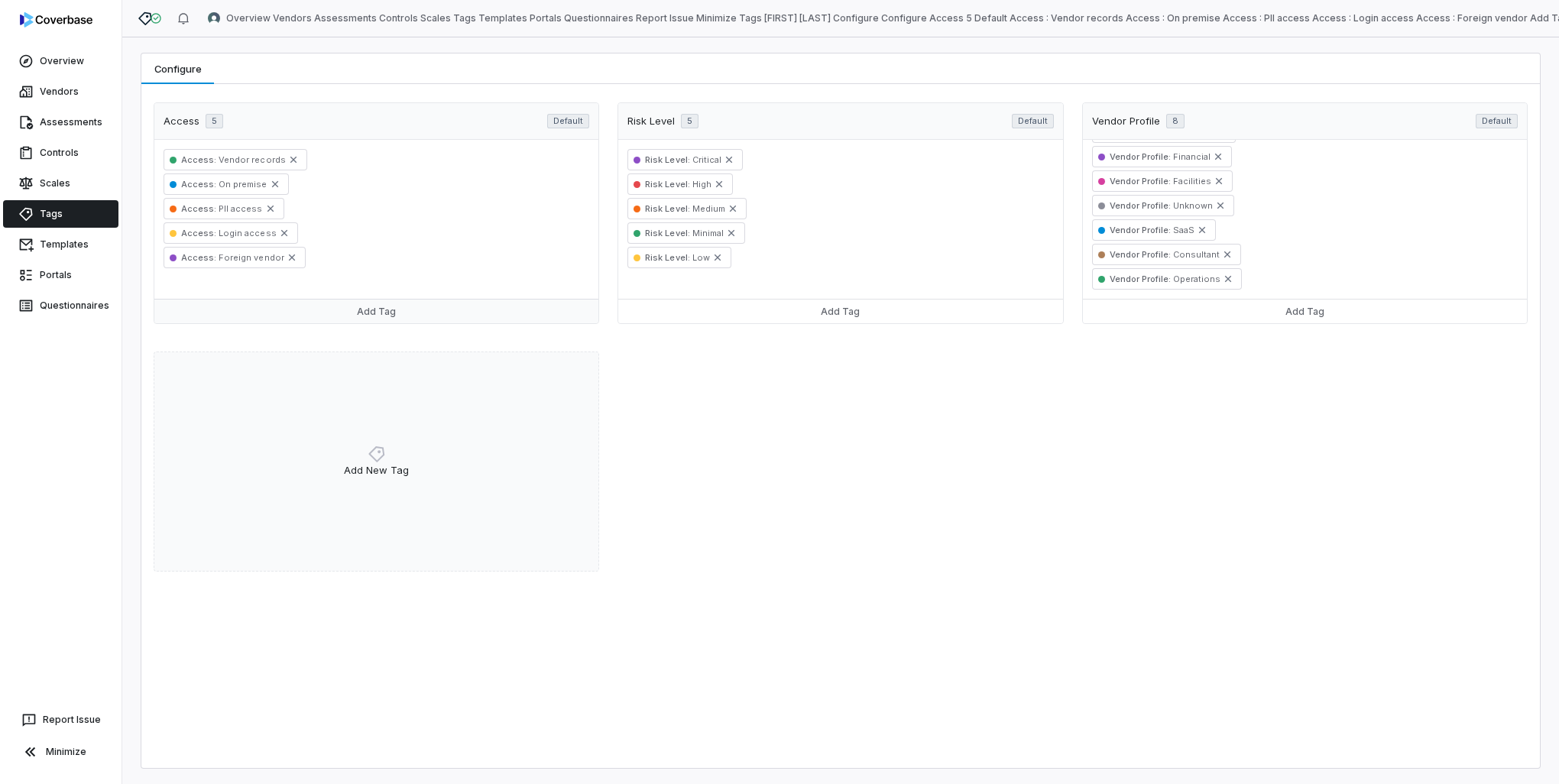click on "Add Tag" at bounding box center (376, 311) 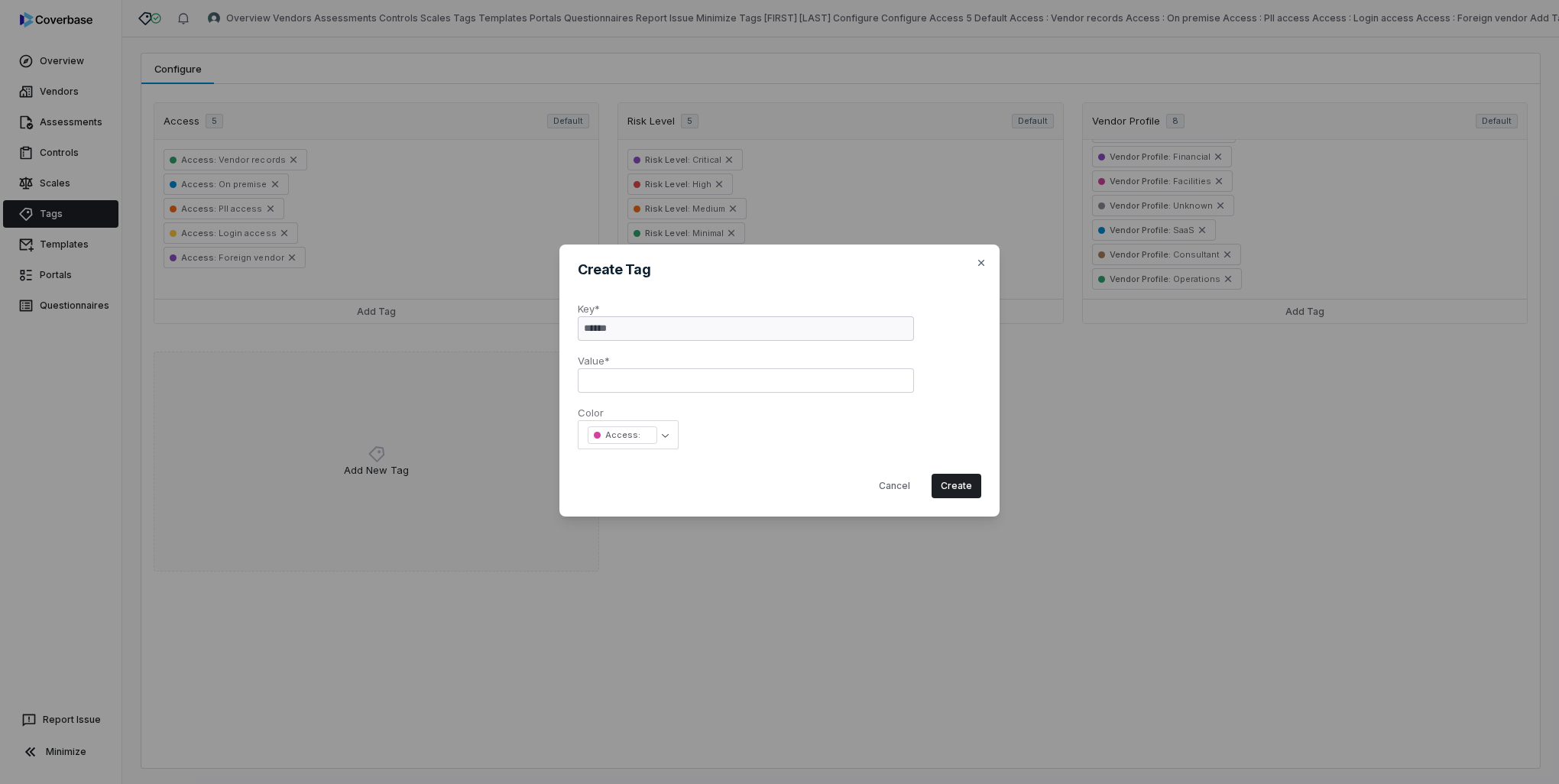 click on "Overview Vendors Assessments Controls Scales Tags Templates Portals Questionnaires Report Issue Minimize Tags Tom Liddle Configure Configure Access 5 Default Access :   Vendor records Access :   On premise Access :   PII access Access :   Login access Access :   Foreign vendor Add Tag Risk Level 5 Default Risk Level :   Critical Risk Level :   High Risk Level :   Medium Risk Level :   Minimal Risk Level :   Low Add Tag Vendor Profile 8 Default Vendor Profile :   Lab Equipment Vendor Profile :   AI tooling Vendor Profile :   Financial Vendor Profile :   Facilities Vendor Profile :   Unknown Vendor Profile :   SaaS Vendor Profile :   Consultant Vendor Profile :   Operations Add Tag Add New Tag
* Create Tag Key* ****** Value* Color Access :   ******* ******* ******* ******* ******* ******* ******* ******* ******* Cancel Create Close" at bounding box center (780, 392) 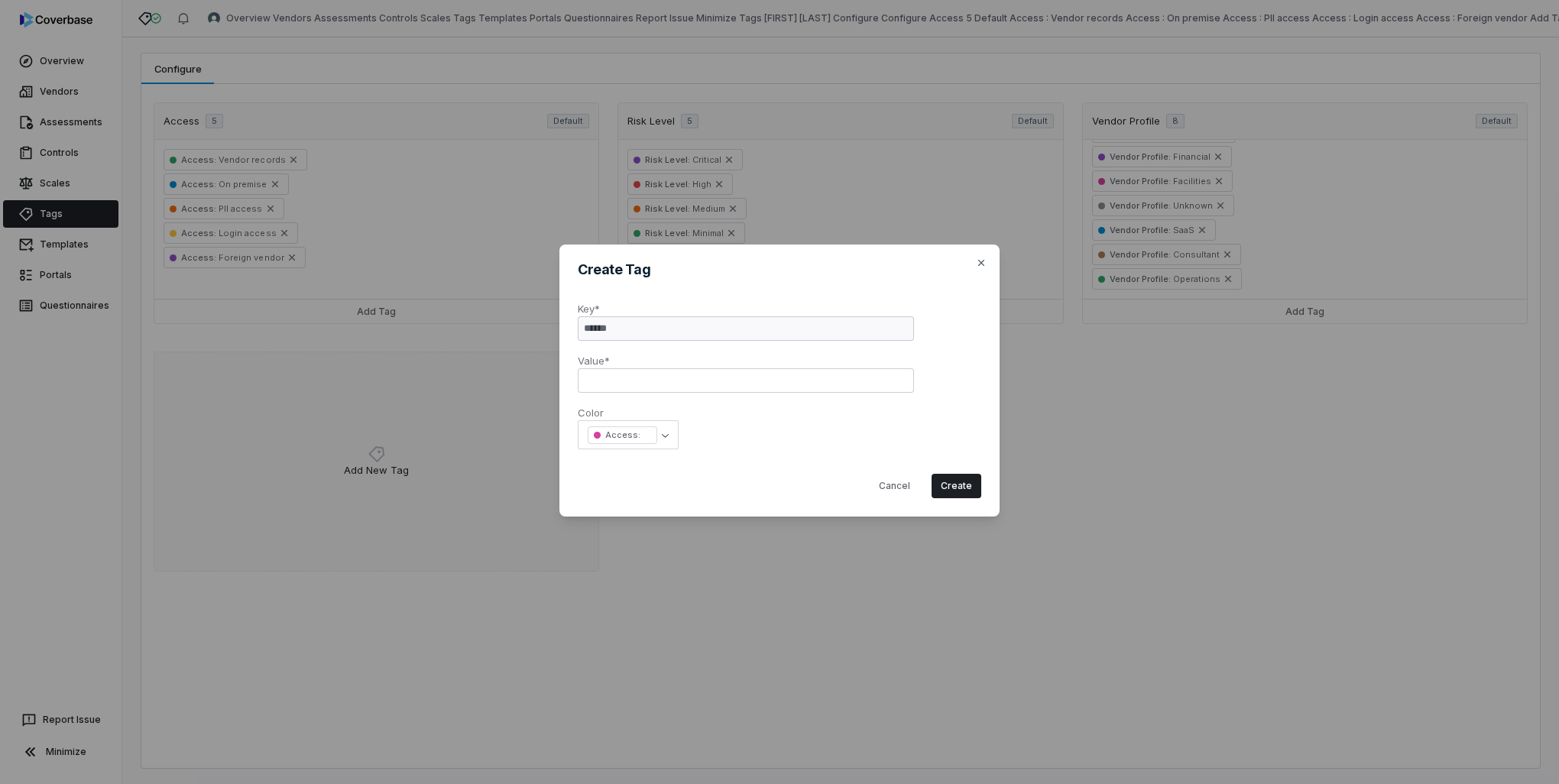 click on "Create Tag Key* ****** Value* Color Access :   ******* ******* ******* ******* ******* ******* ******* ******* ******* Cancel Create Close" at bounding box center [780, 392] 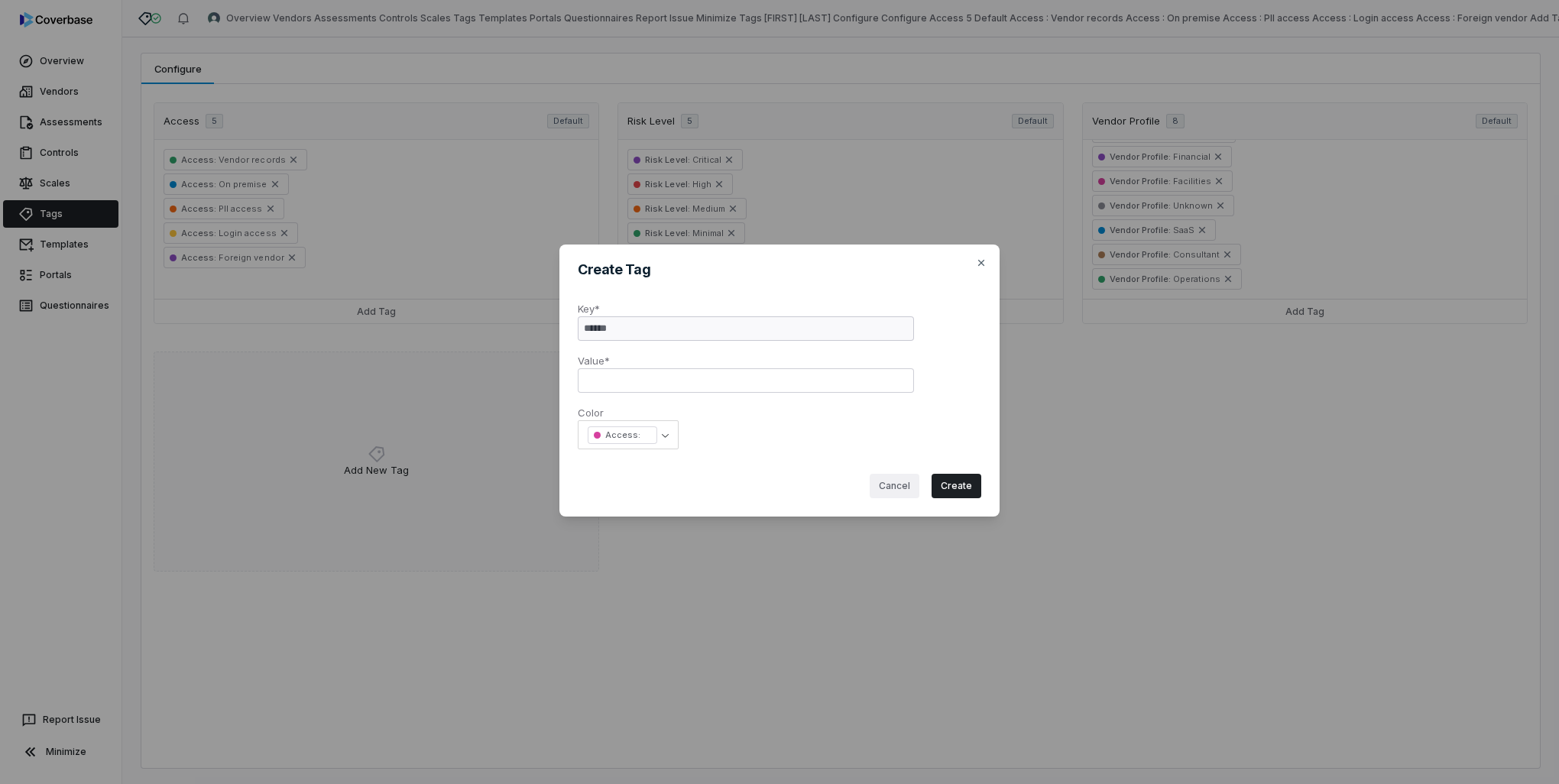 click on "Cancel" at bounding box center [894, 486] 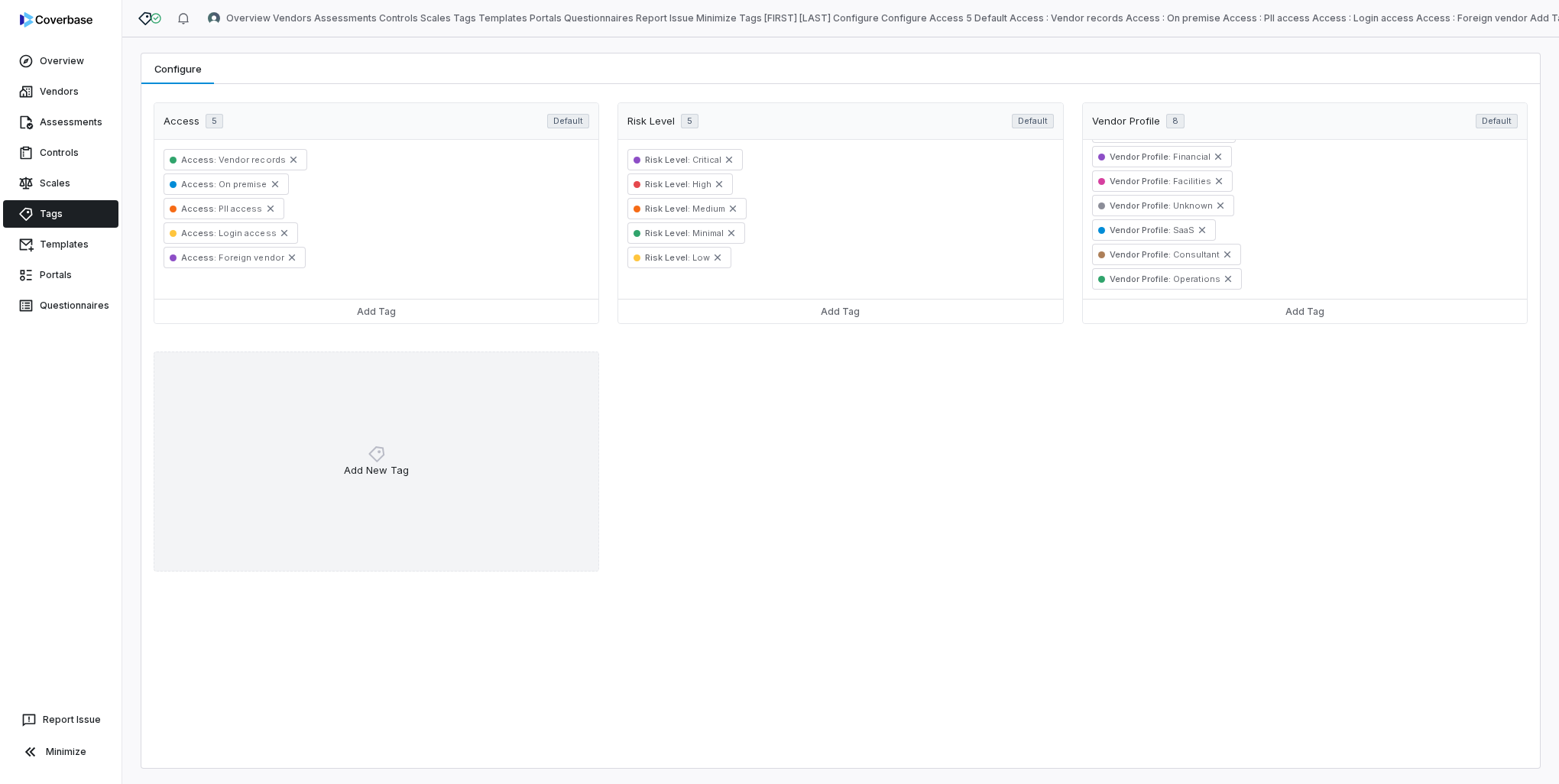 click 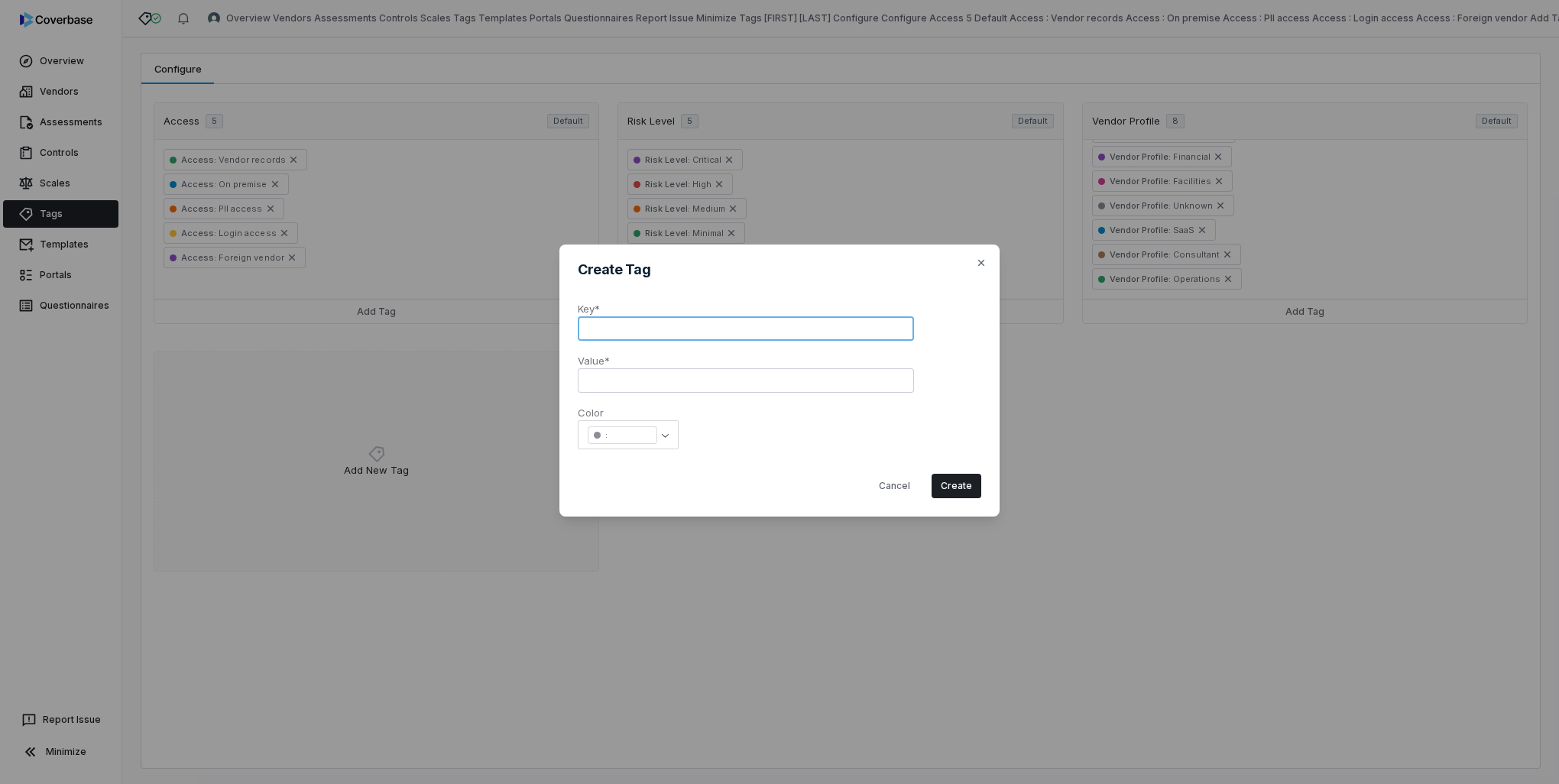 click at bounding box center (746, 329) 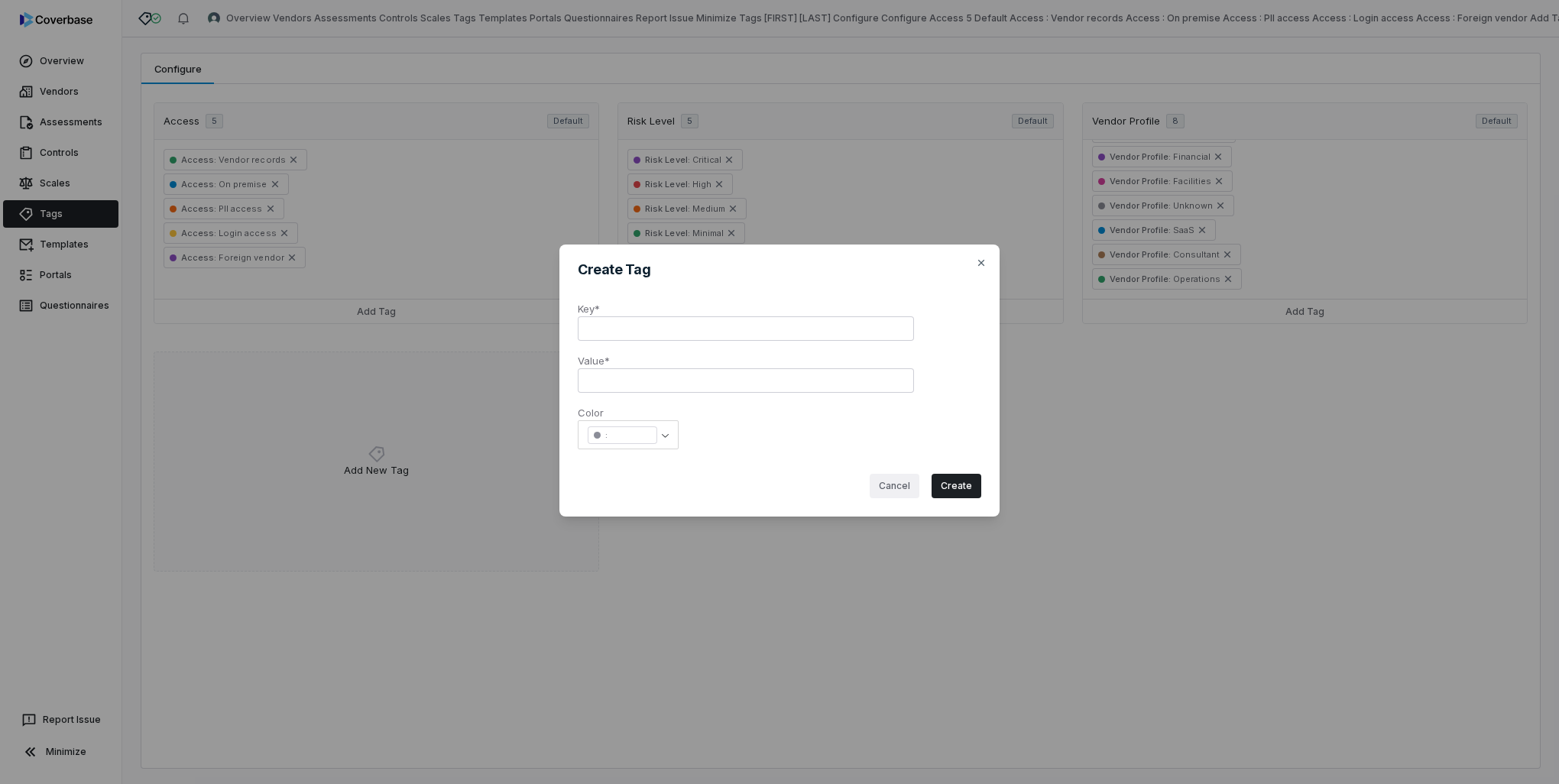 click on "Cancel" at bounding box center [894, 486] 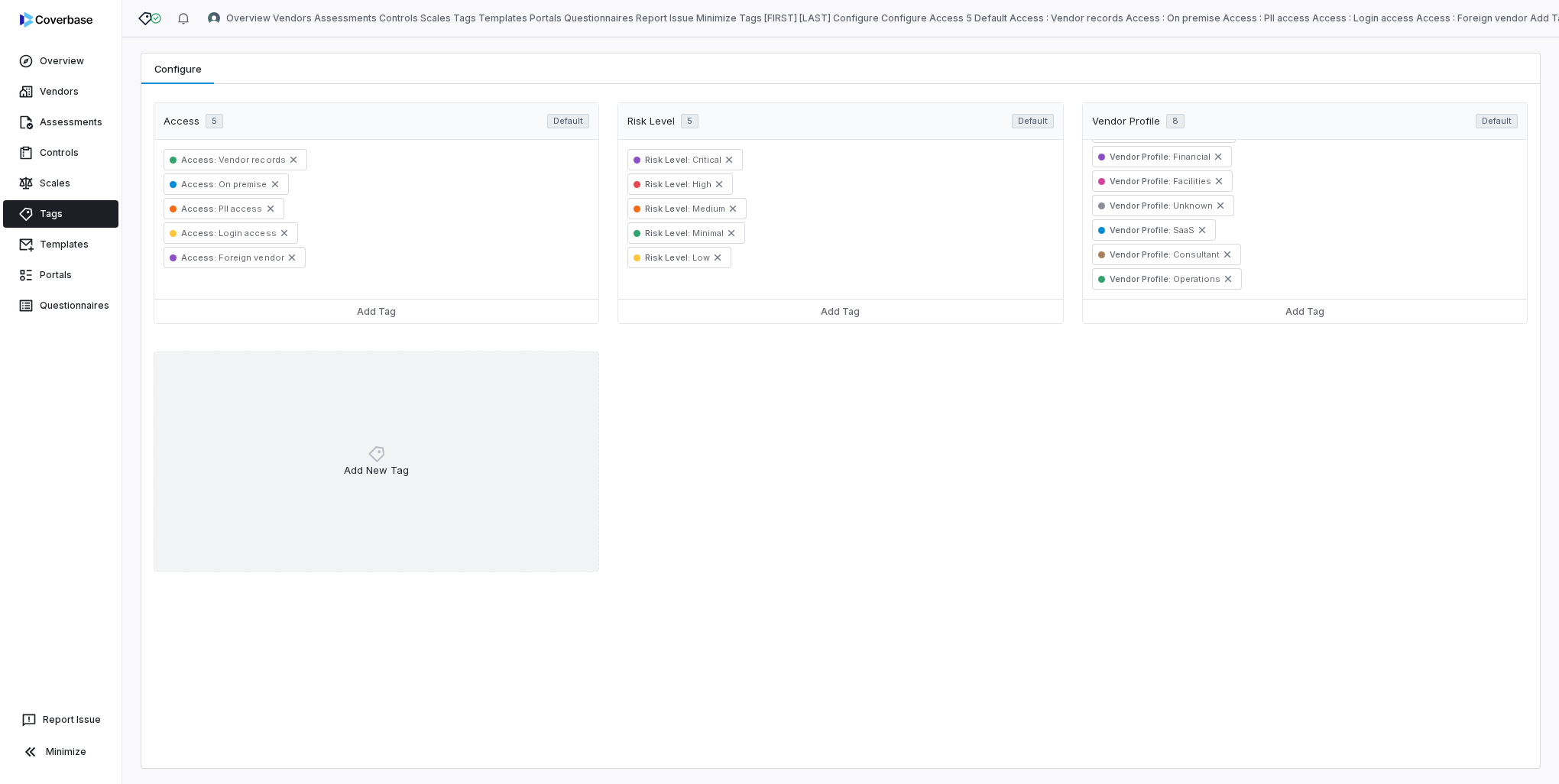 click on "Add New Tag" at bounding box center [376, 462] 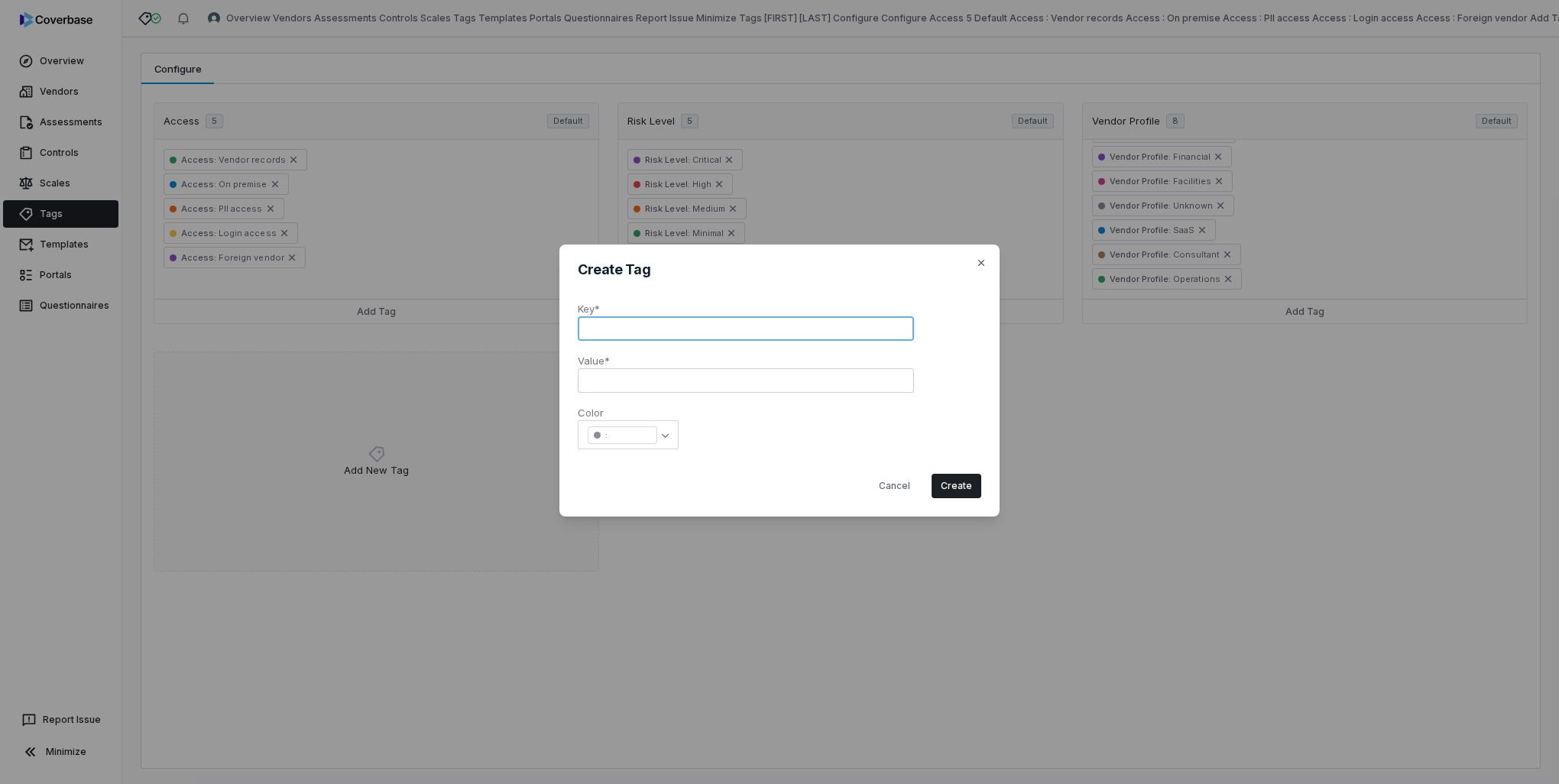 click at bounding box center (746, 329) 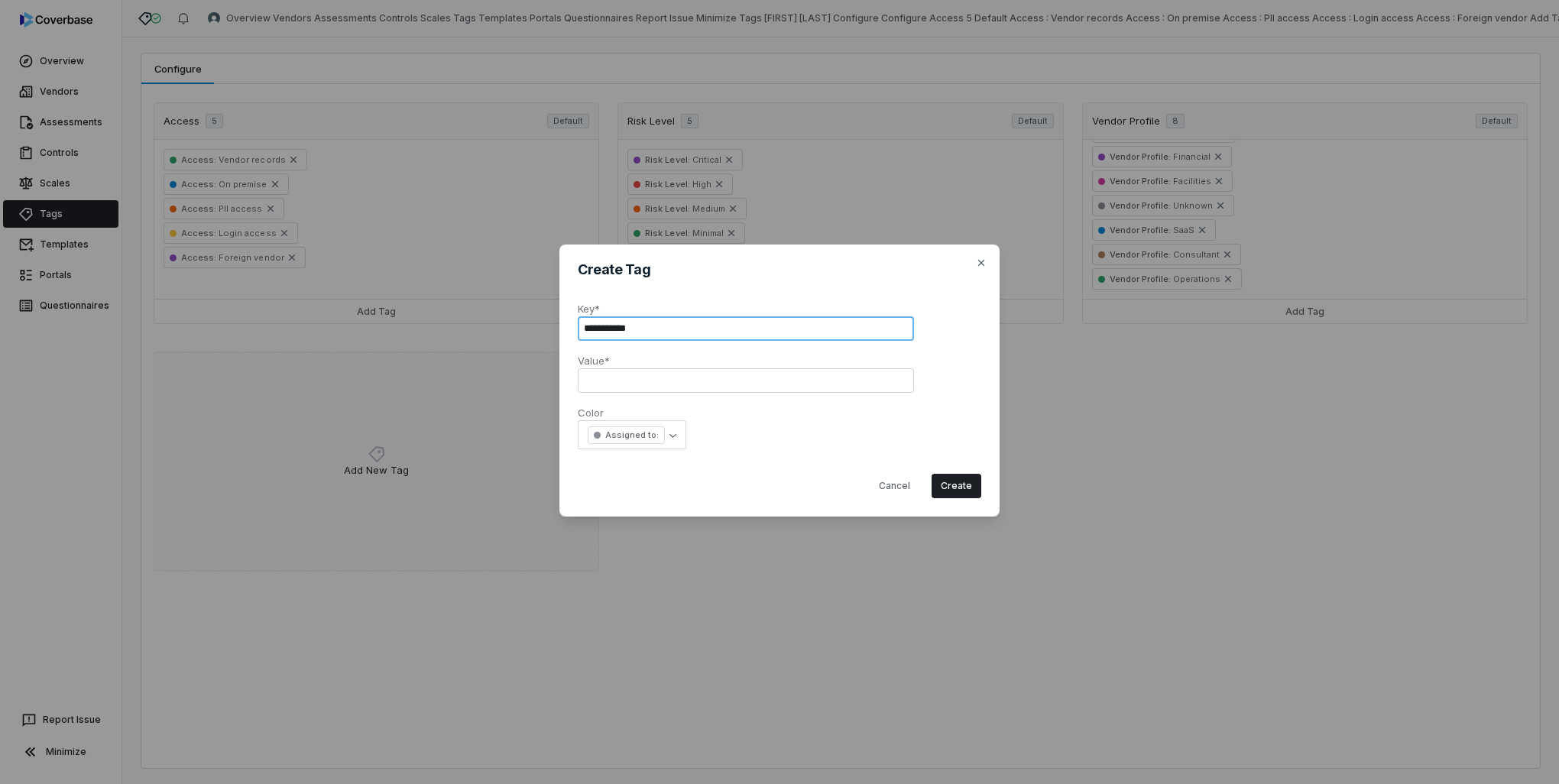 type on "**********" 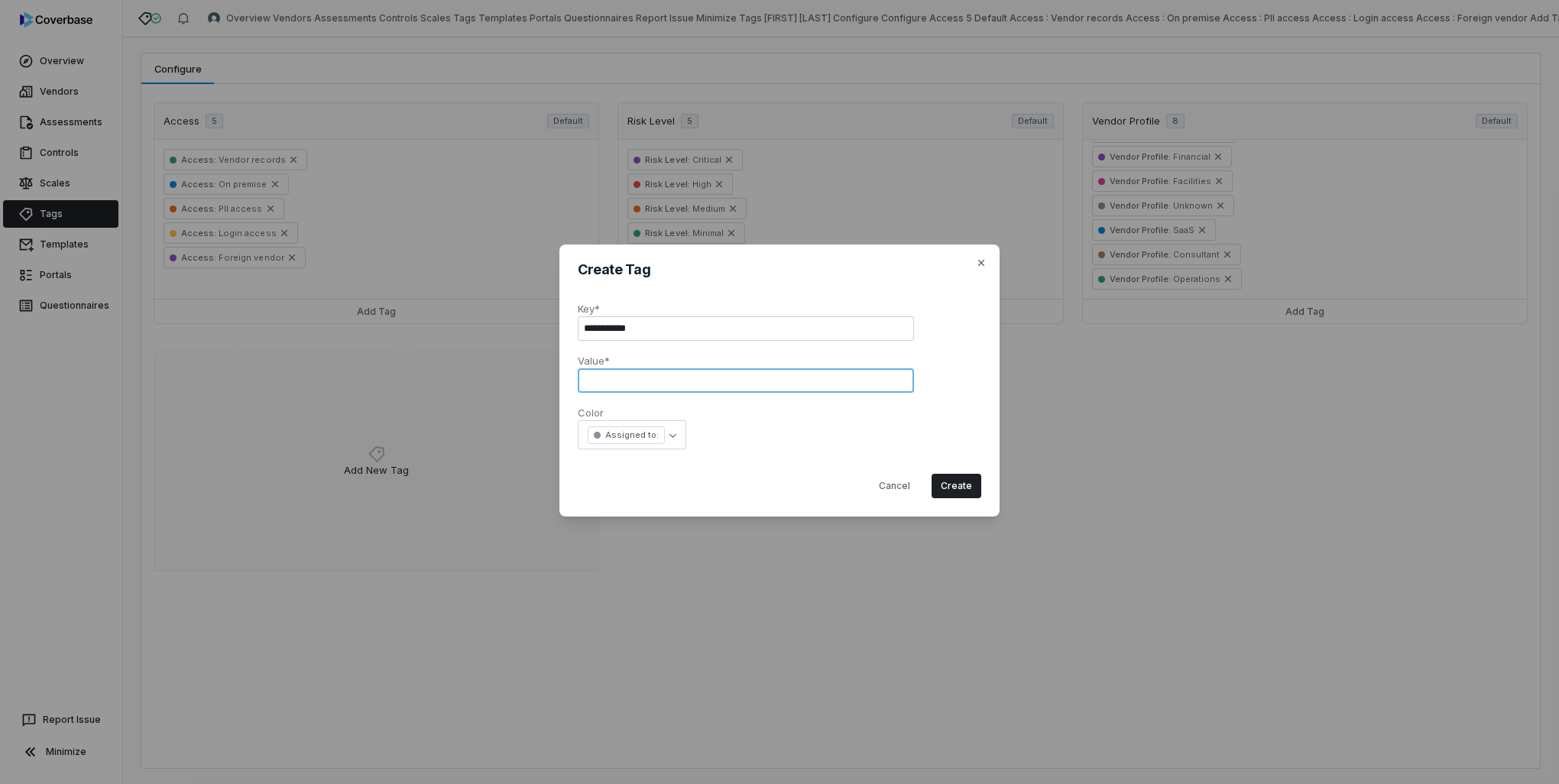click at bounding box center [746, 381] 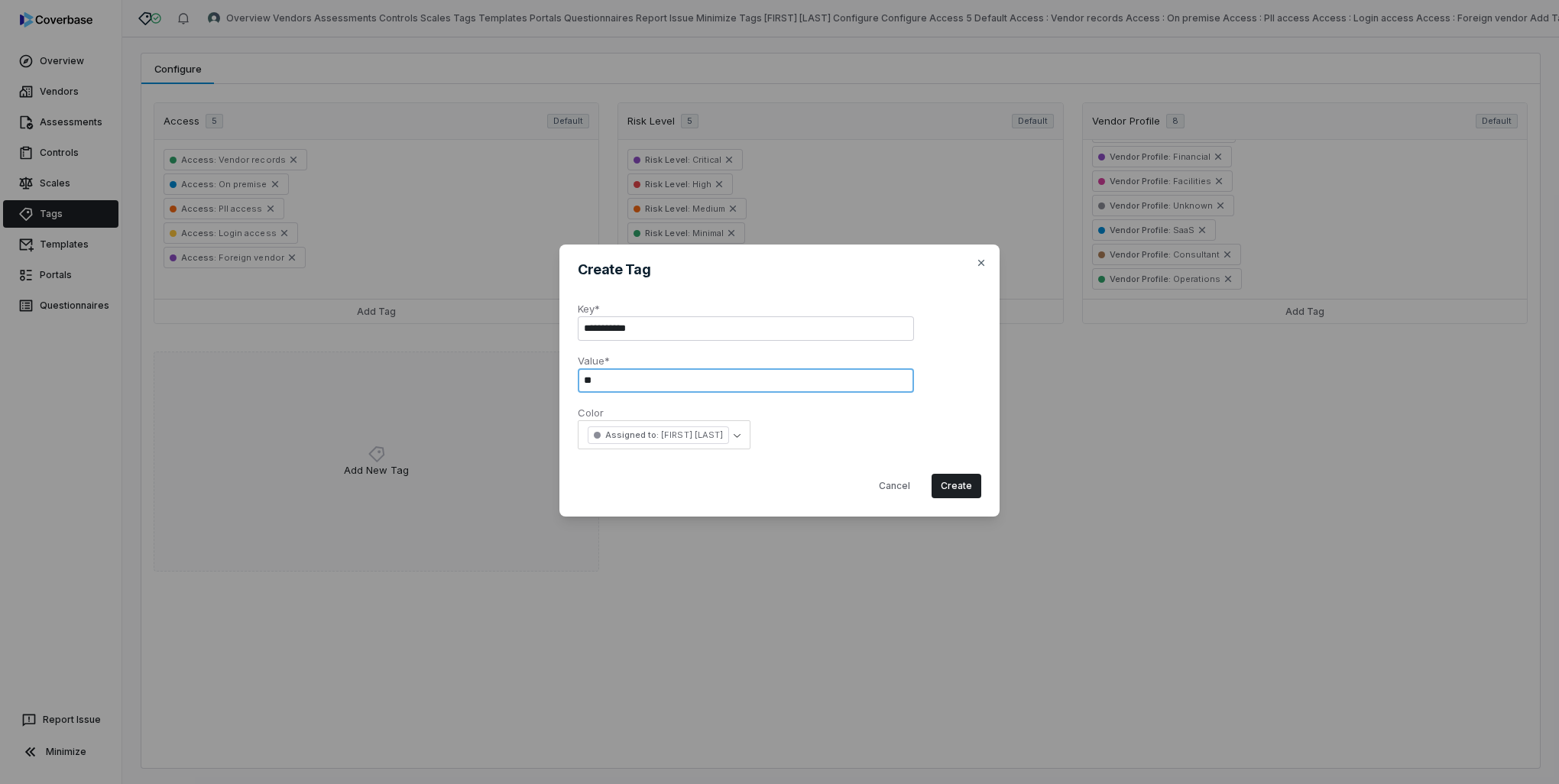 type on "*" 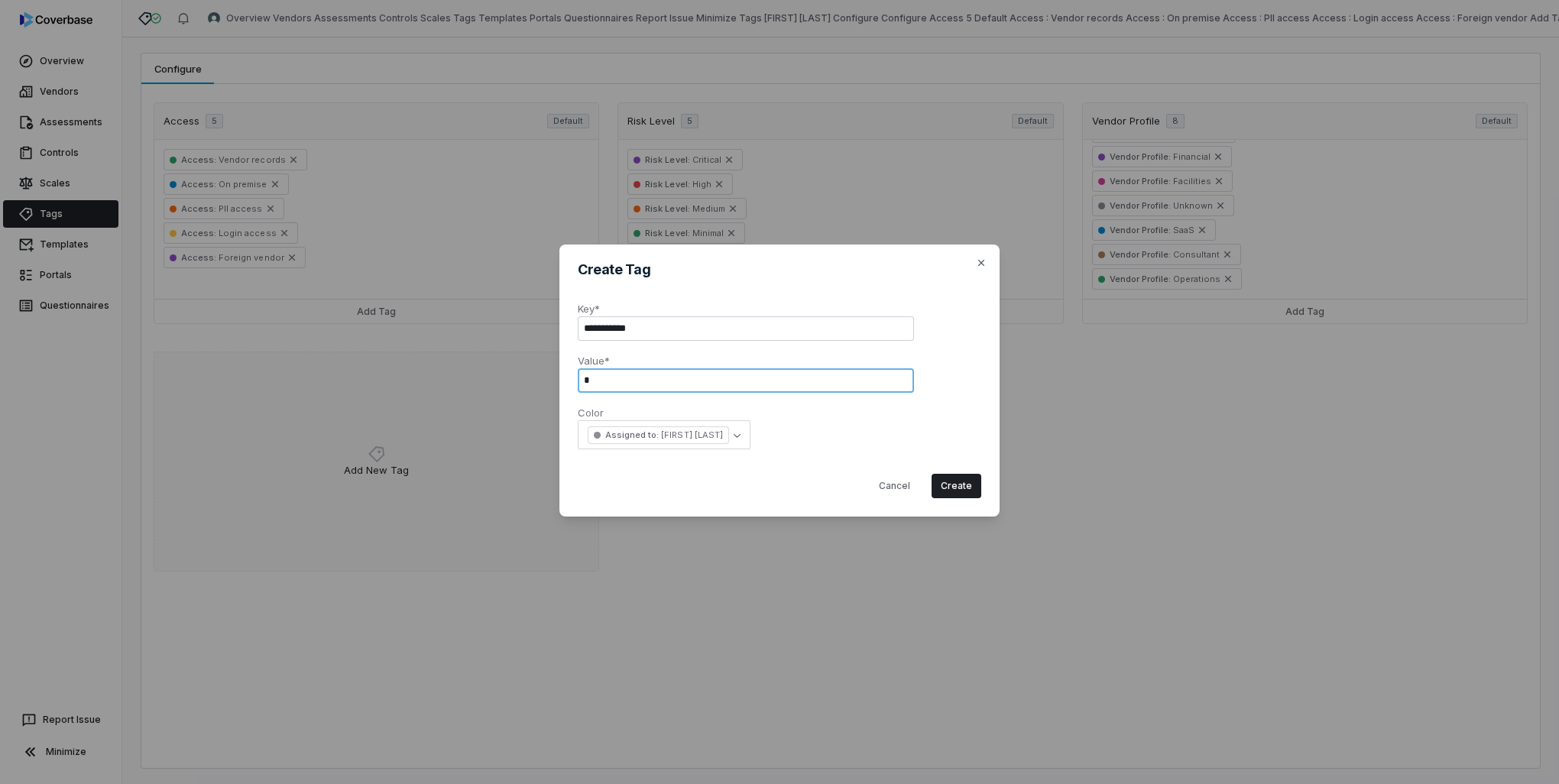 type 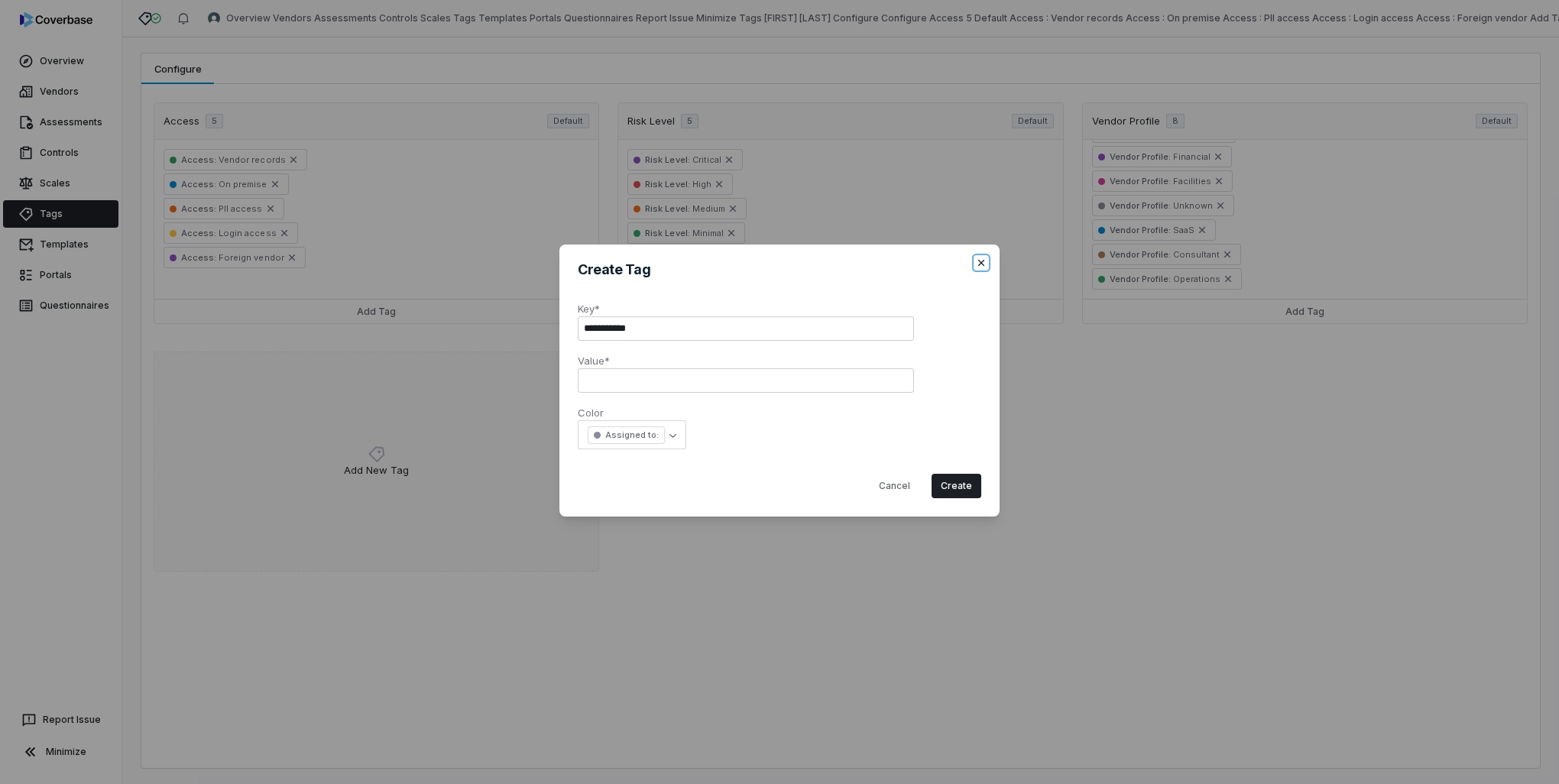 click 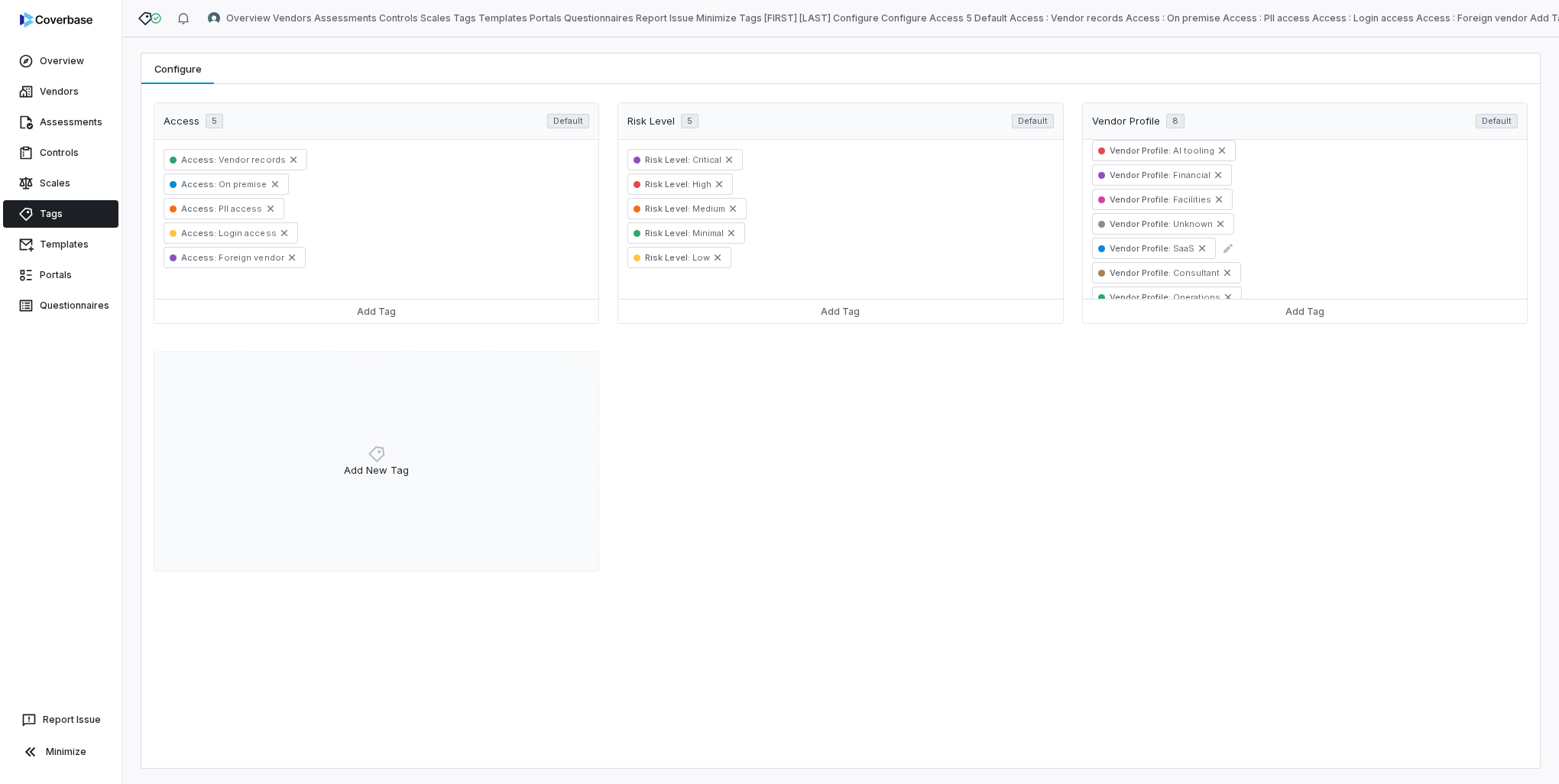 scroll, scrollTop: 52, scrollLeft: 0, axis: vertical 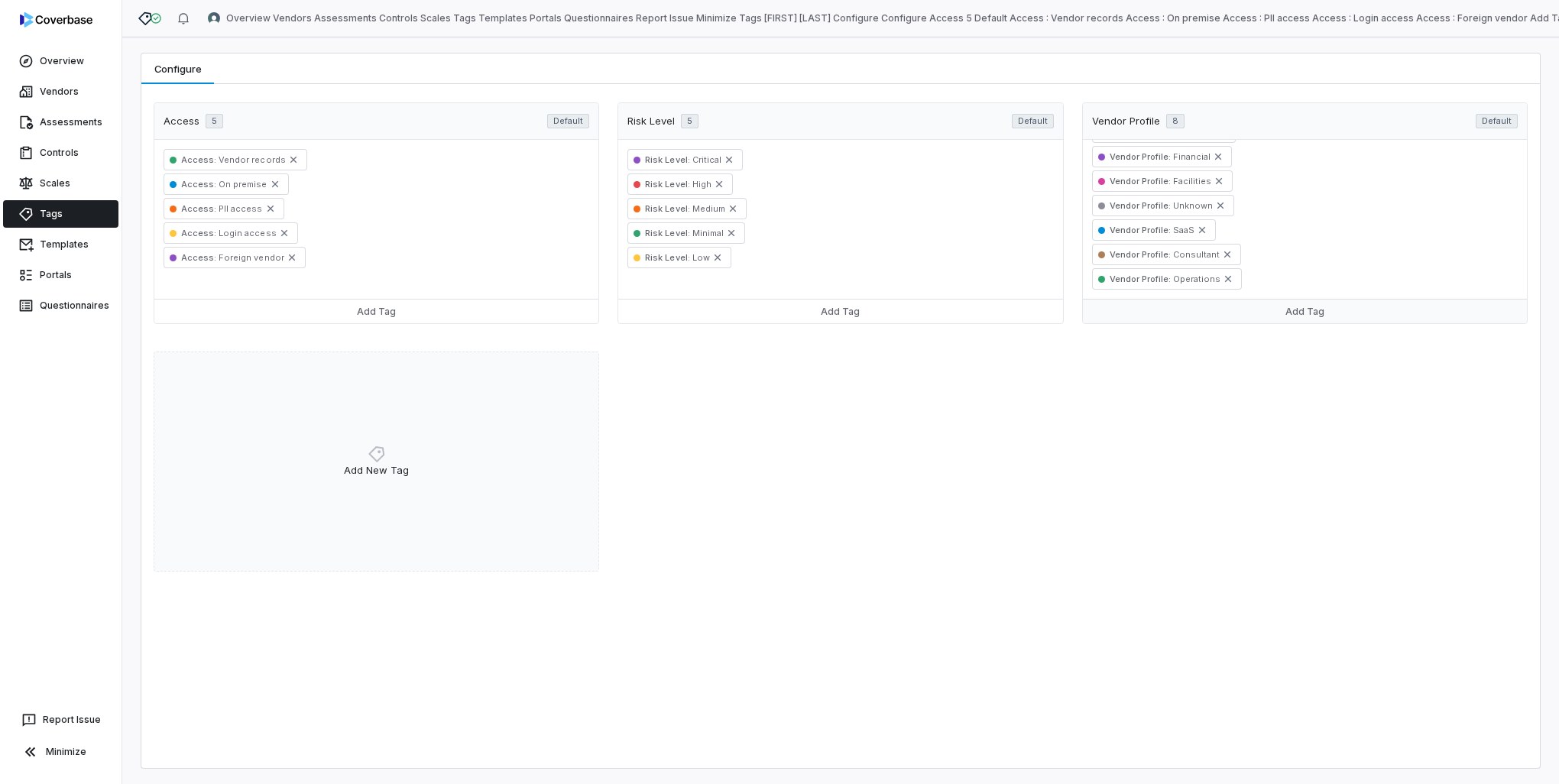 click on "Add Tag" at bounding box center (1305, 311) 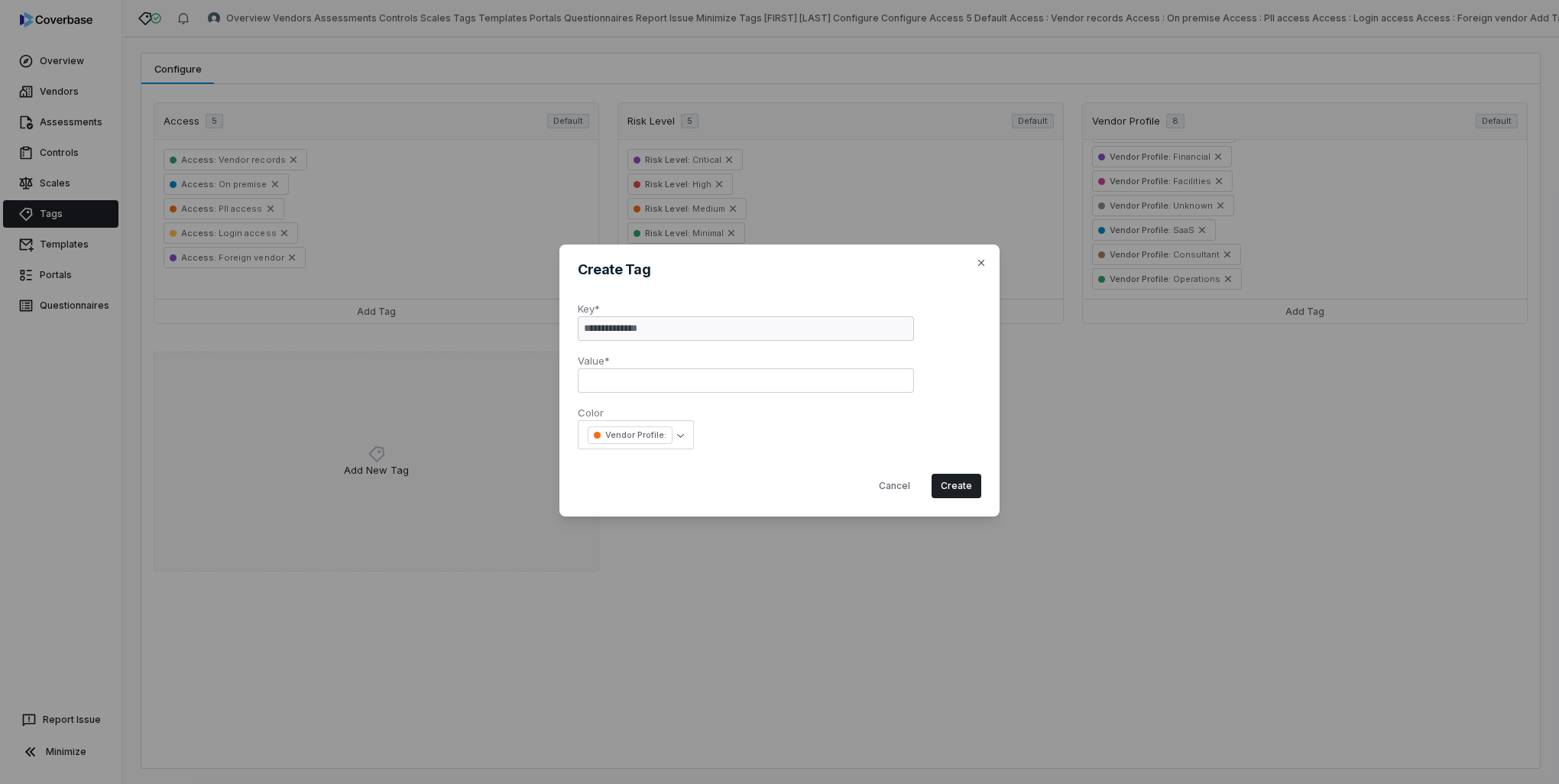 click on "**********" at bounding box center (746, 421) 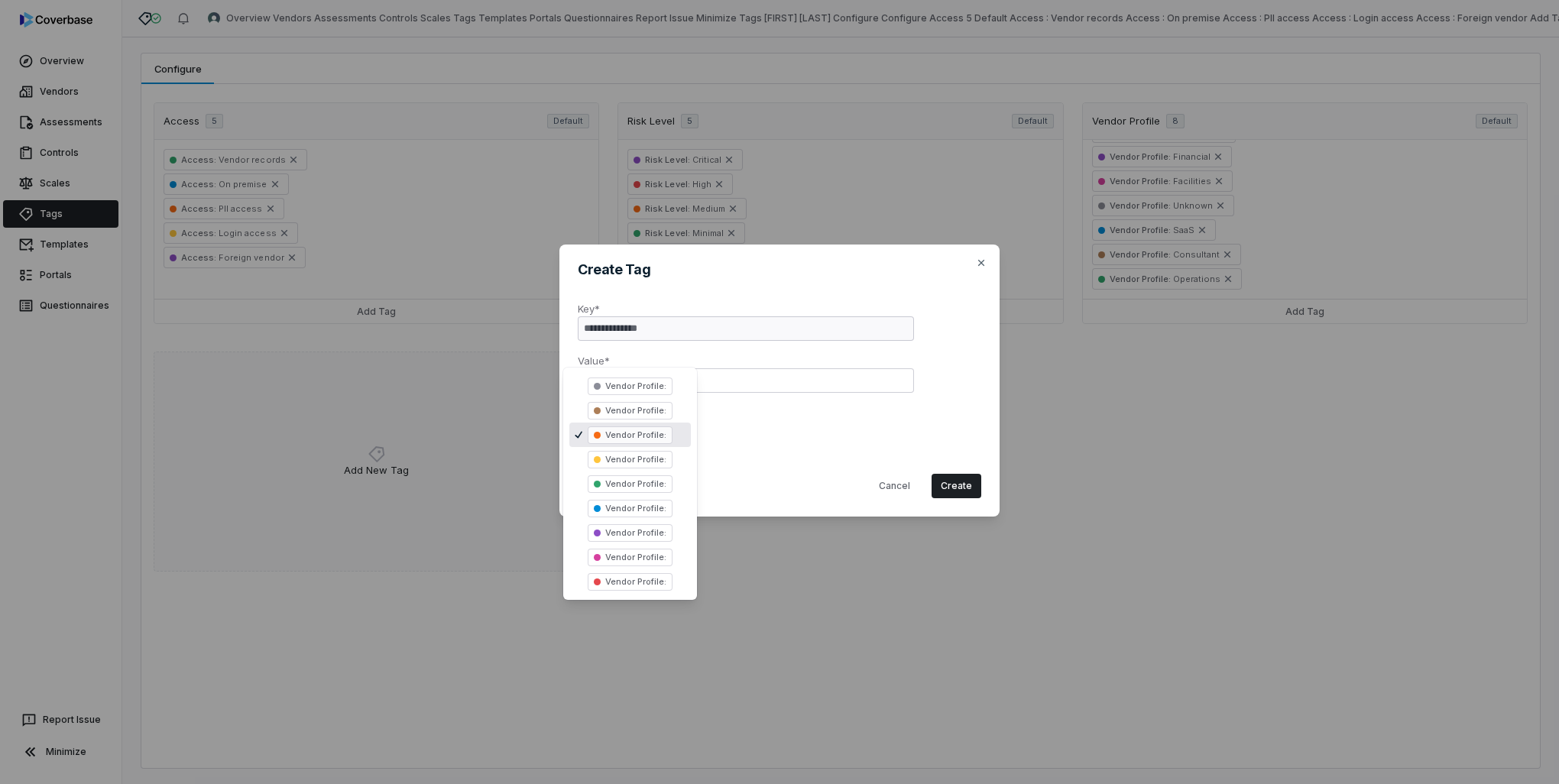 click on "**********" at bounding box center [780, 392] 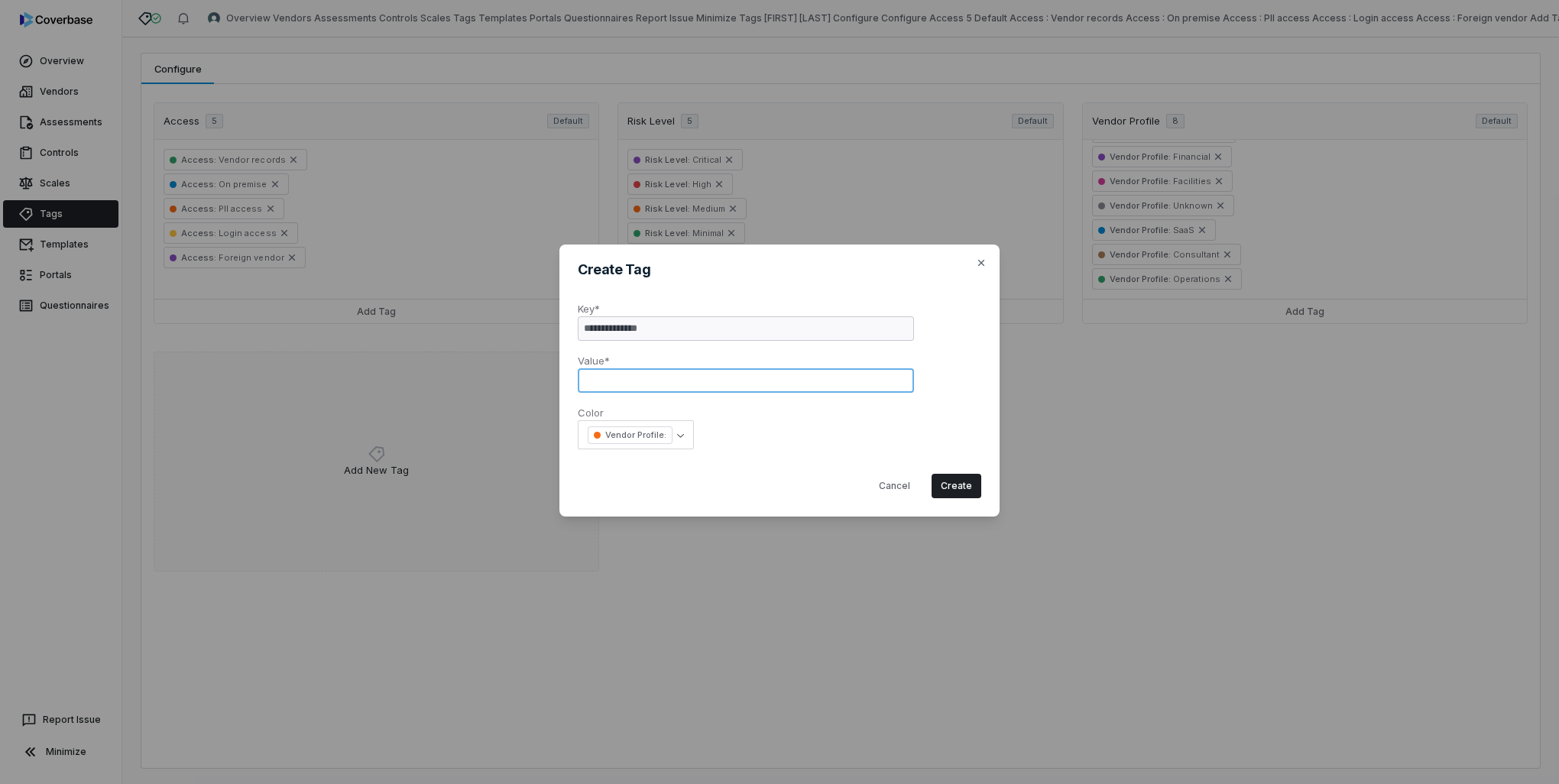 click at bounding box center (746, 381) 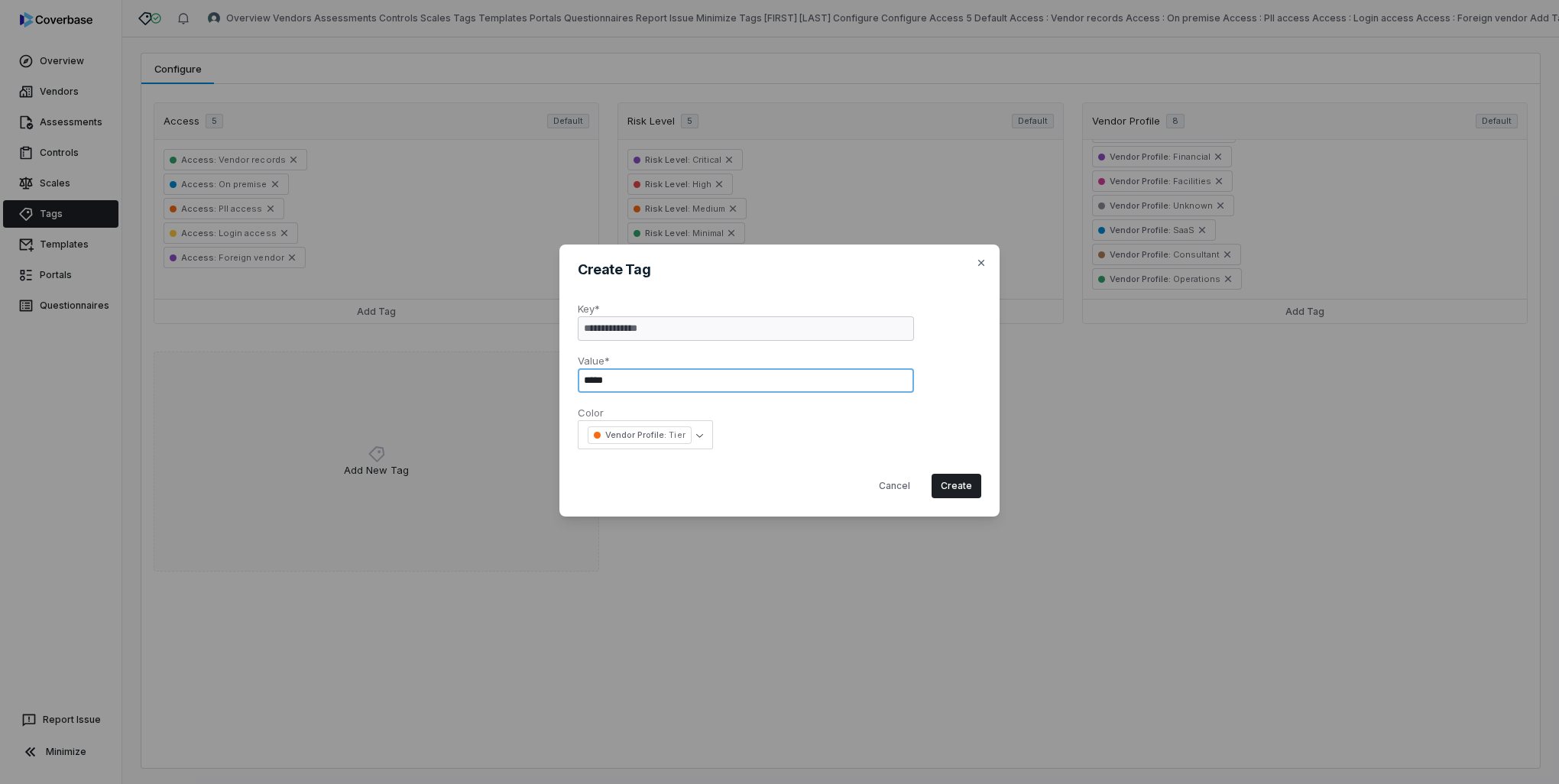 type on "****" 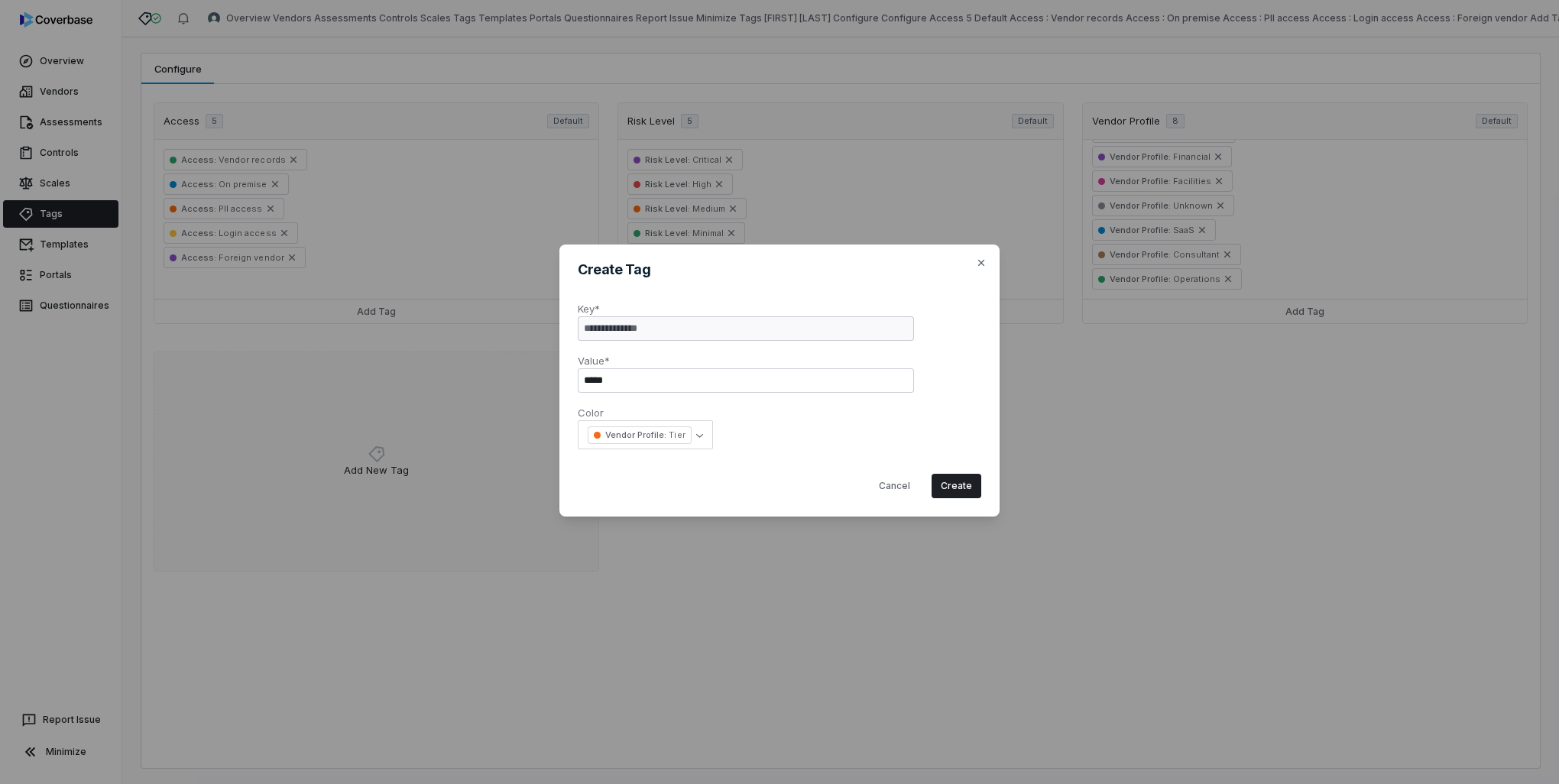 type 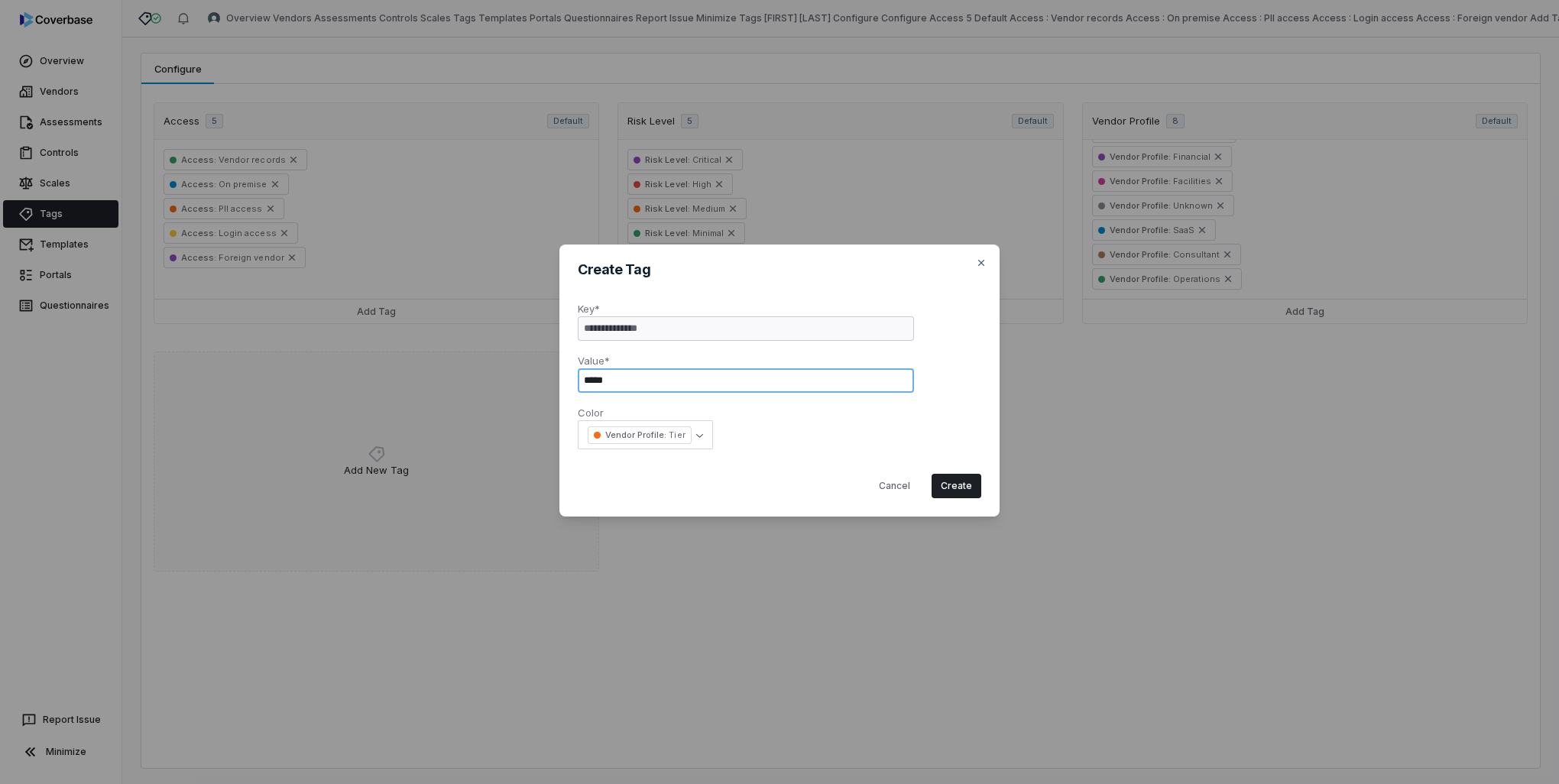 click on "****" at bounding box center [746, 381] 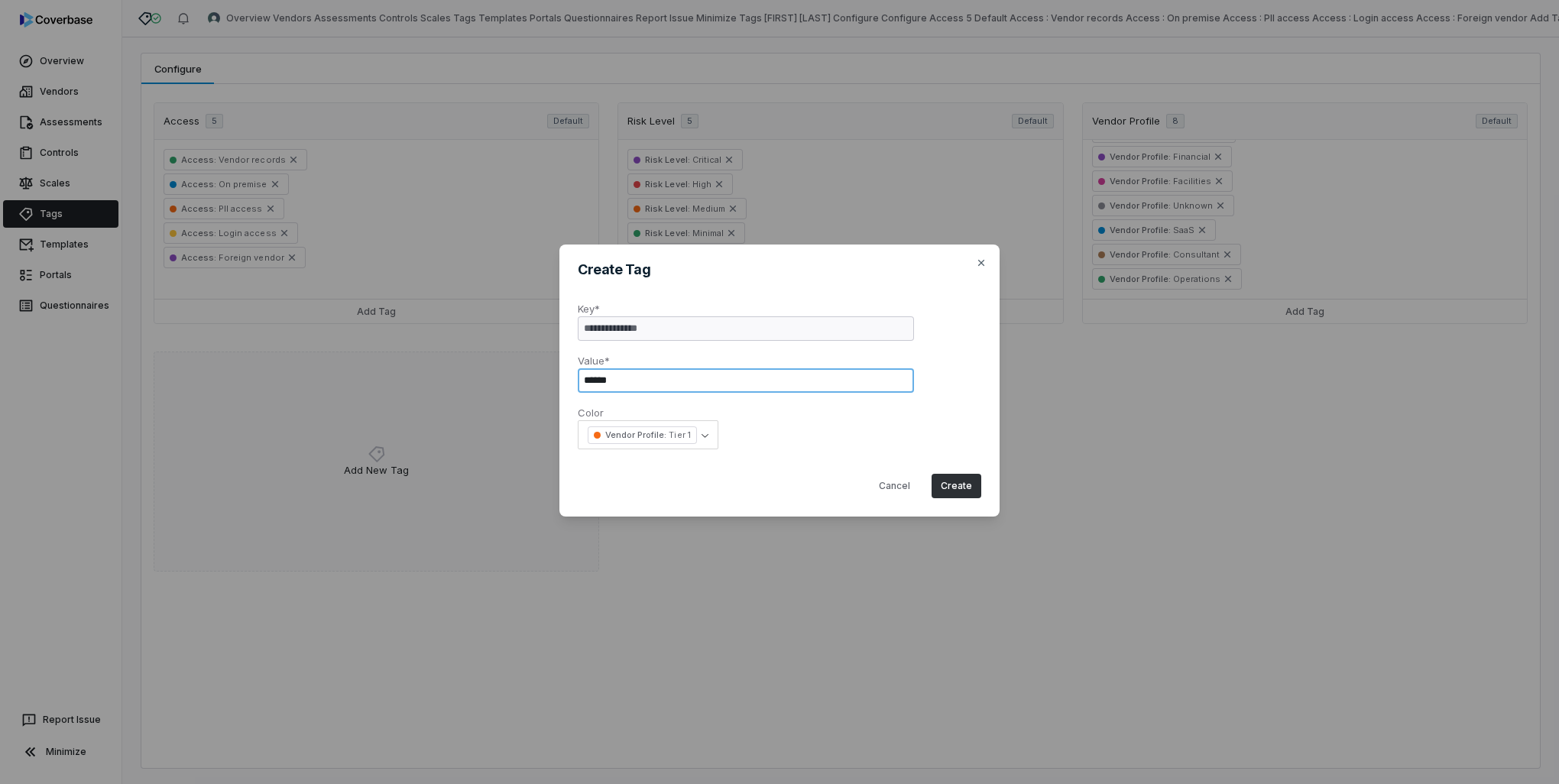 type on "******" 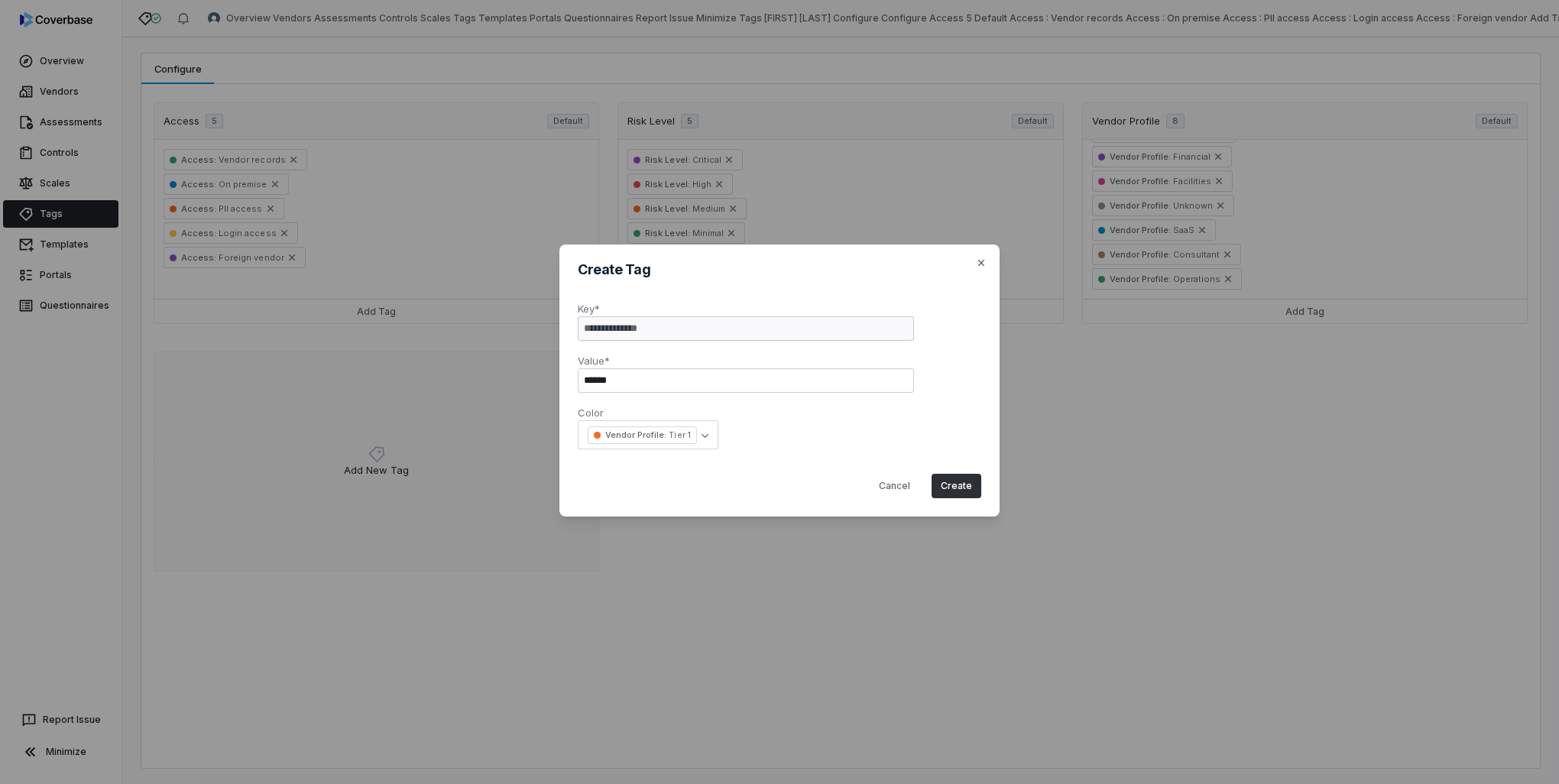 click on "Create" at bounding box center (956, 486) 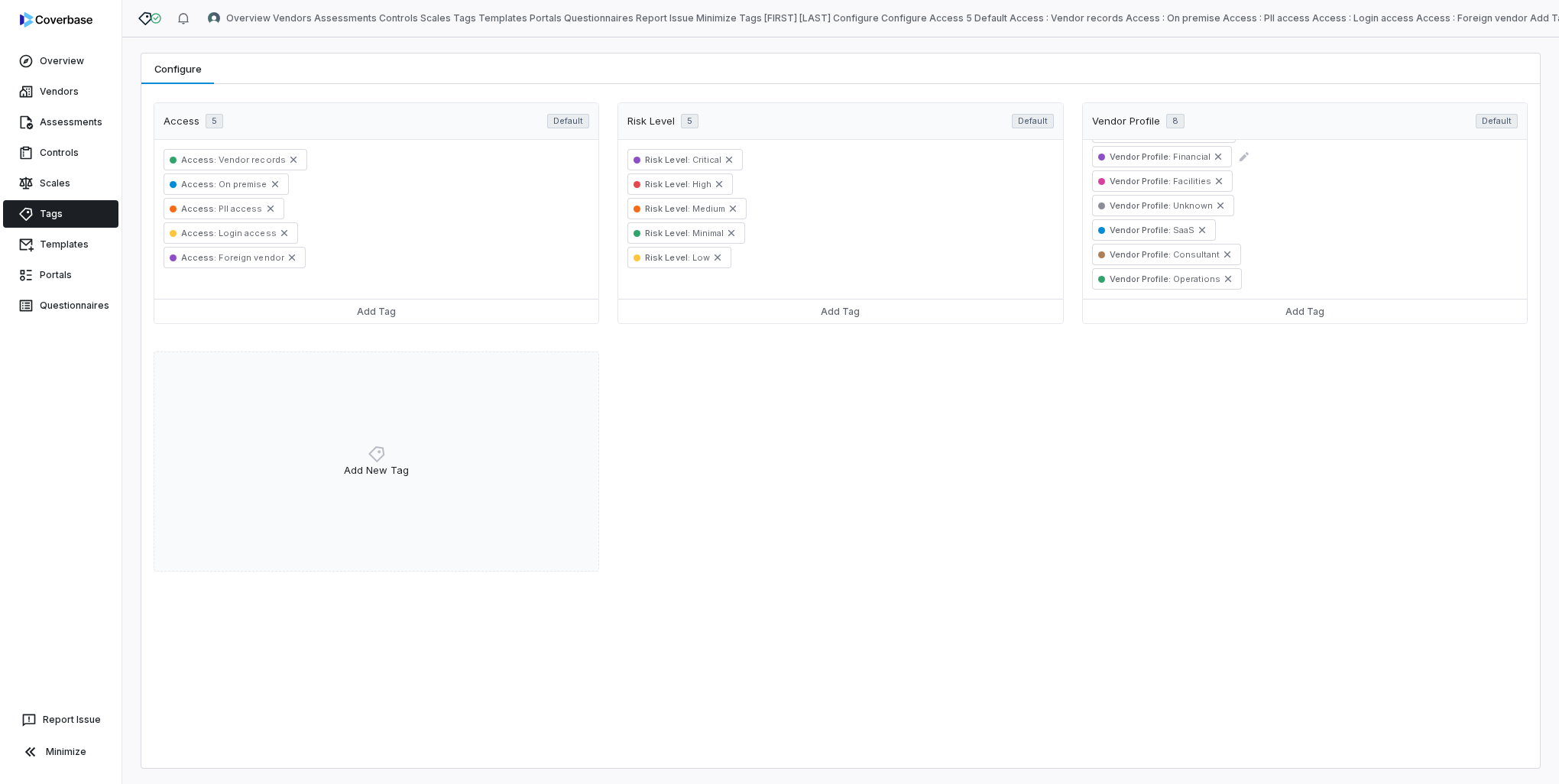 scroll, scrollTop: 0, scrollLeft: 0, axis: both 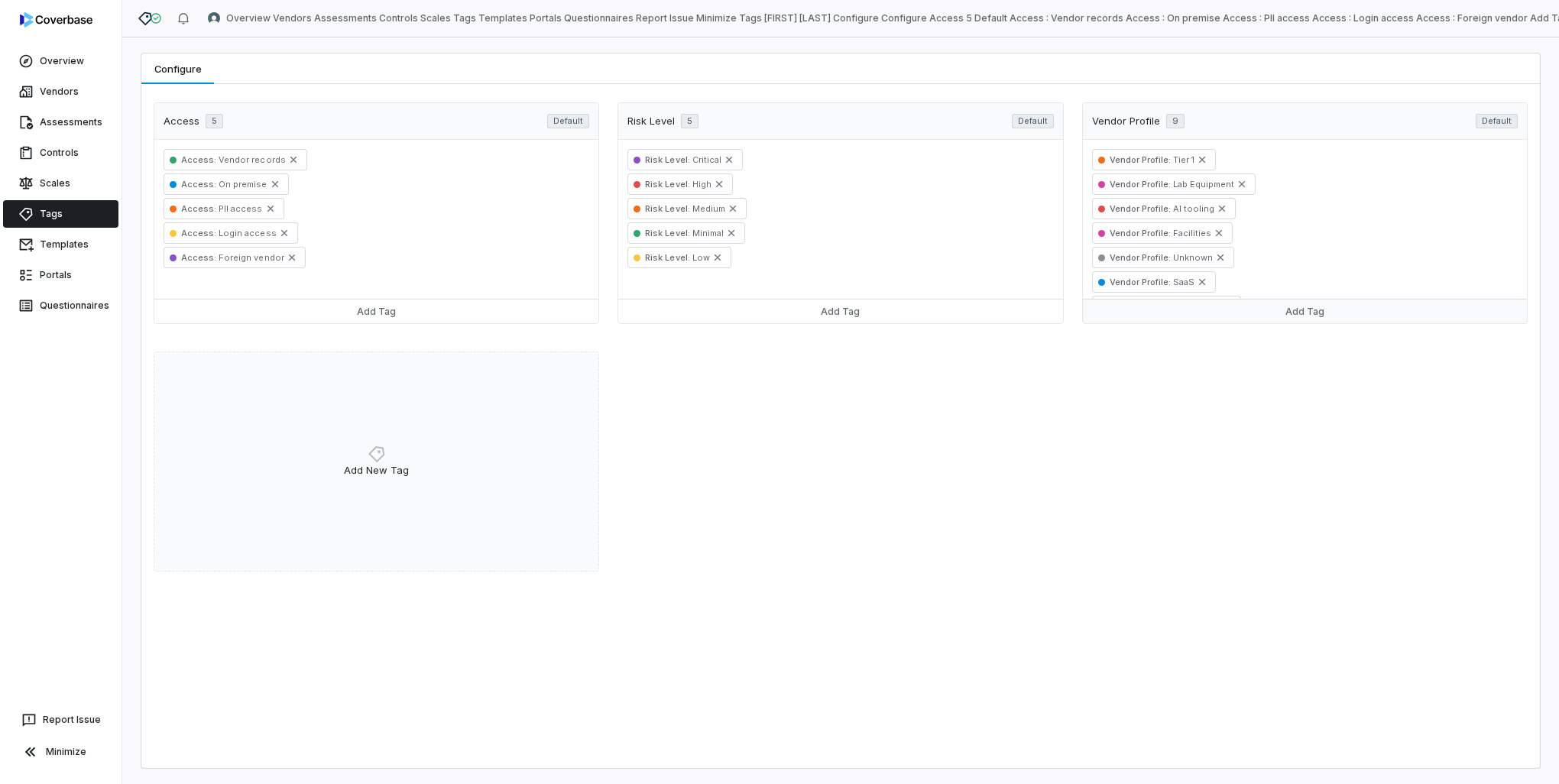 click on "Add Tag" at bounding box center [1305, 311] 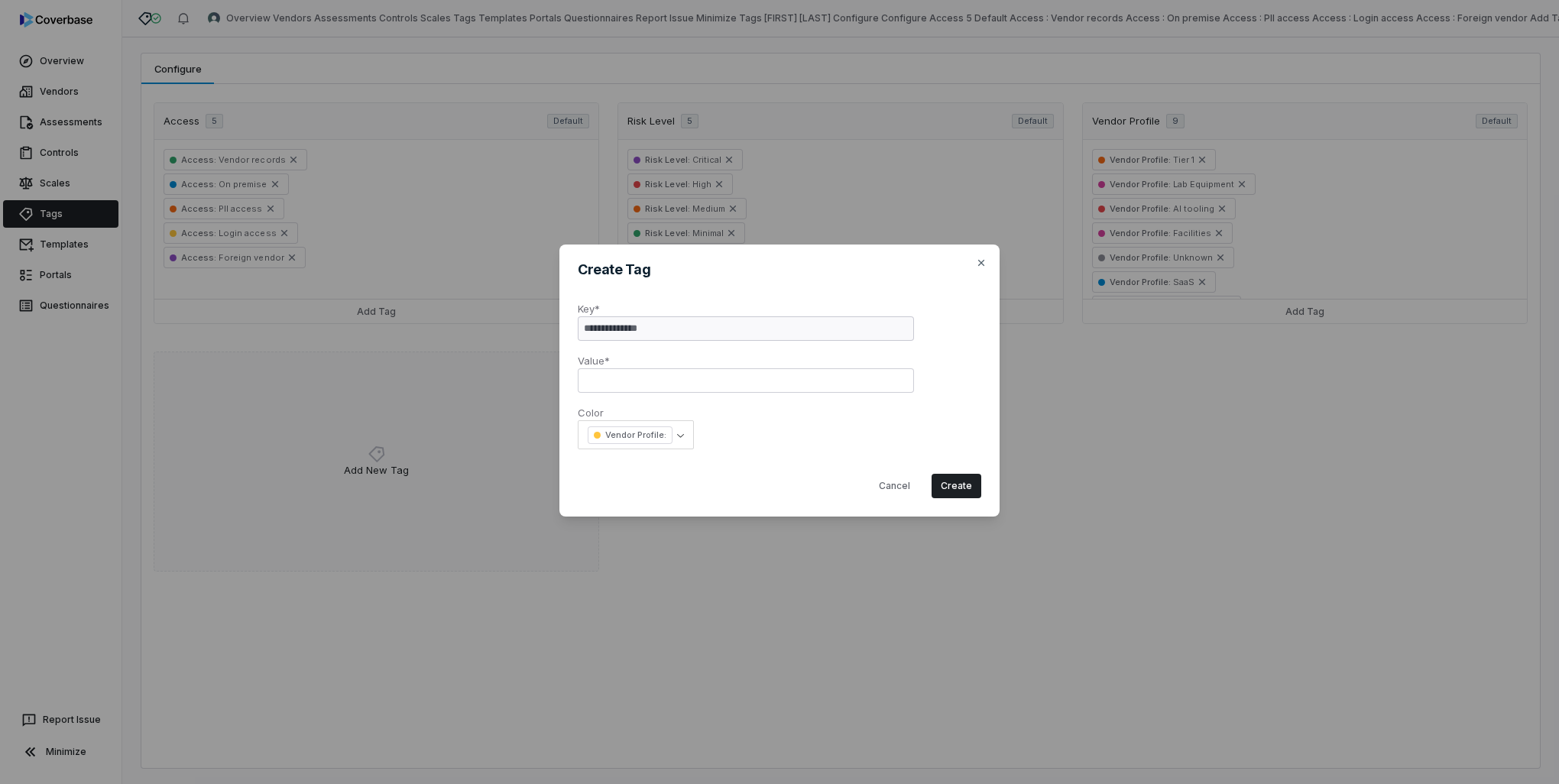 click on "**********" at bounding box center (780, 392) 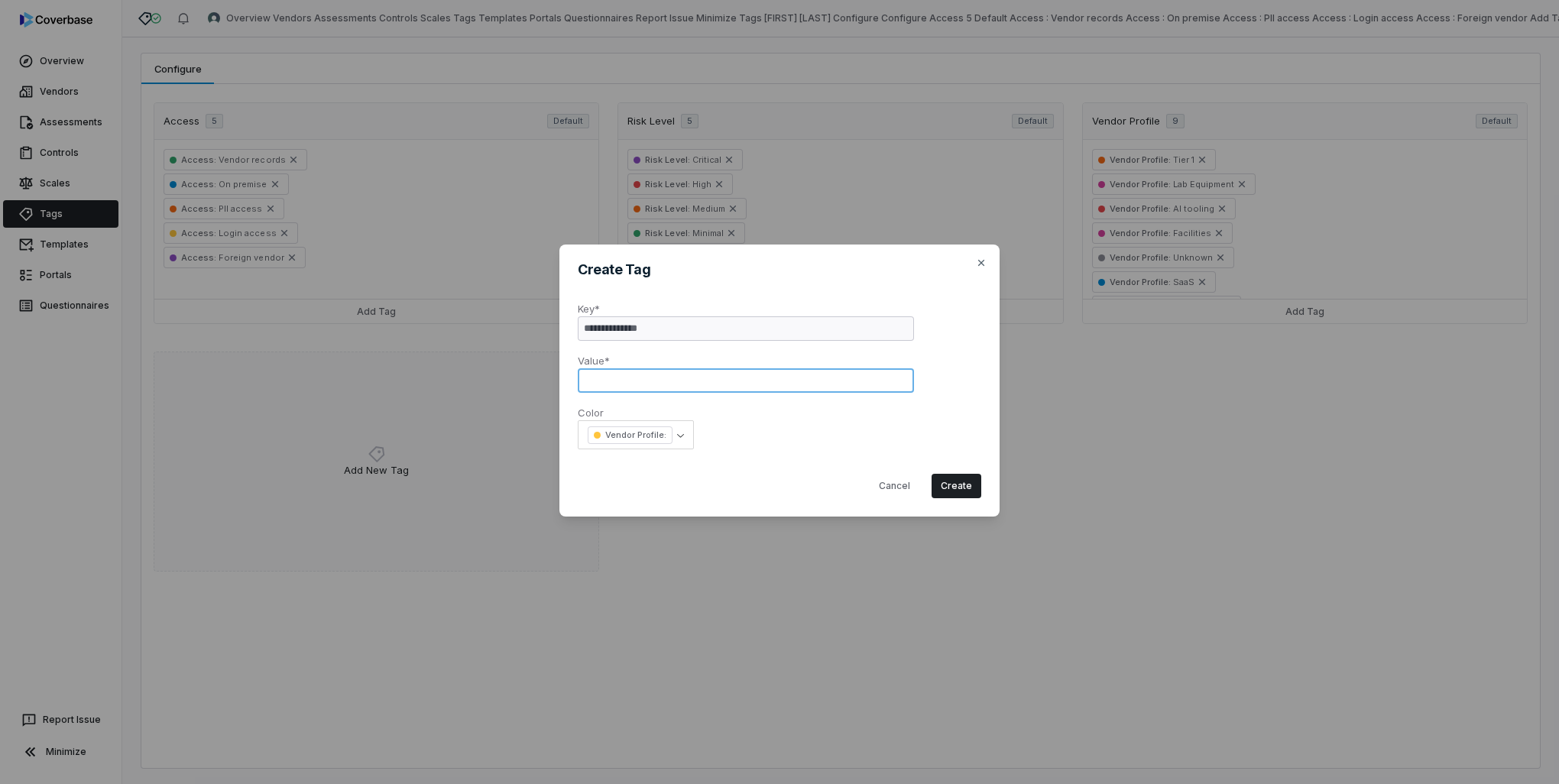 click at bounding box center (746, 381) 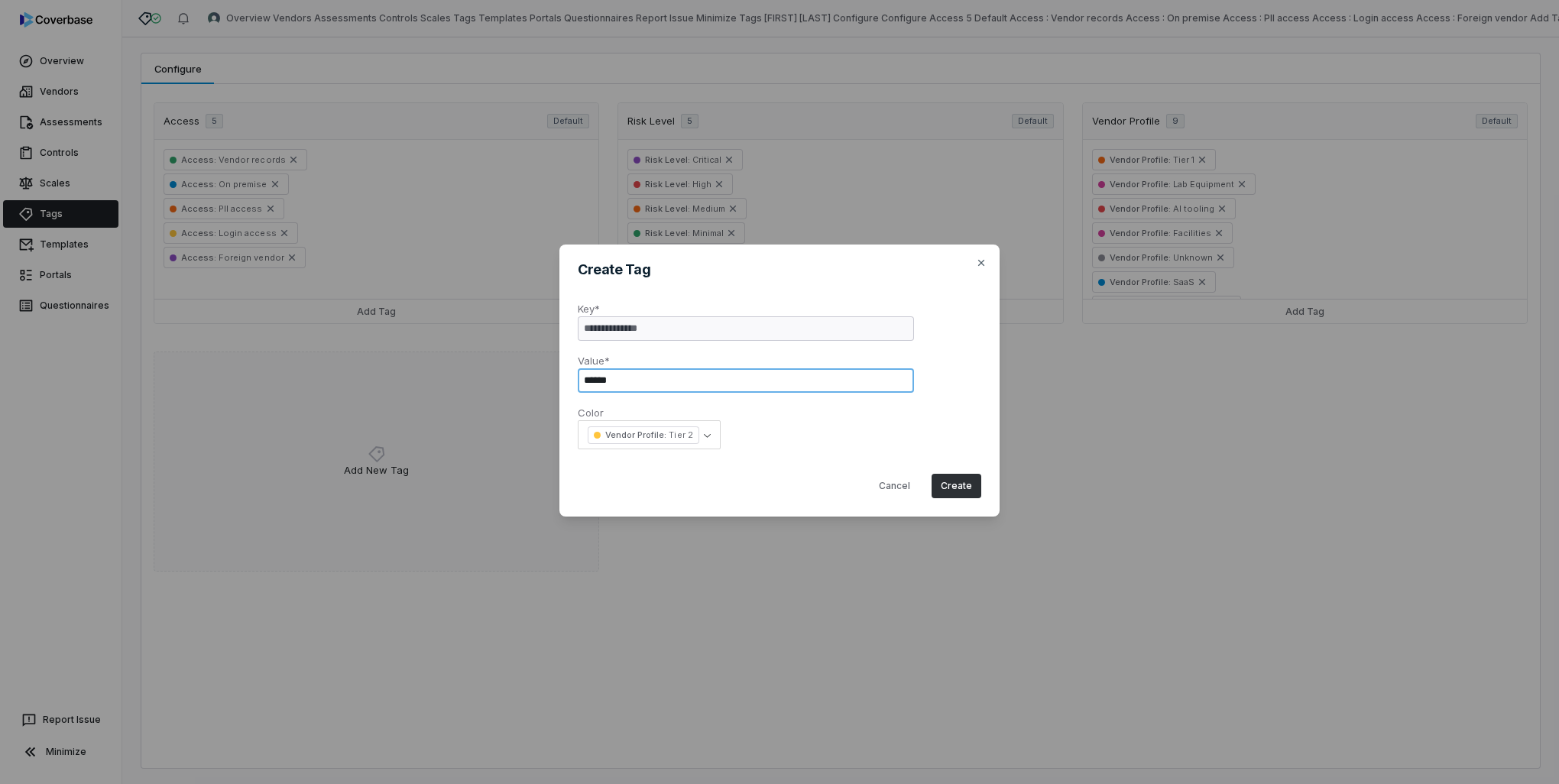 type on "******" 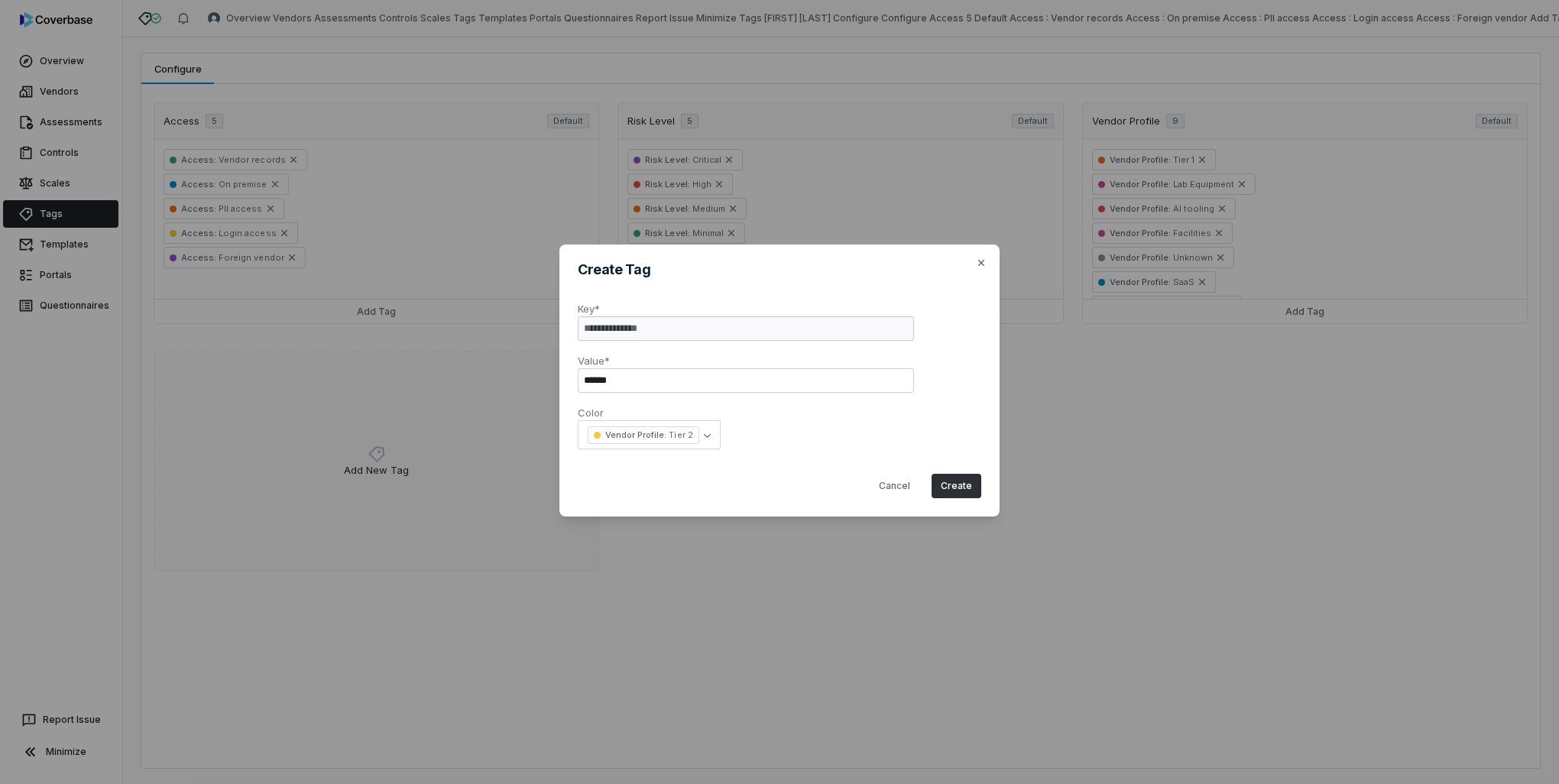 click on "Create" at bounding box center (956, 486) 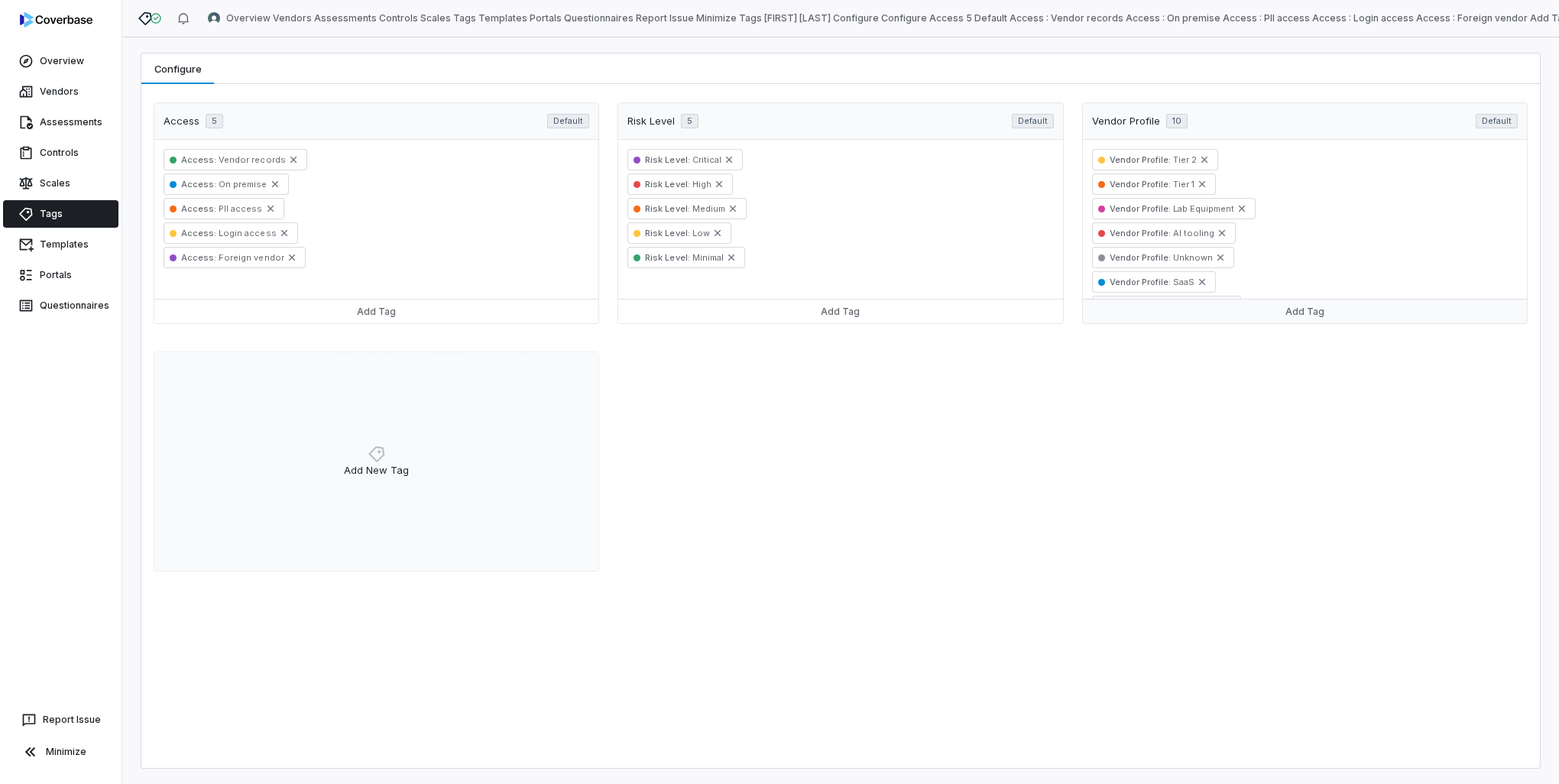 click on "Add Tag" at bounding box center (1305, 311) 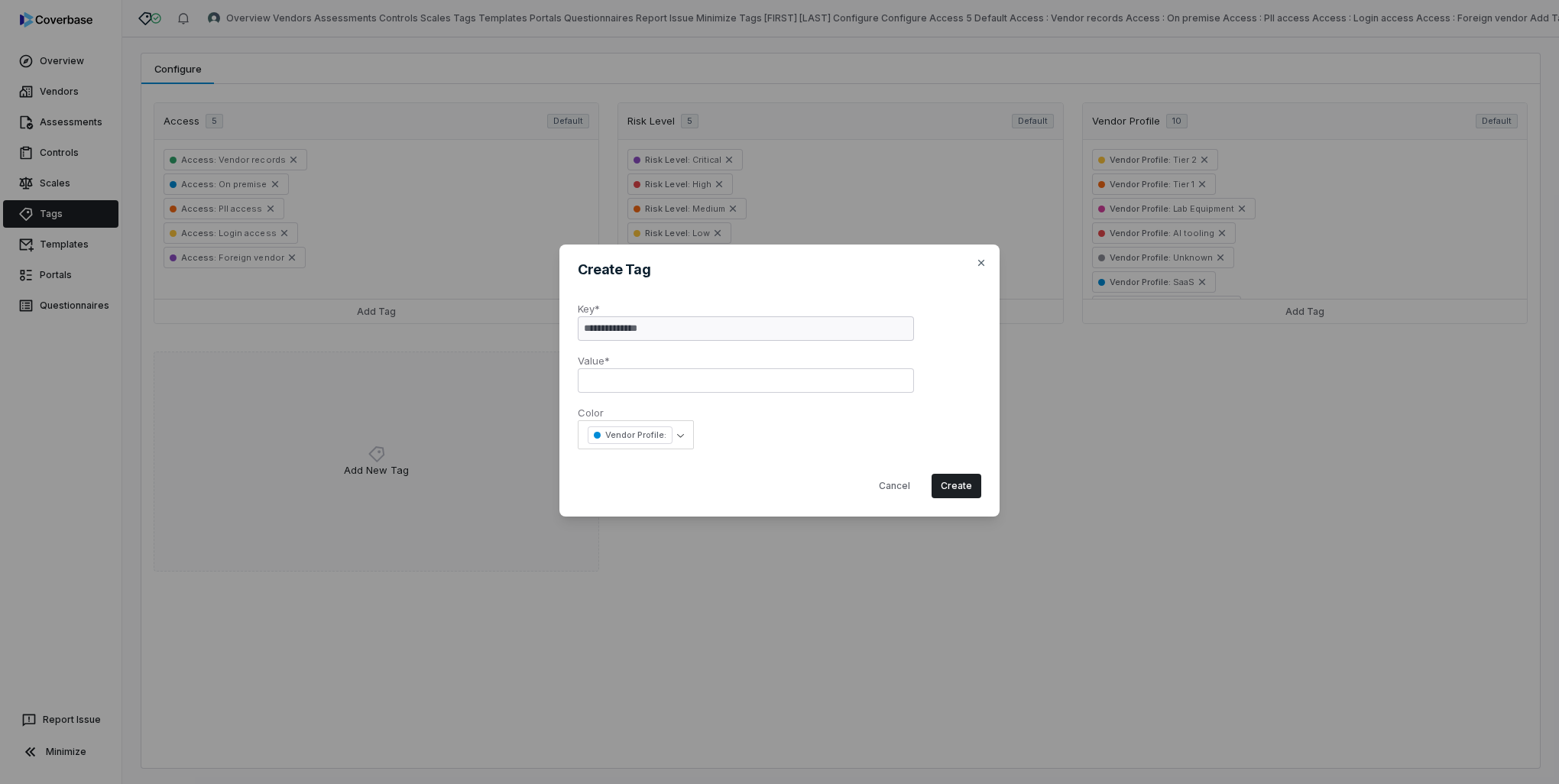 click at bounding box center [746, 381] 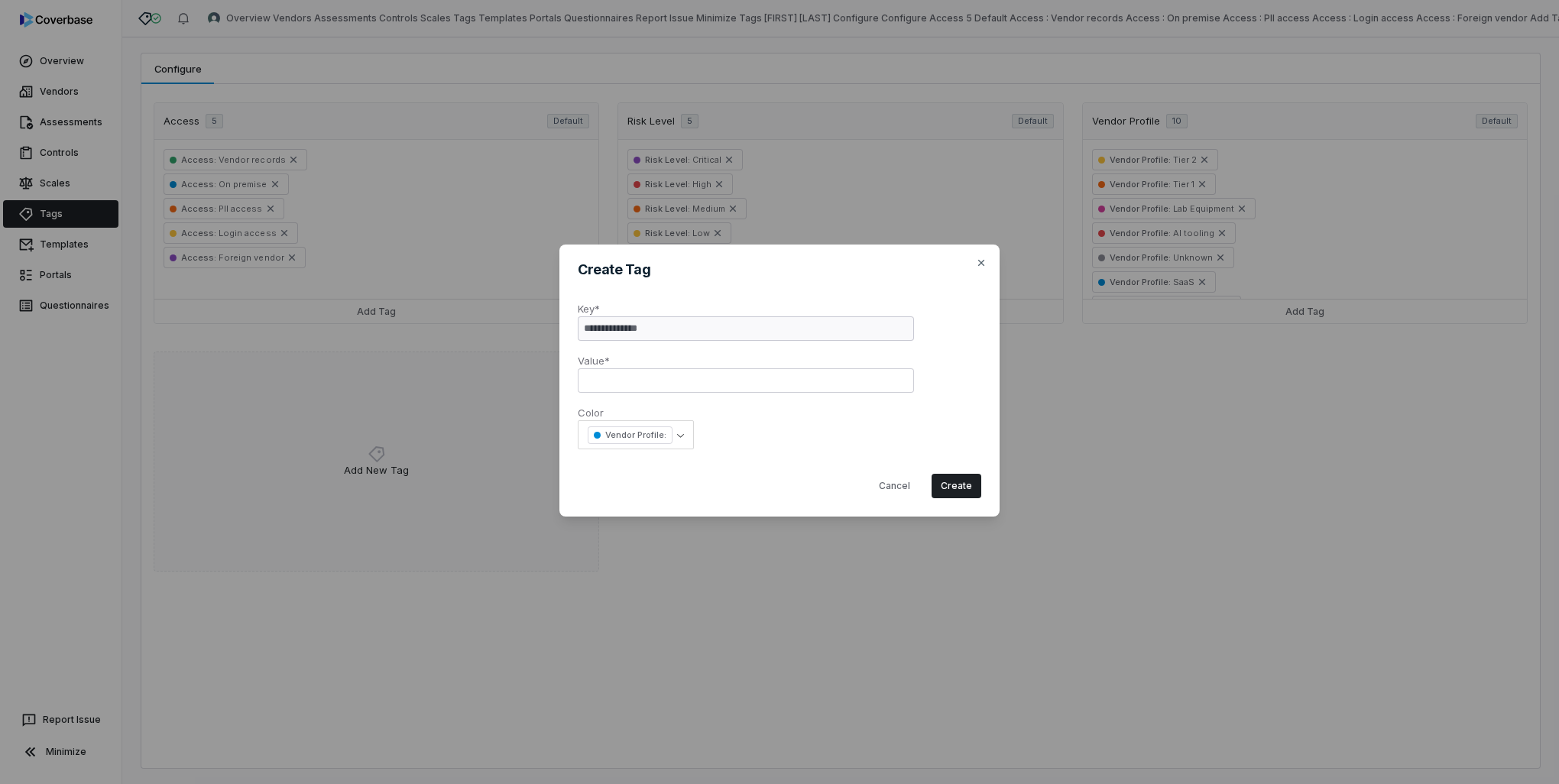 click on "**********" at bounding box center (780, 392) 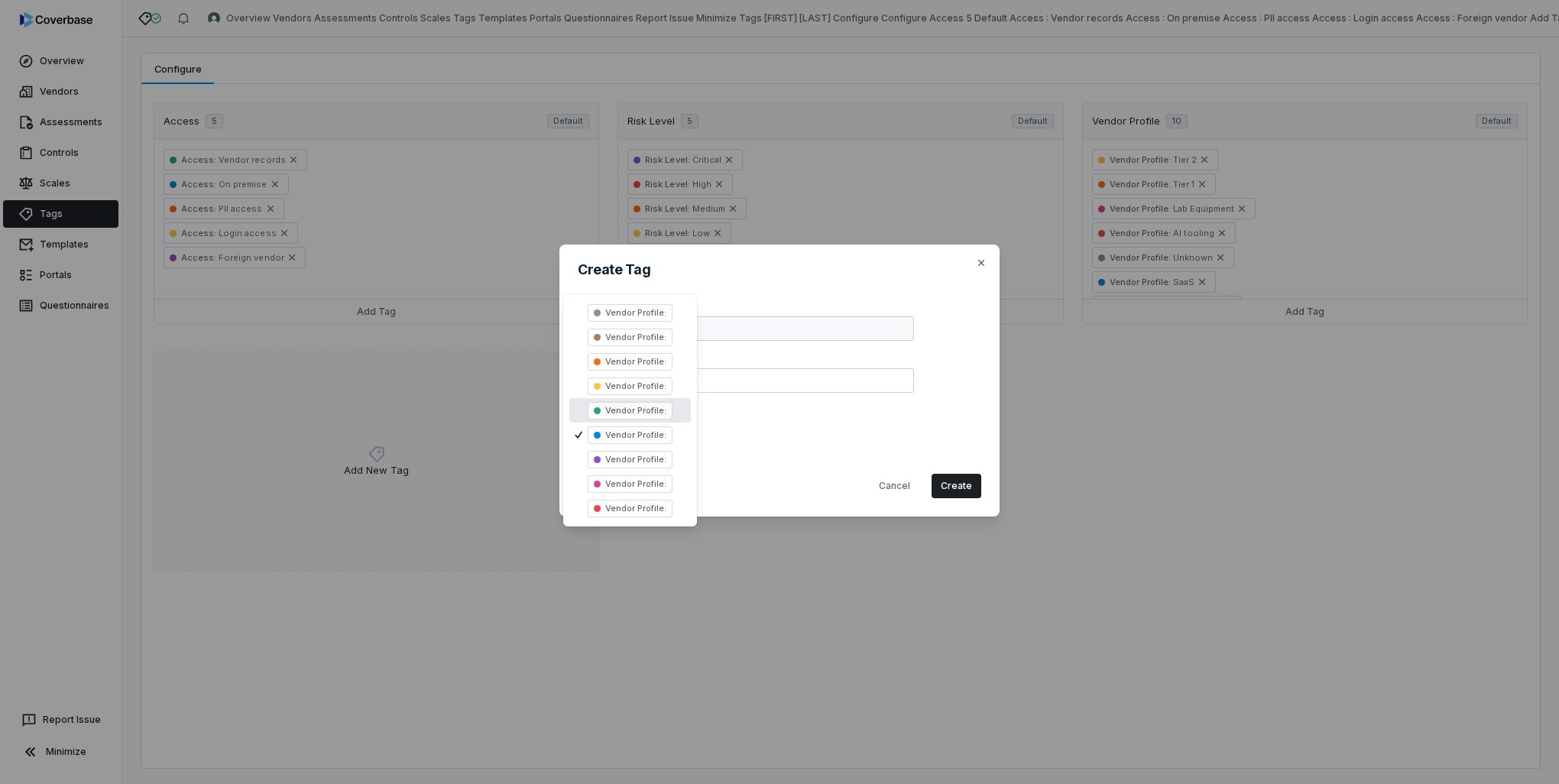select on "*****" 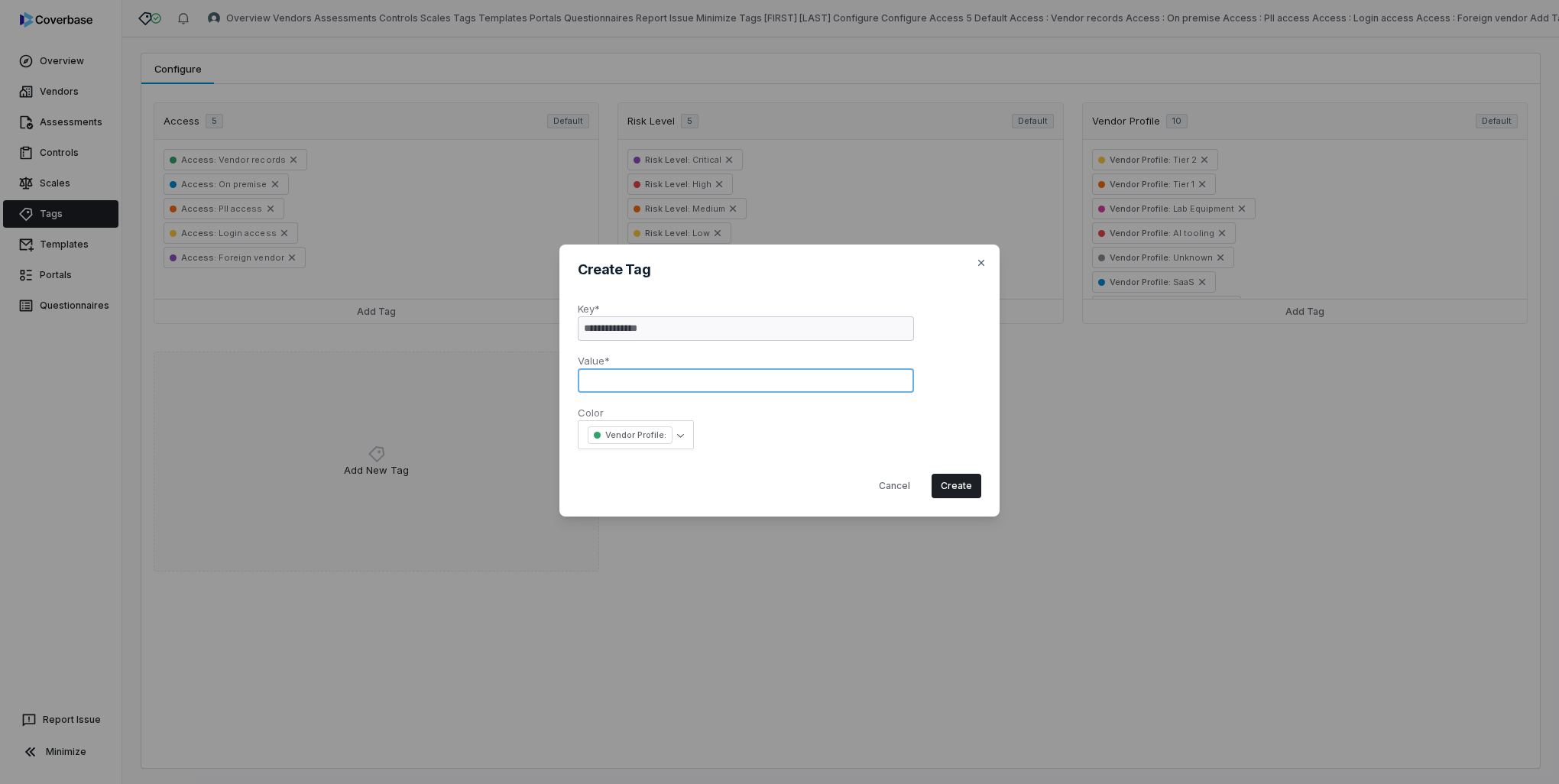 click at bounding box center (746, 381) 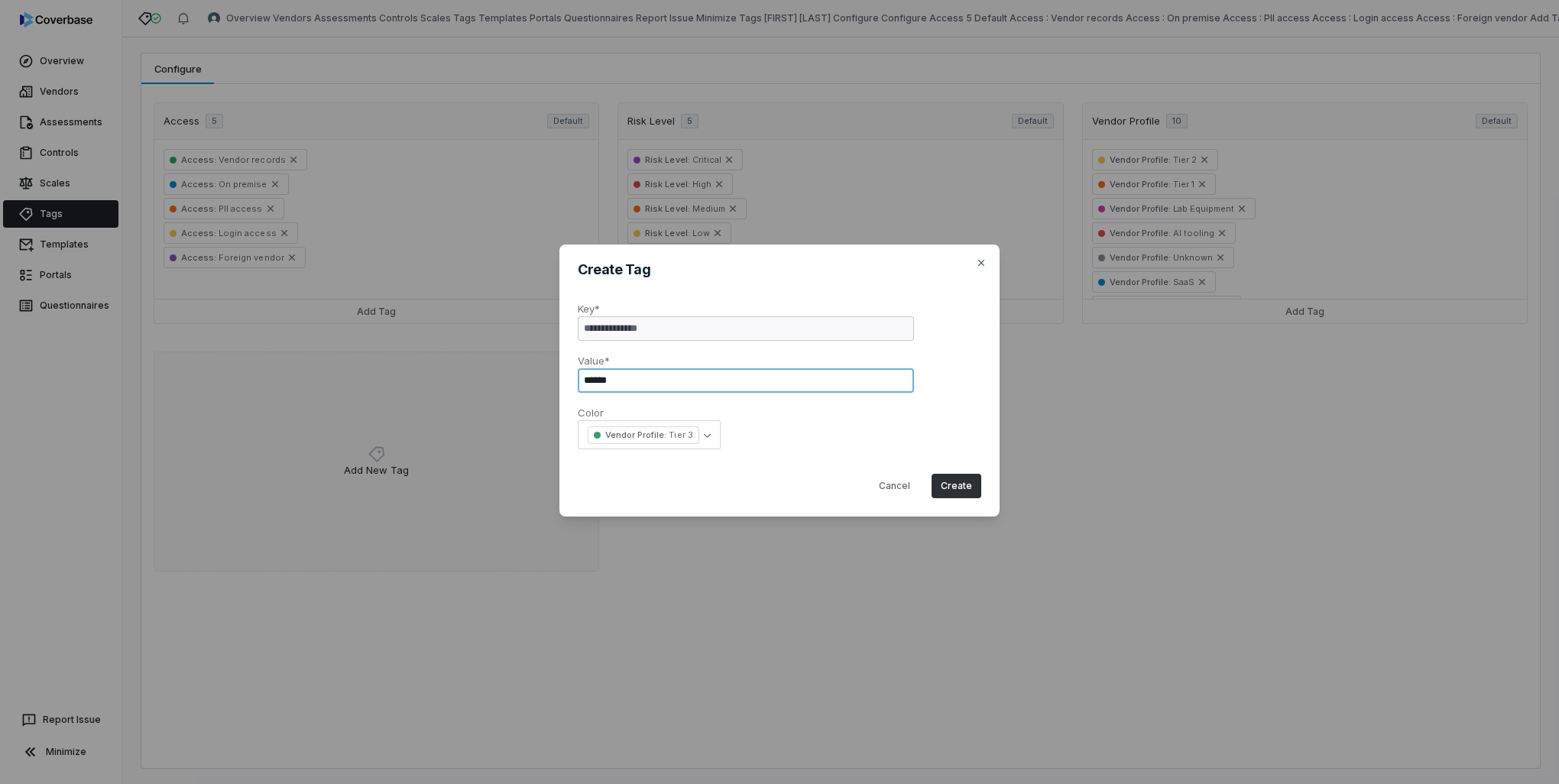 type on "******" 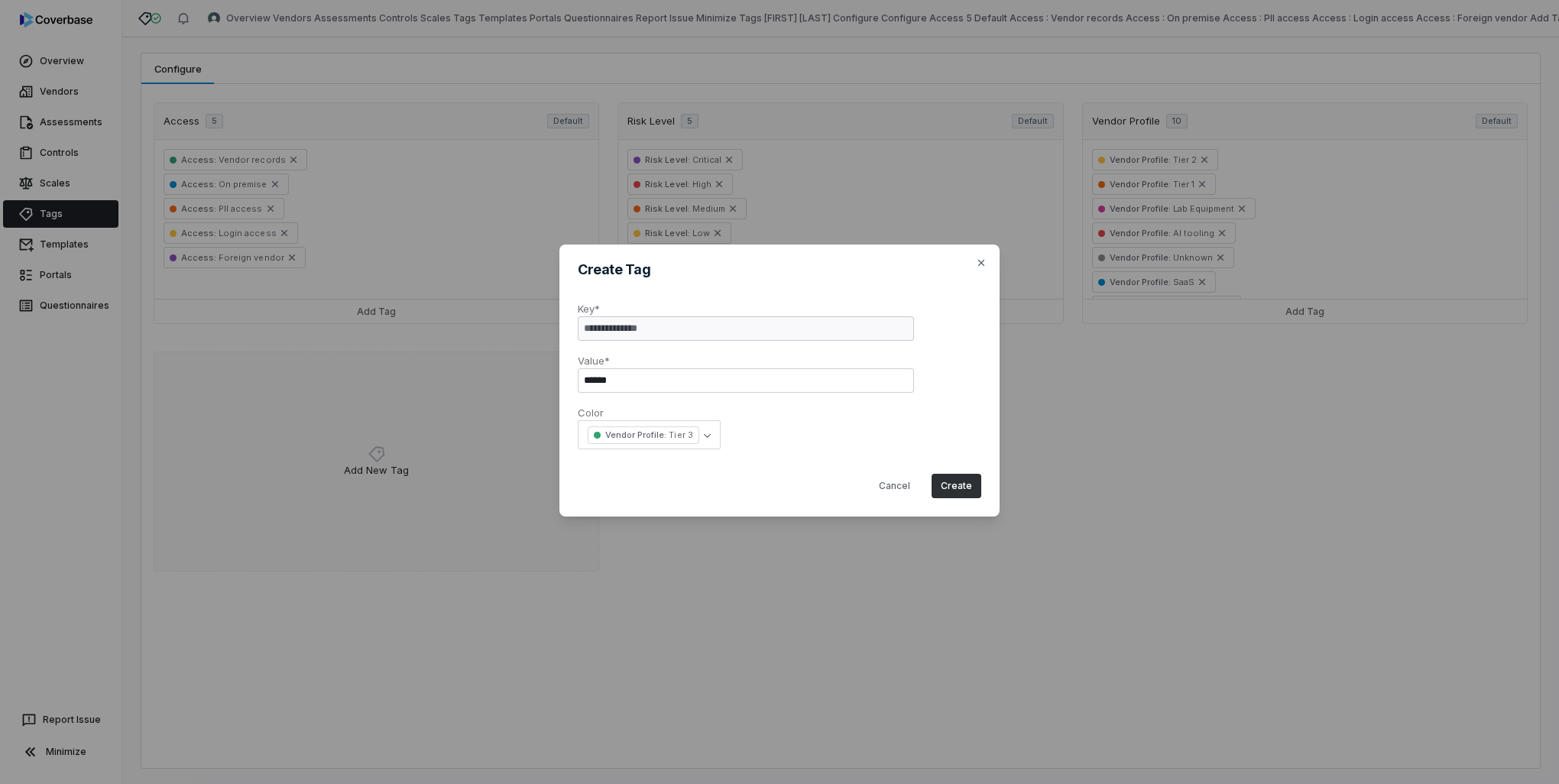 click on "Create" at bounding box center [956, 486] 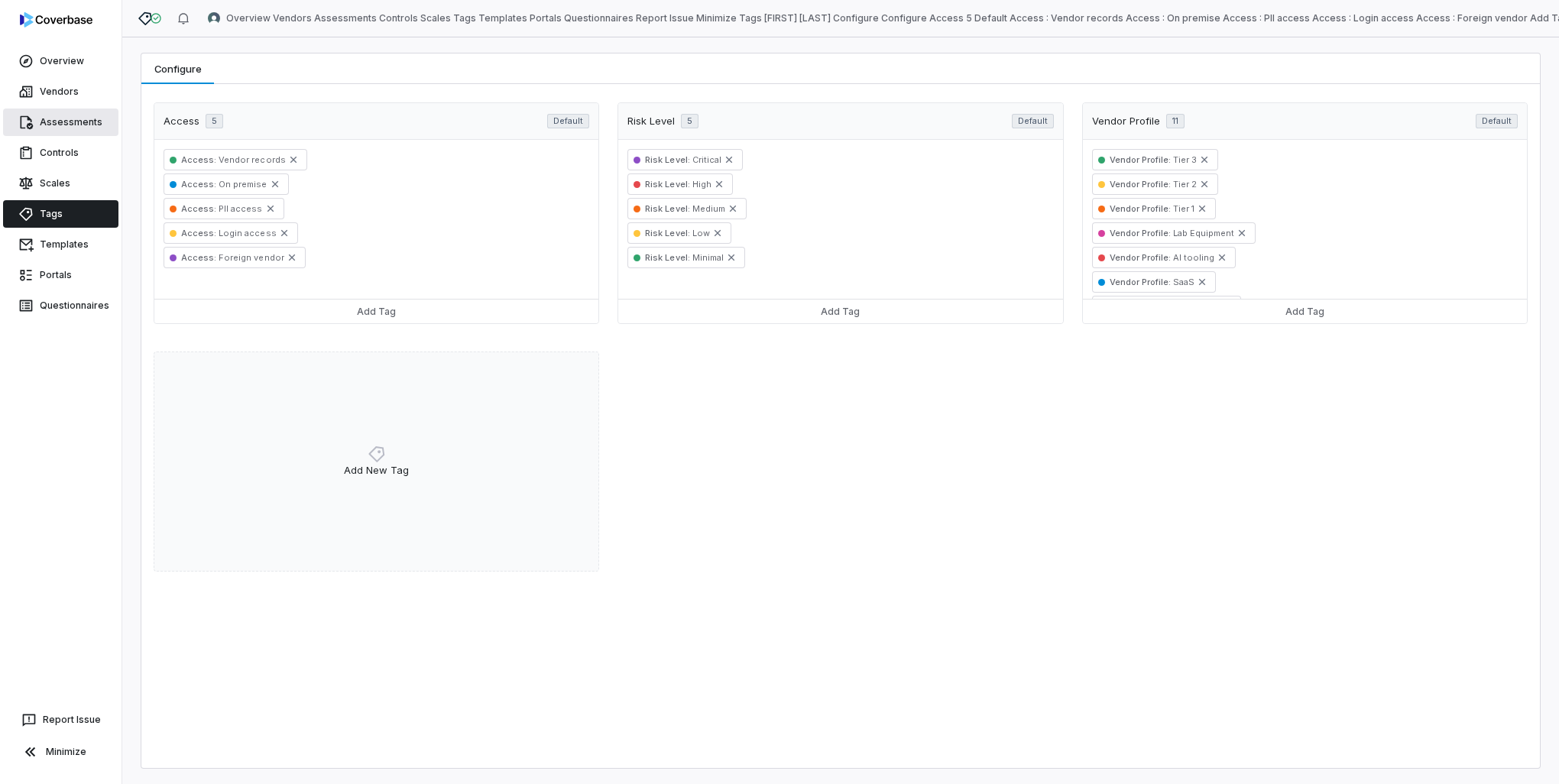 click on "Assessments" at bounding box center [60, 122] 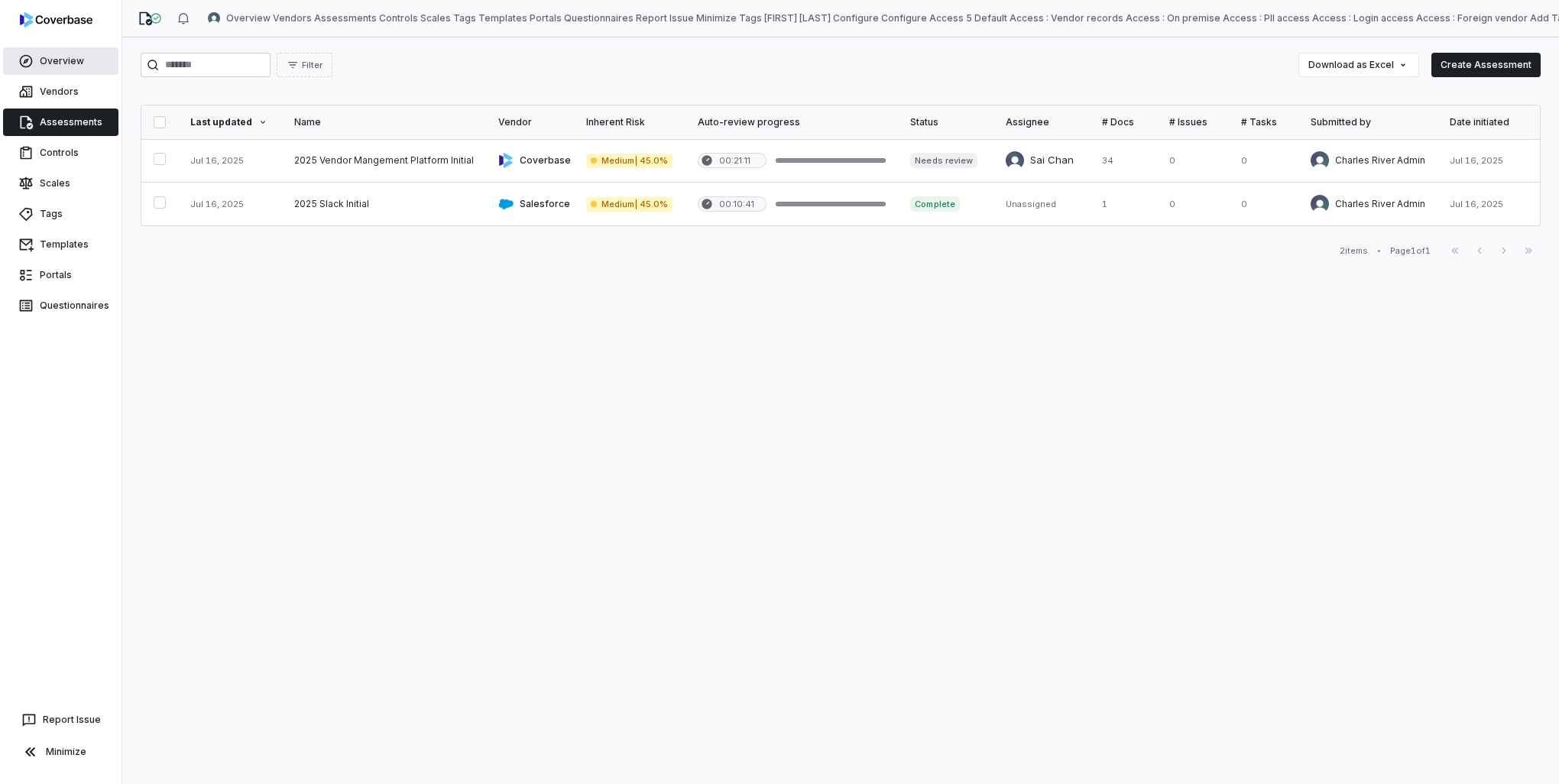 click on "Overview" at bounding box center (60, 61) 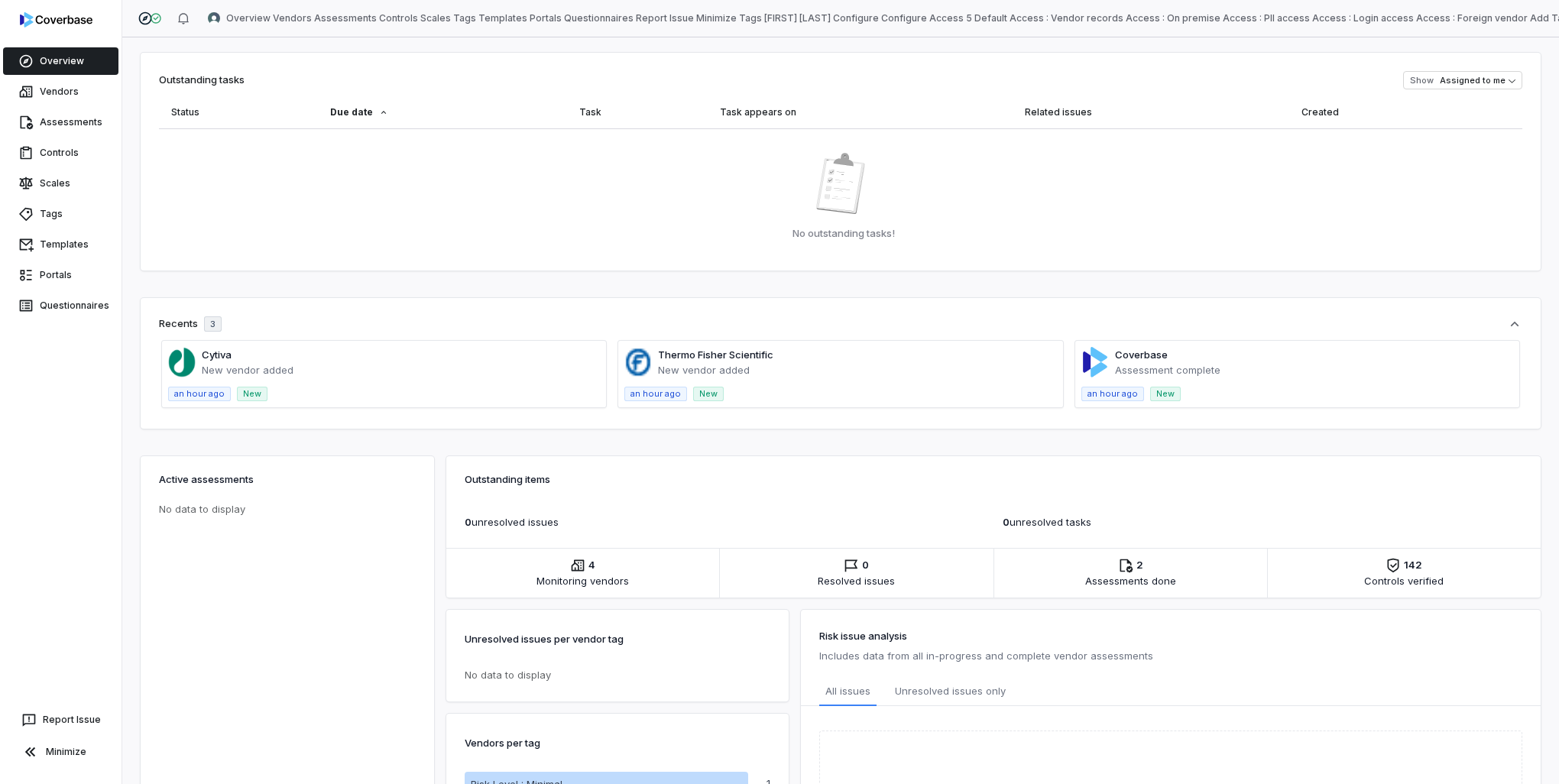 click at bounding box center (384, 374) 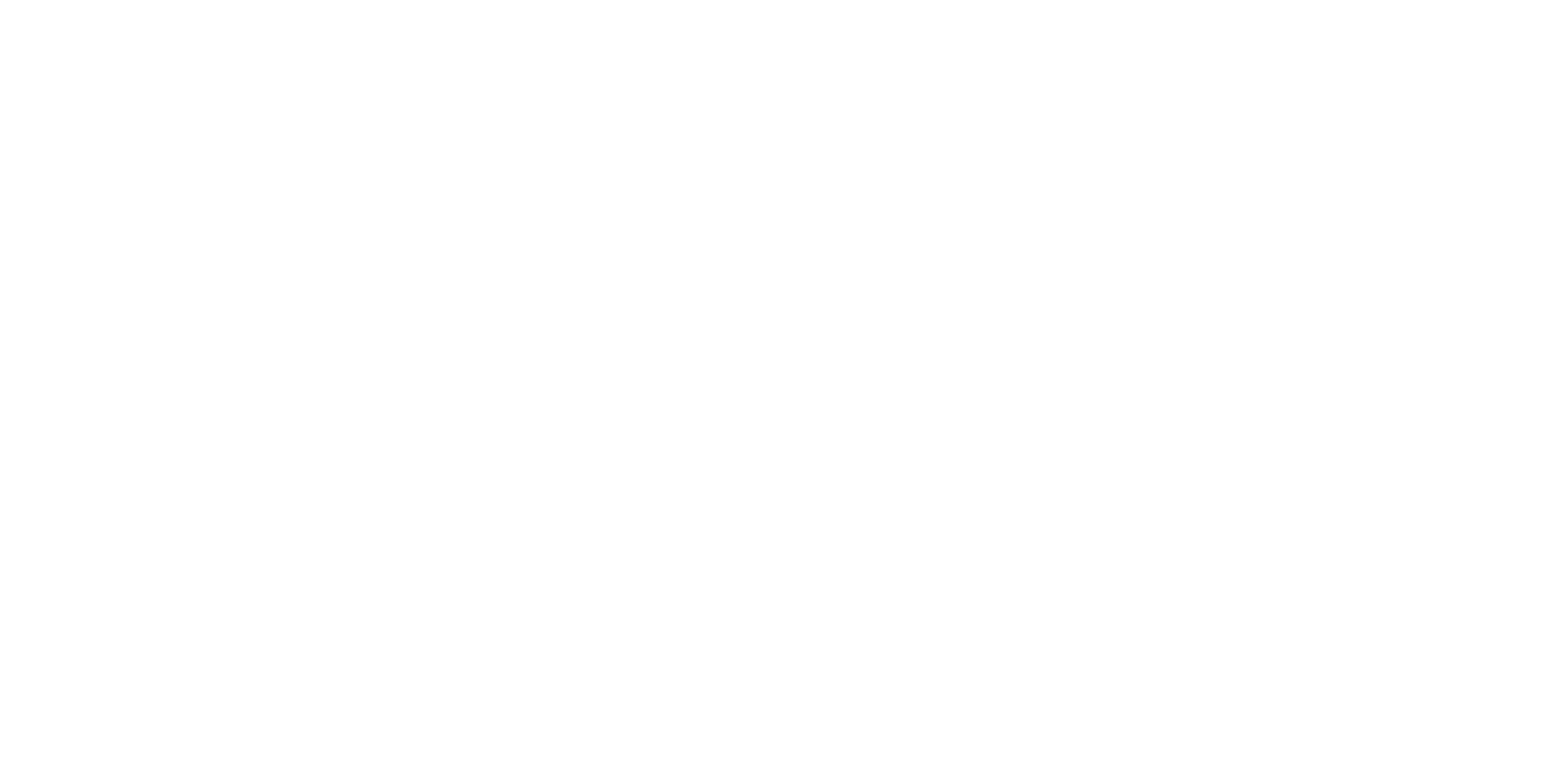 scroll, scrollTop: 0, scrollLeft: 0, axis: both 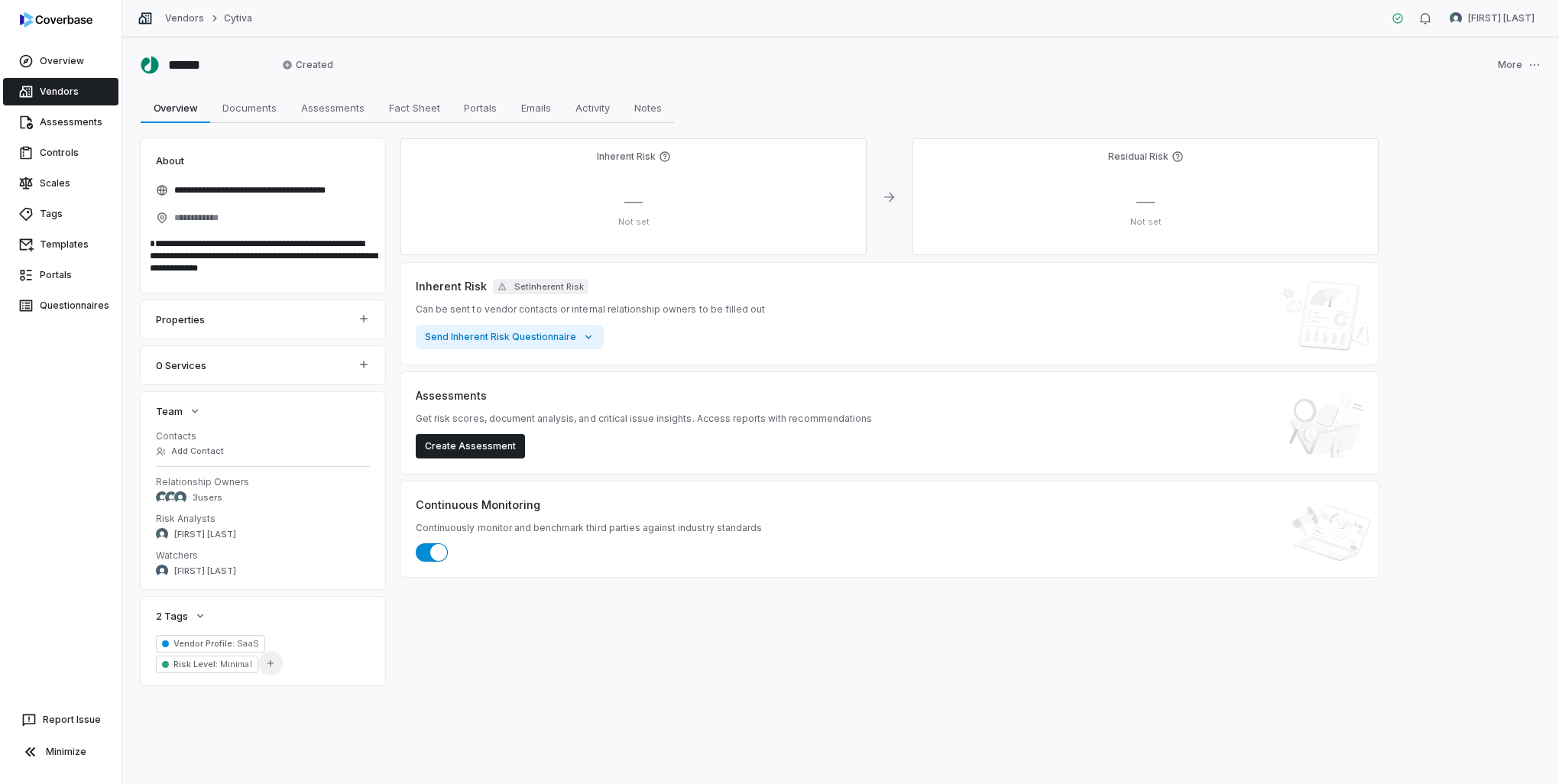click 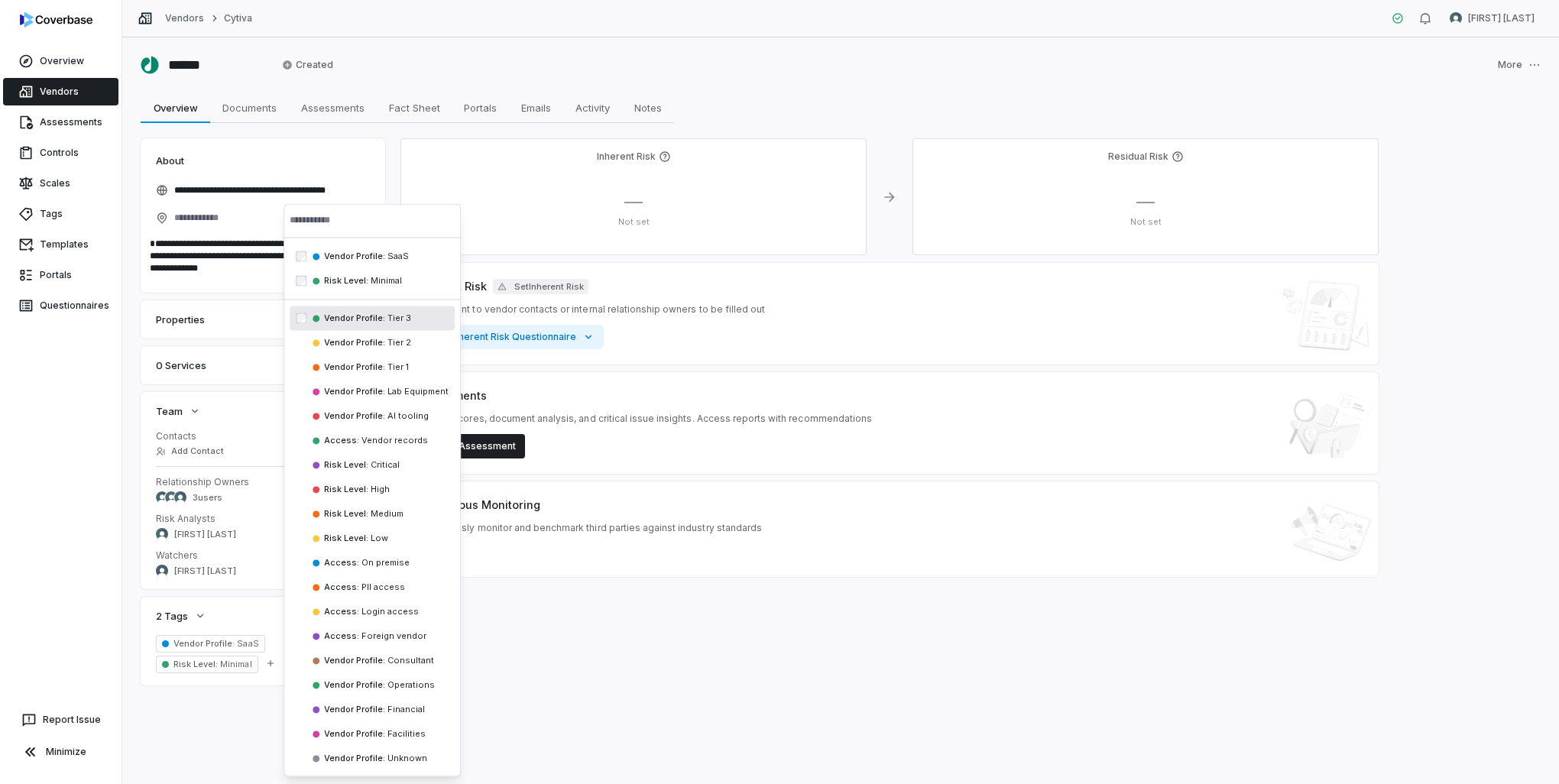 click on "Vendor Profile :   Tier 3" at bounding box center [368, 318] 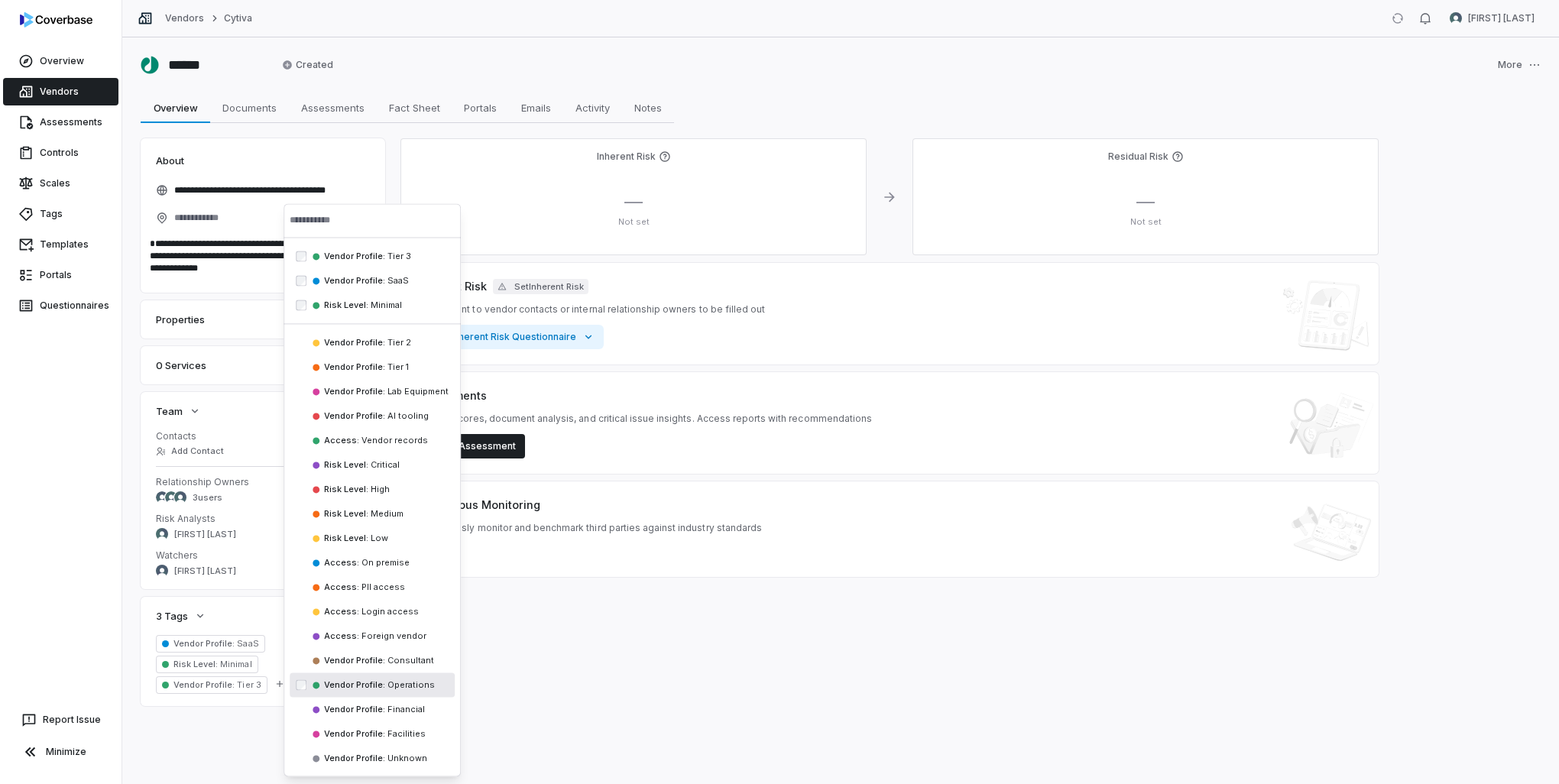 click on "**********" at bounding box center (841, 410) 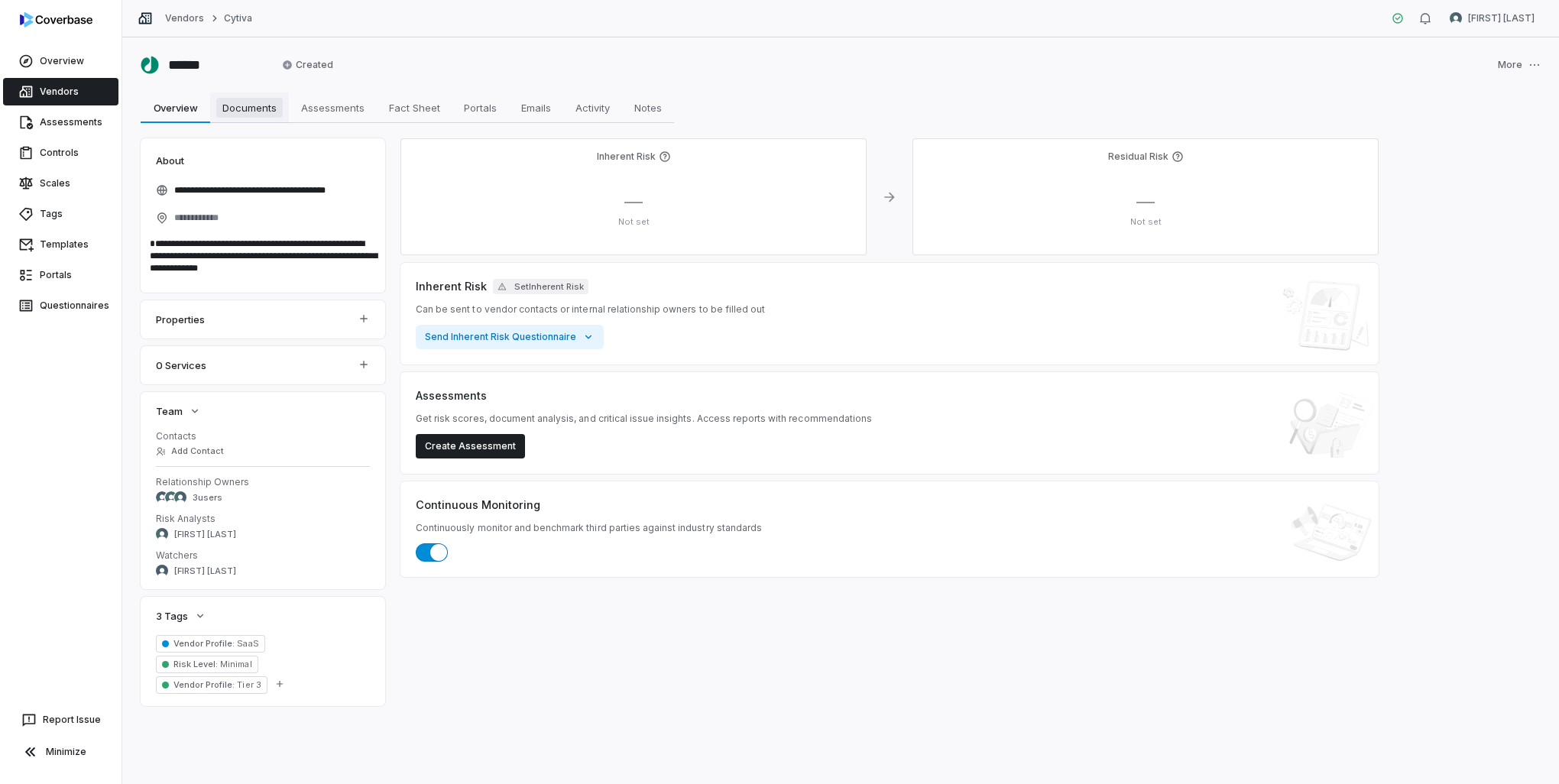 click on "Documents" at bounding box center [249, 108] 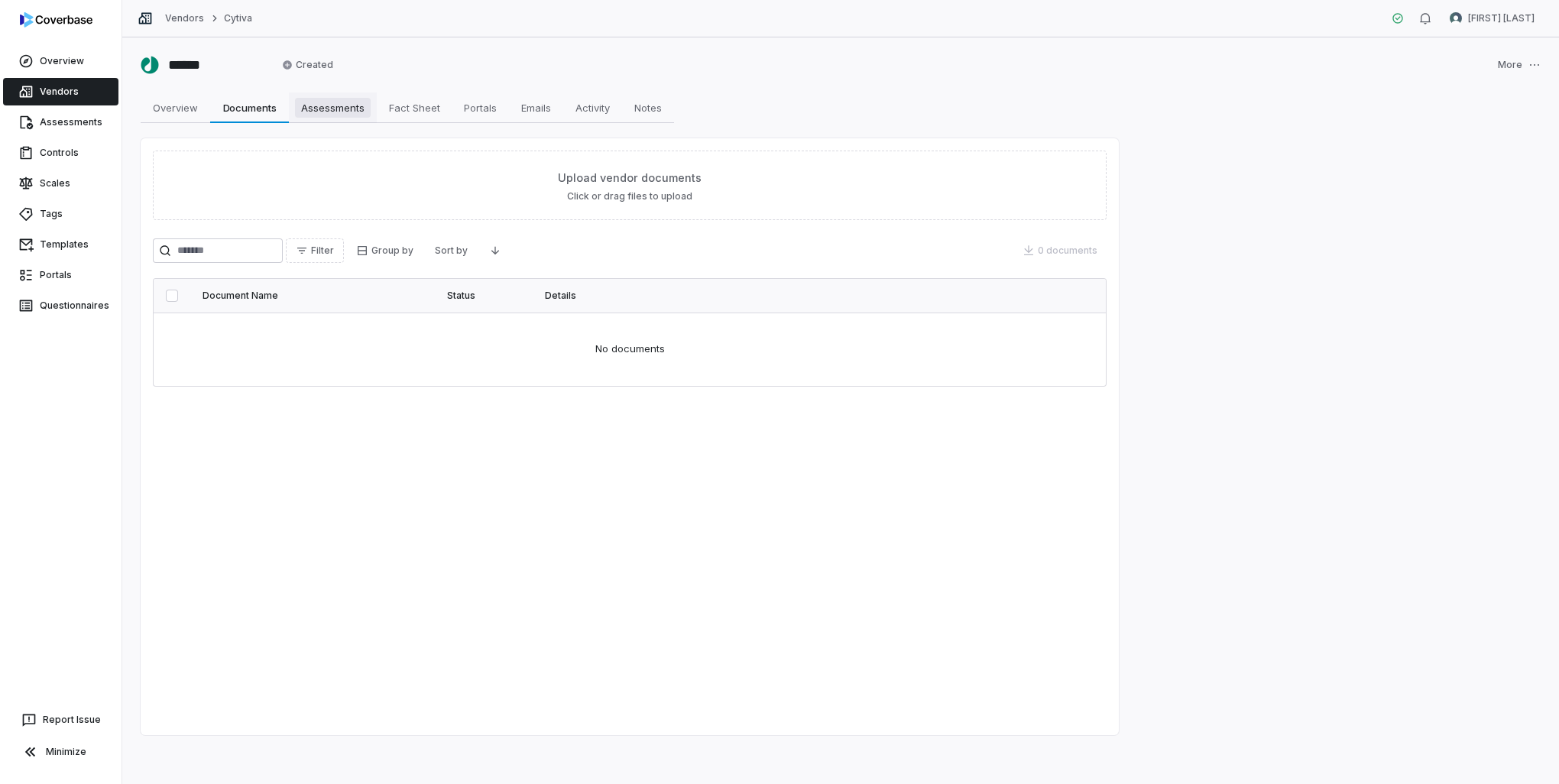 click on "Assessments" at bounding box center (332, 108) 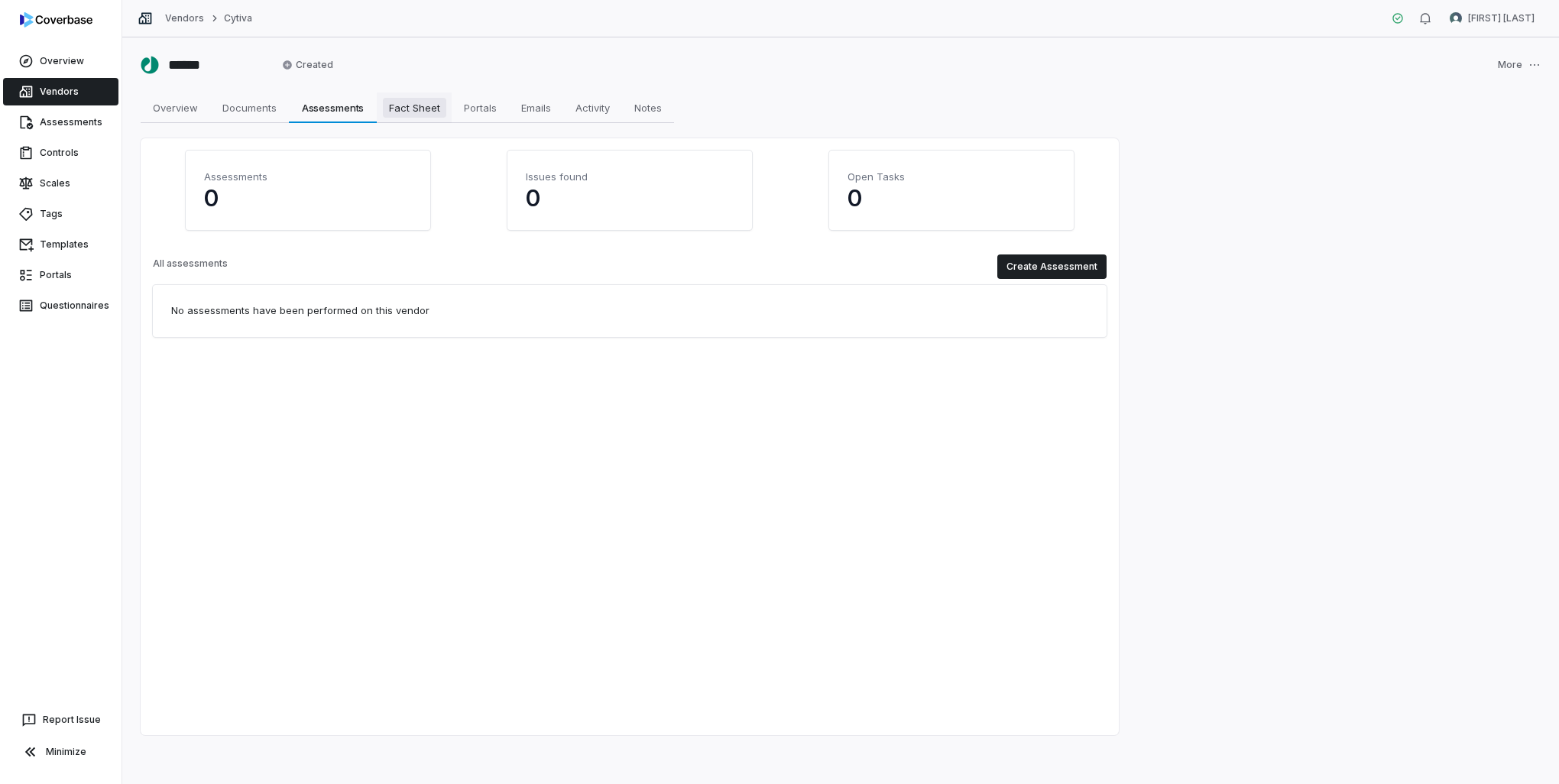 click on "Fact Sheet" at bounding box center [414, 108] 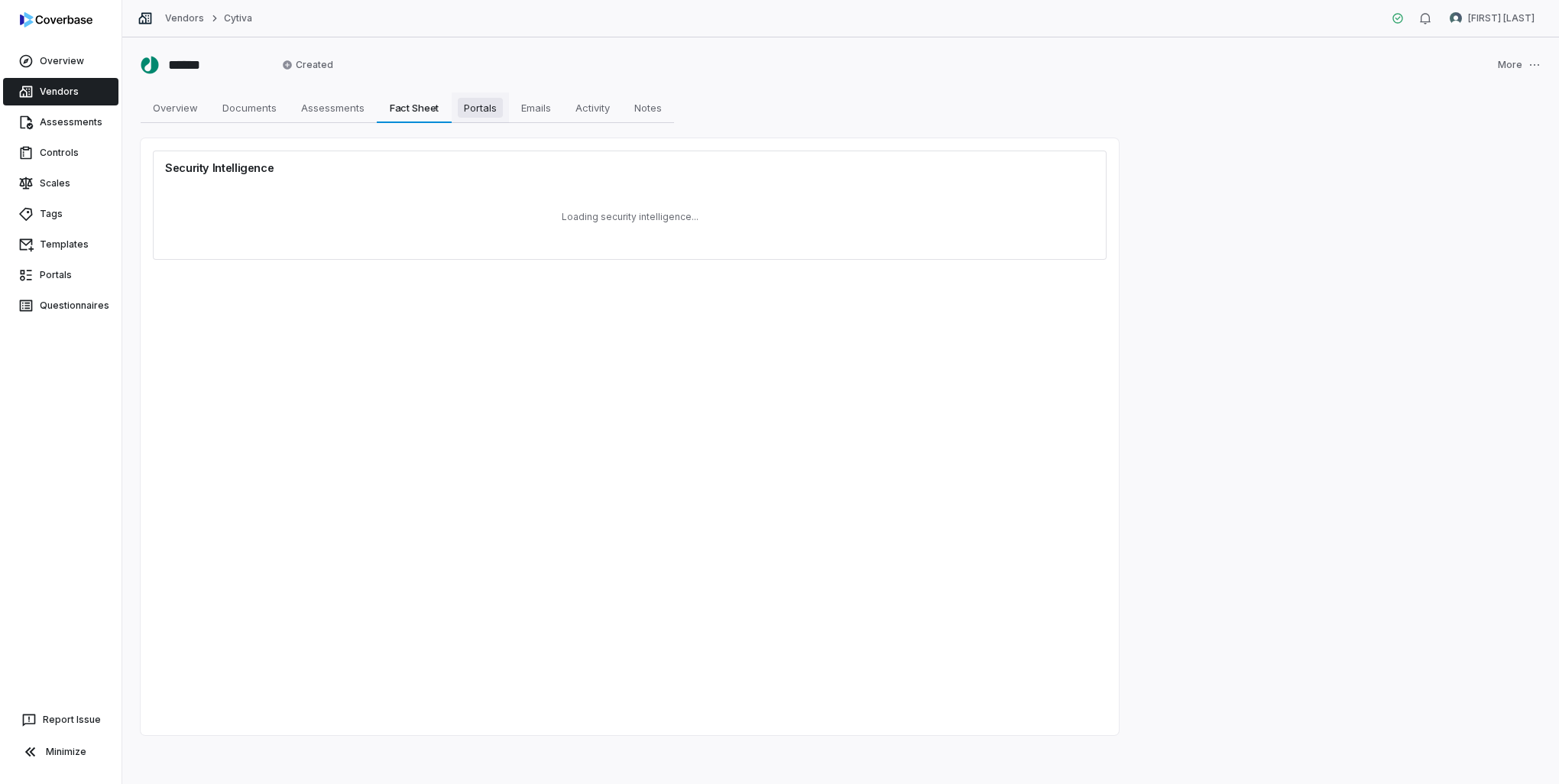 click on "Portals" at bounding box center [480, 108] 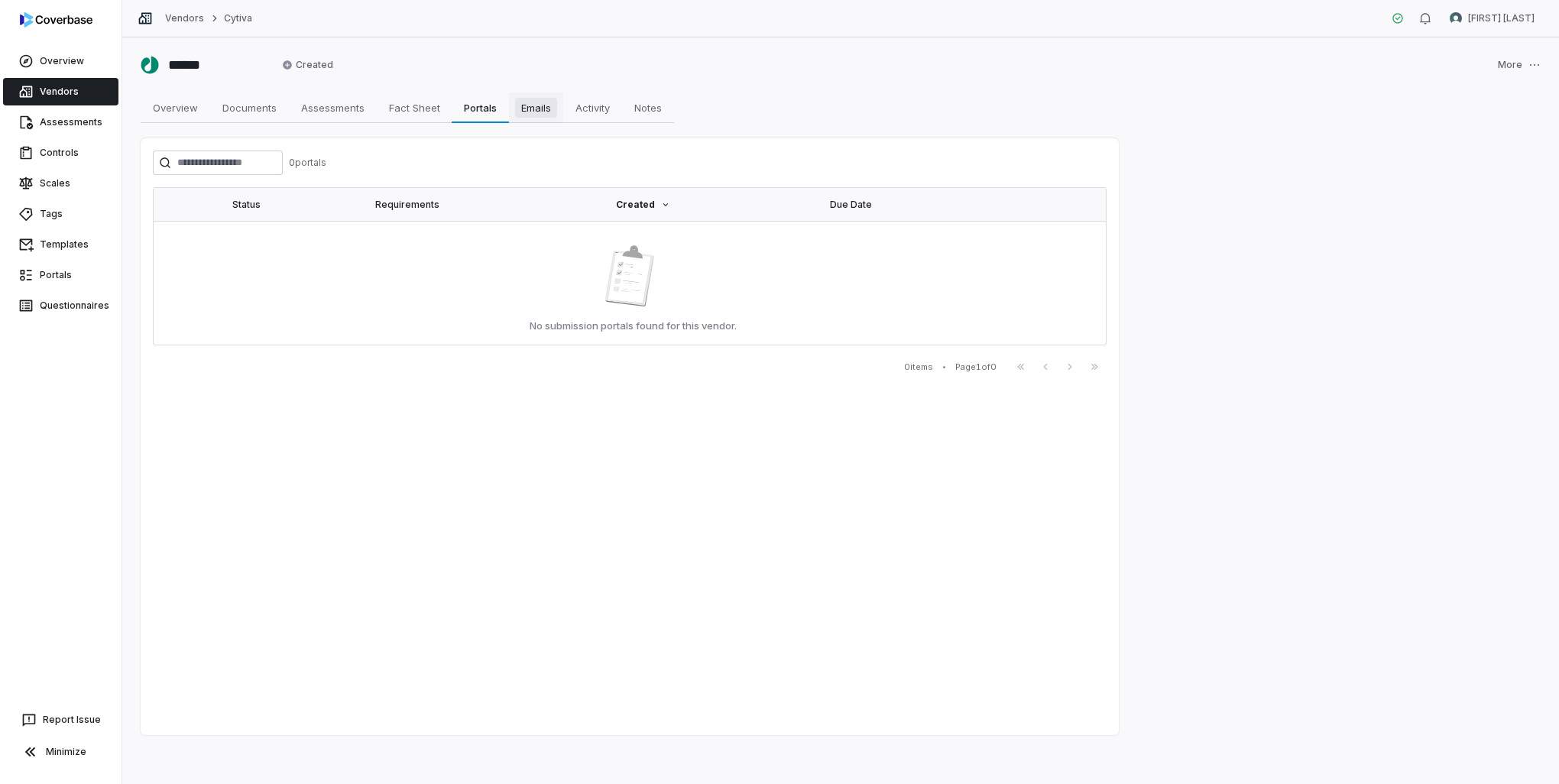 click on "Emails" at bounding box center (536, 108) 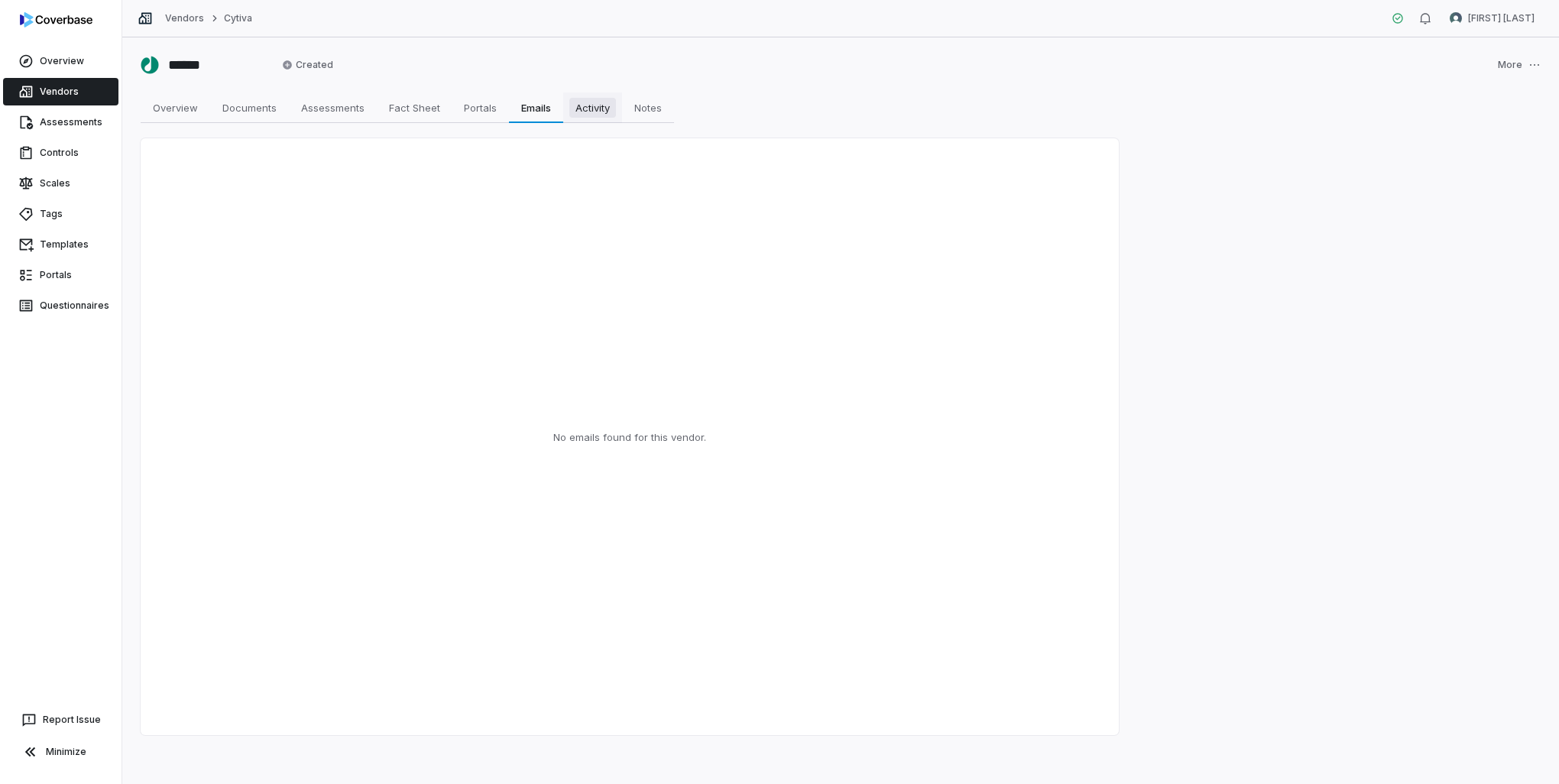 click on "Activity" at bounding box center [592, 108] 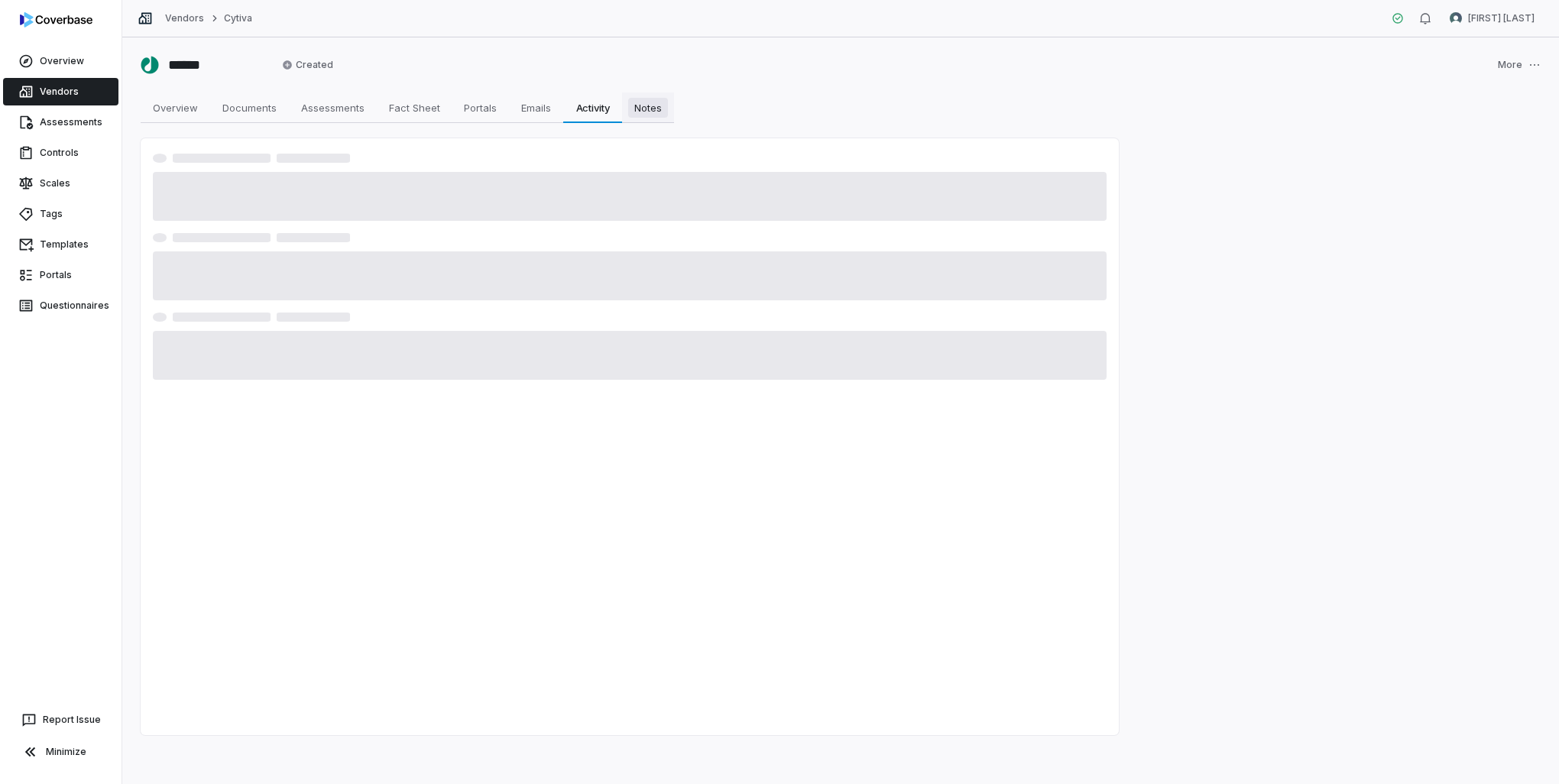 click on "Notes" at bounding box center (648, 108) 